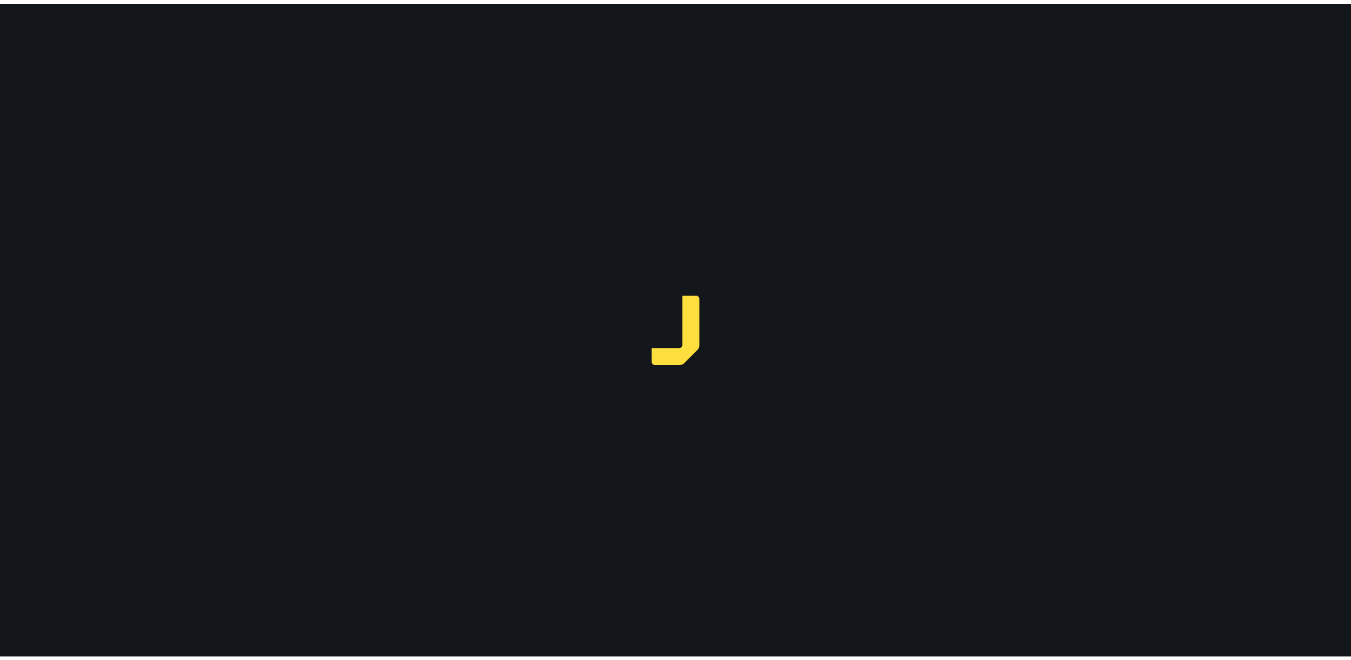 scroll, scrollTop: 0, scrollLeft: 0, axis: both 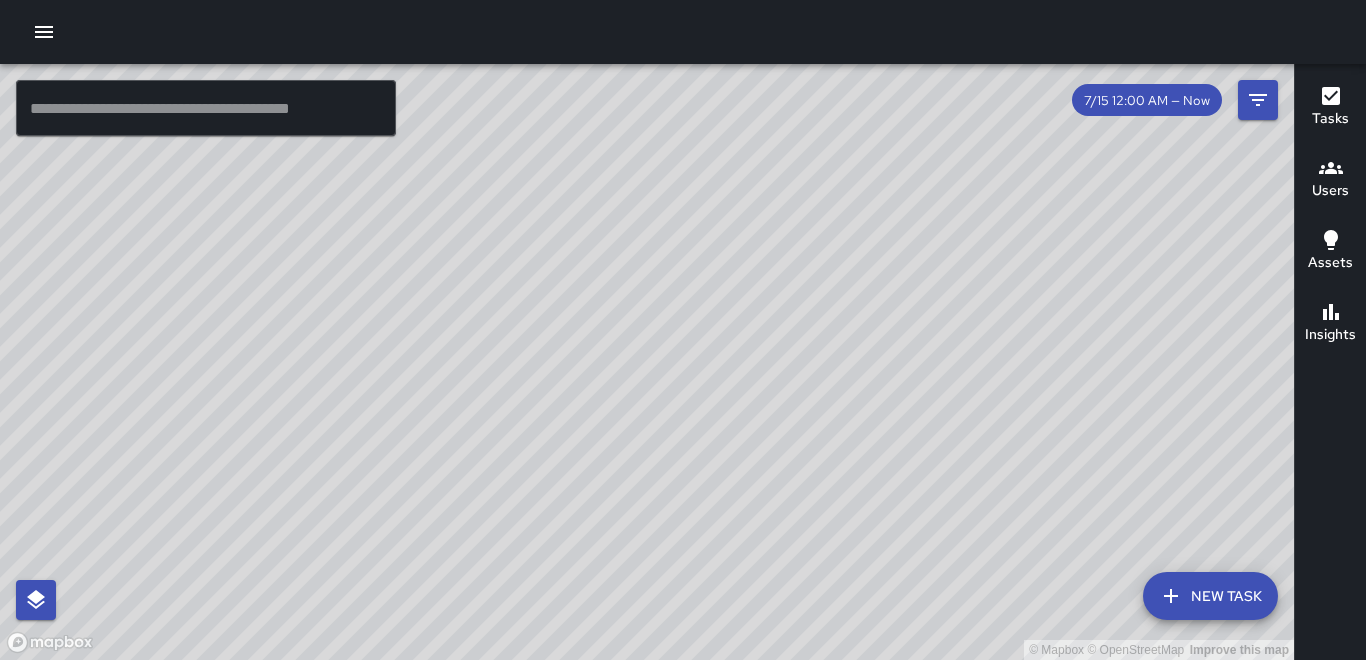 click 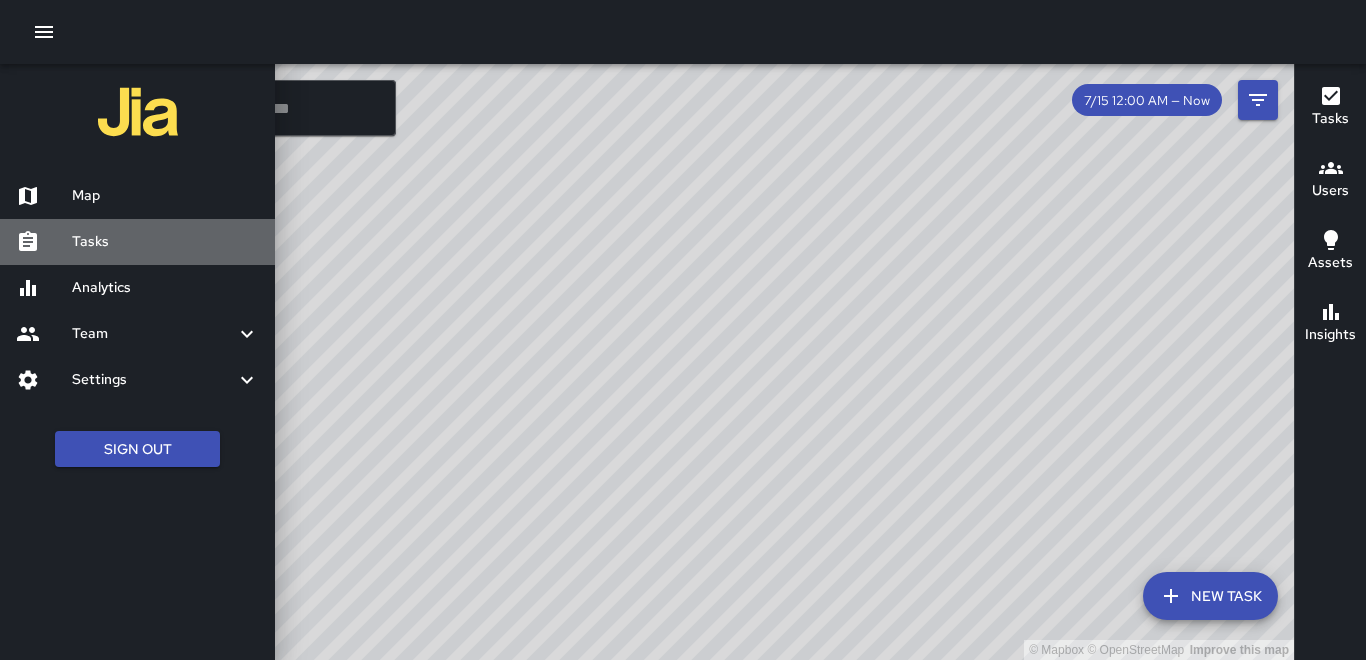 click on "Tasks" at bounding box center (165, 242) 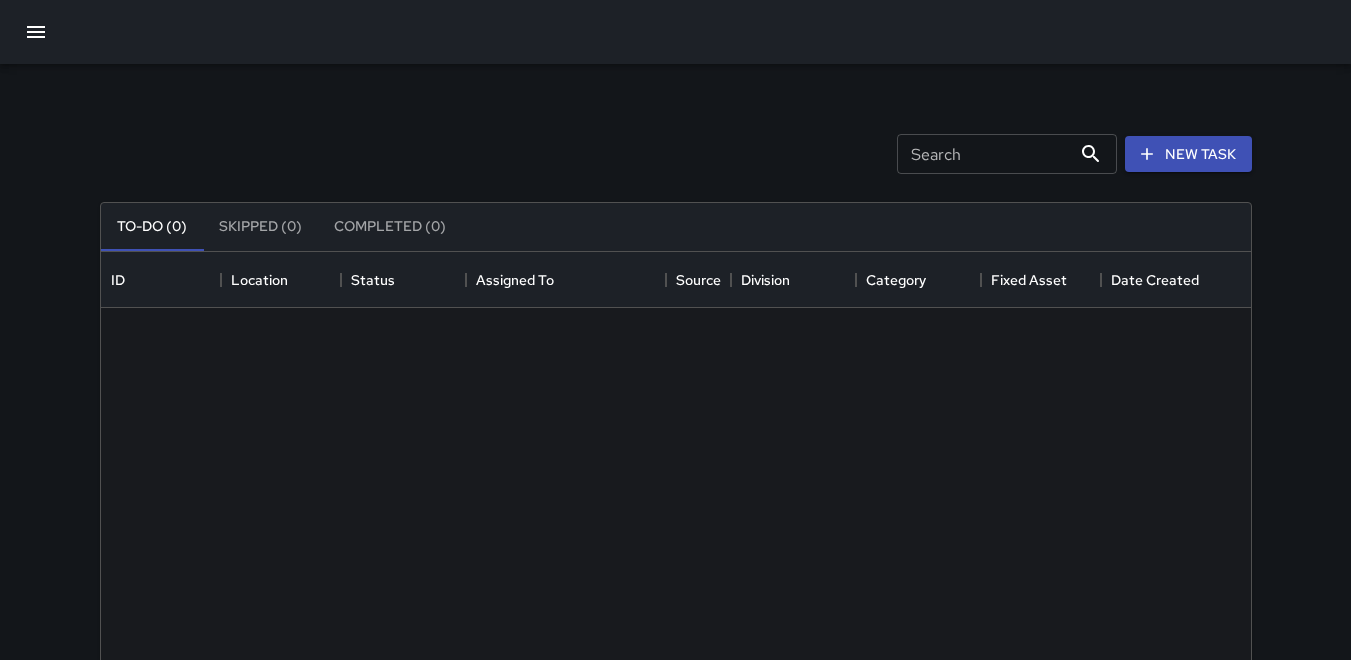 scroll, scrollTop: 16, scrollLeft: 16, axis: both 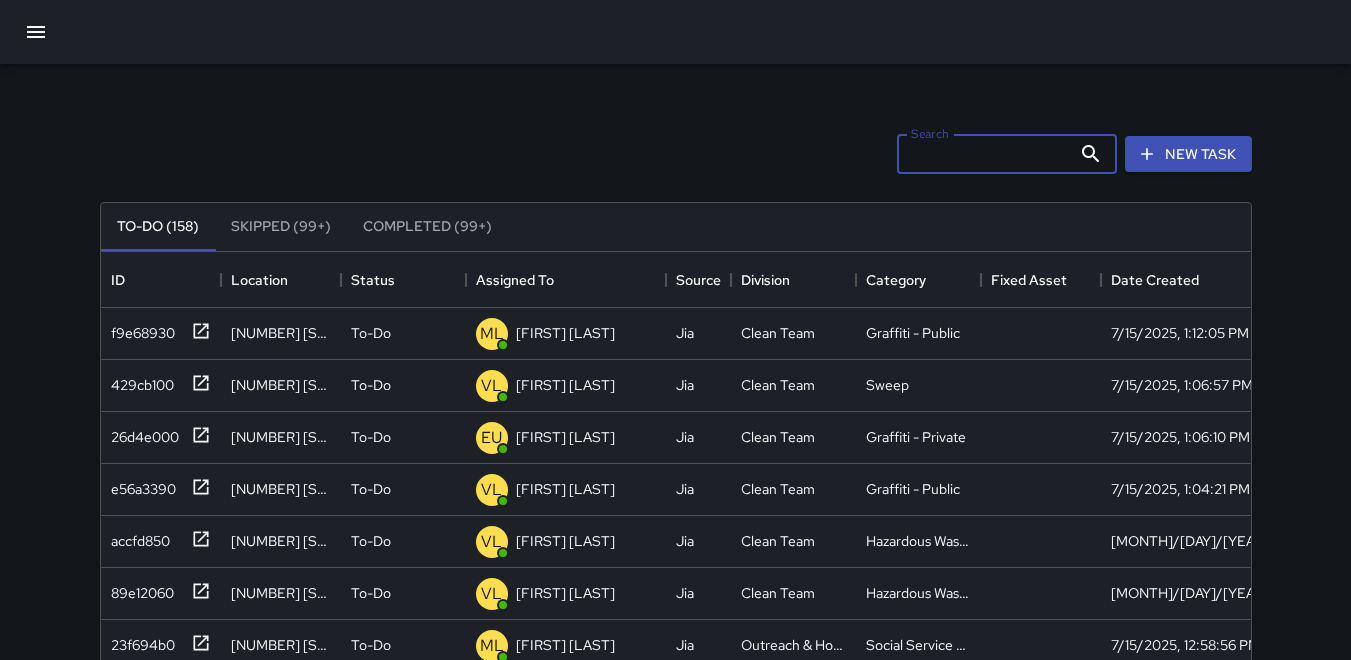 click on "Search" at bounding box center (984, 154) 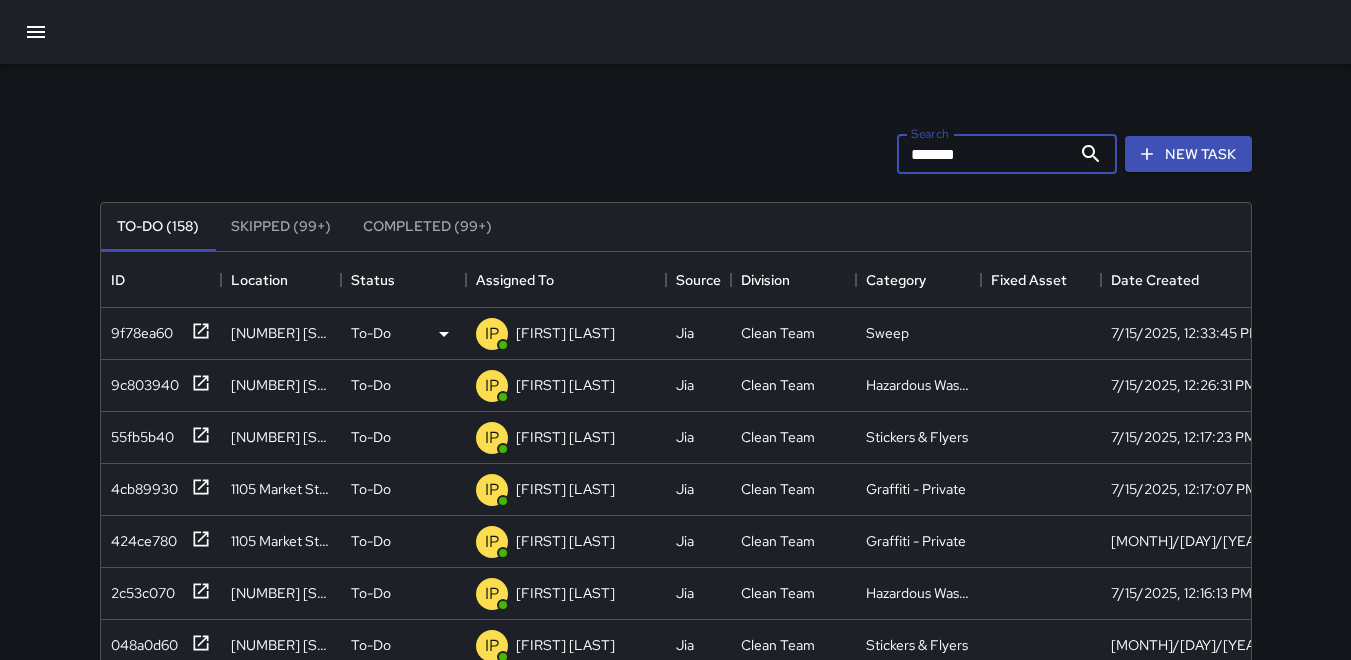 scroll, scrollTop: 0, scrollLeft: 0, axis: both 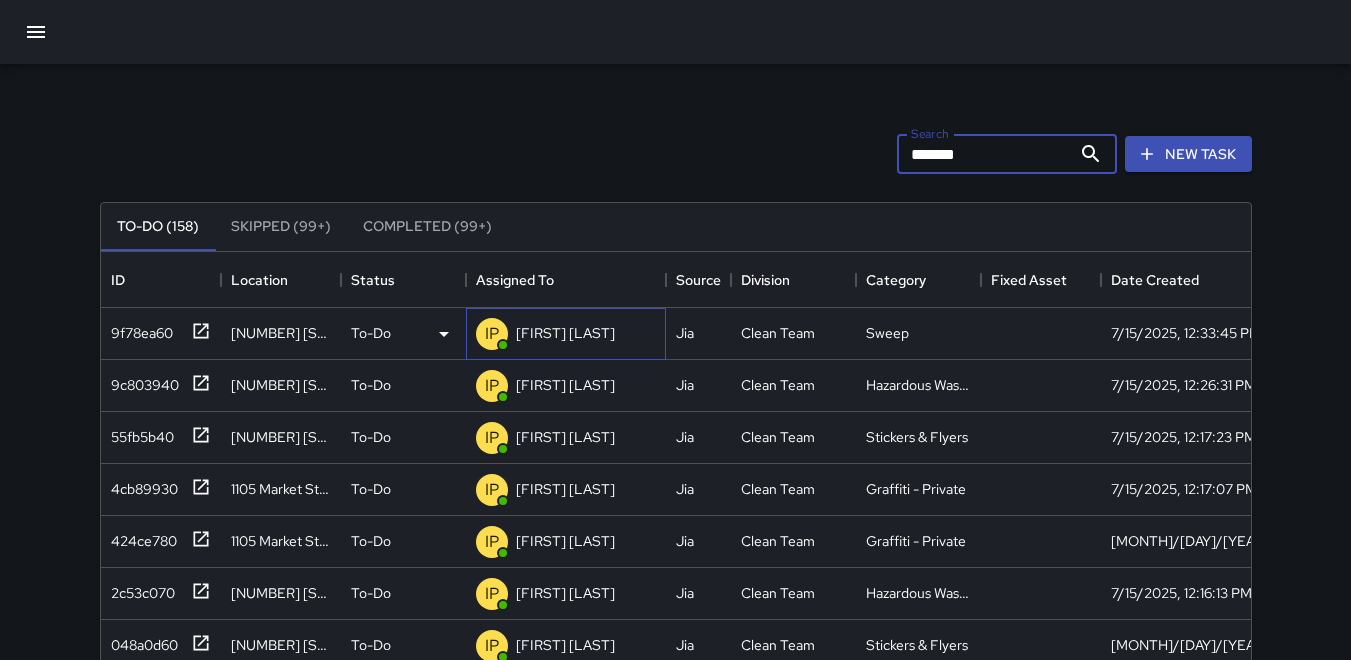 click on "IP" at bounding box center [492, 334] 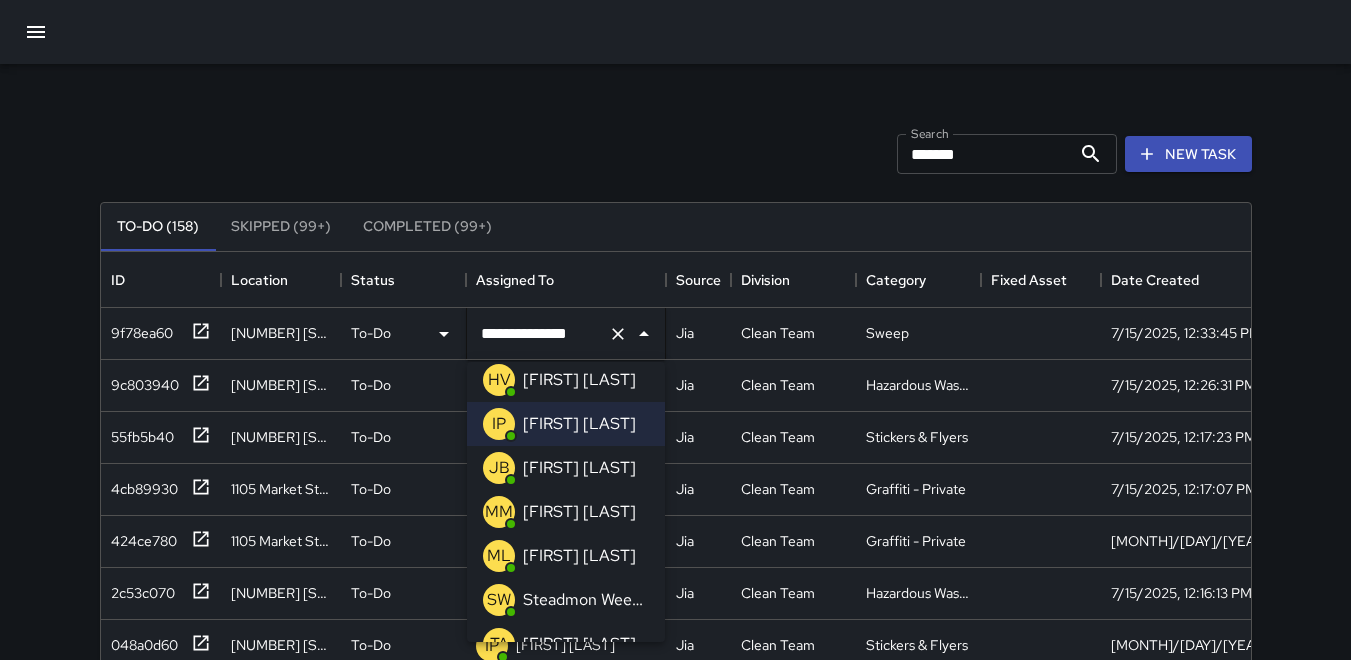 scroll, scrollTop: 200, scrollLeft: 0, axis: vertical 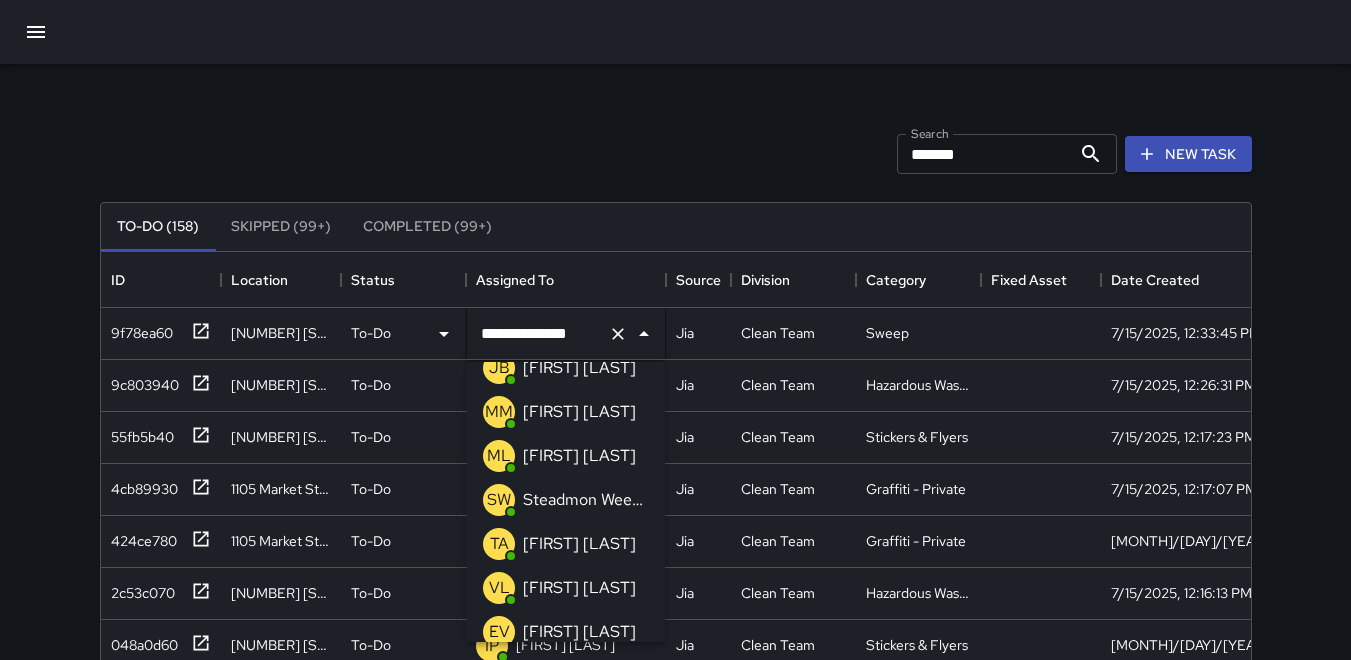 click on "TA" at bounding box center [499, 544] 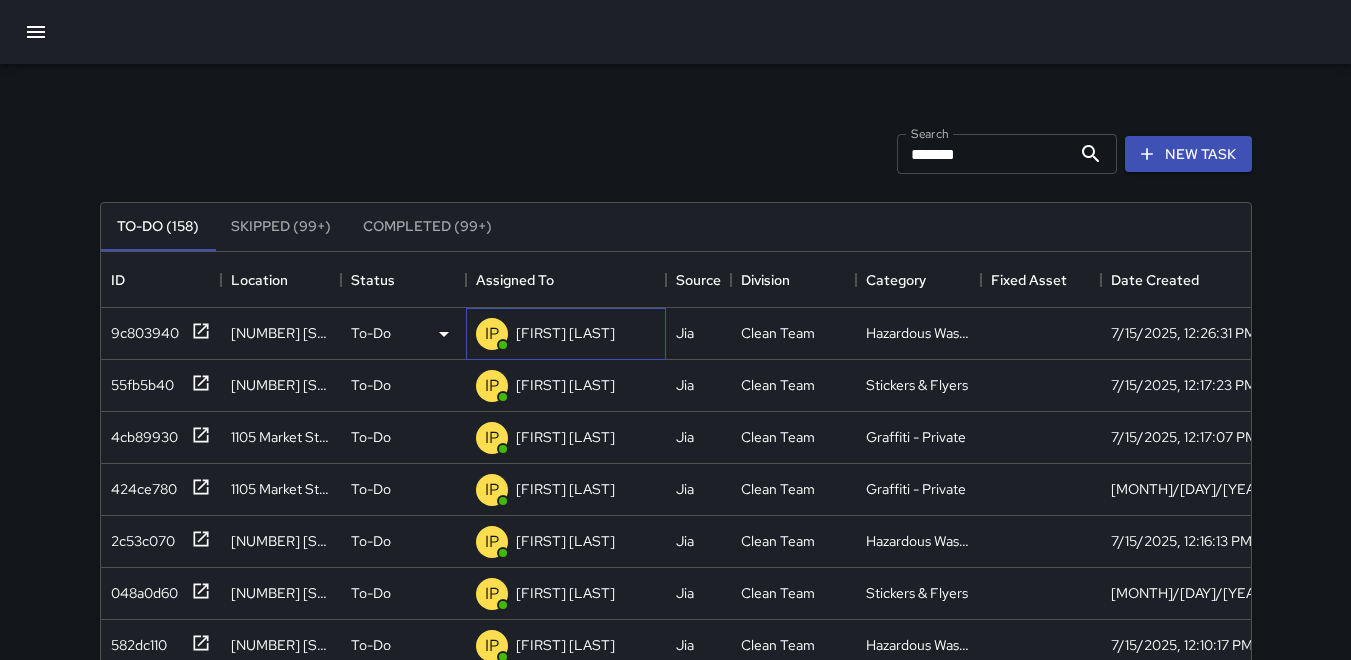 click on "IP" at bounding box center [492, 334] 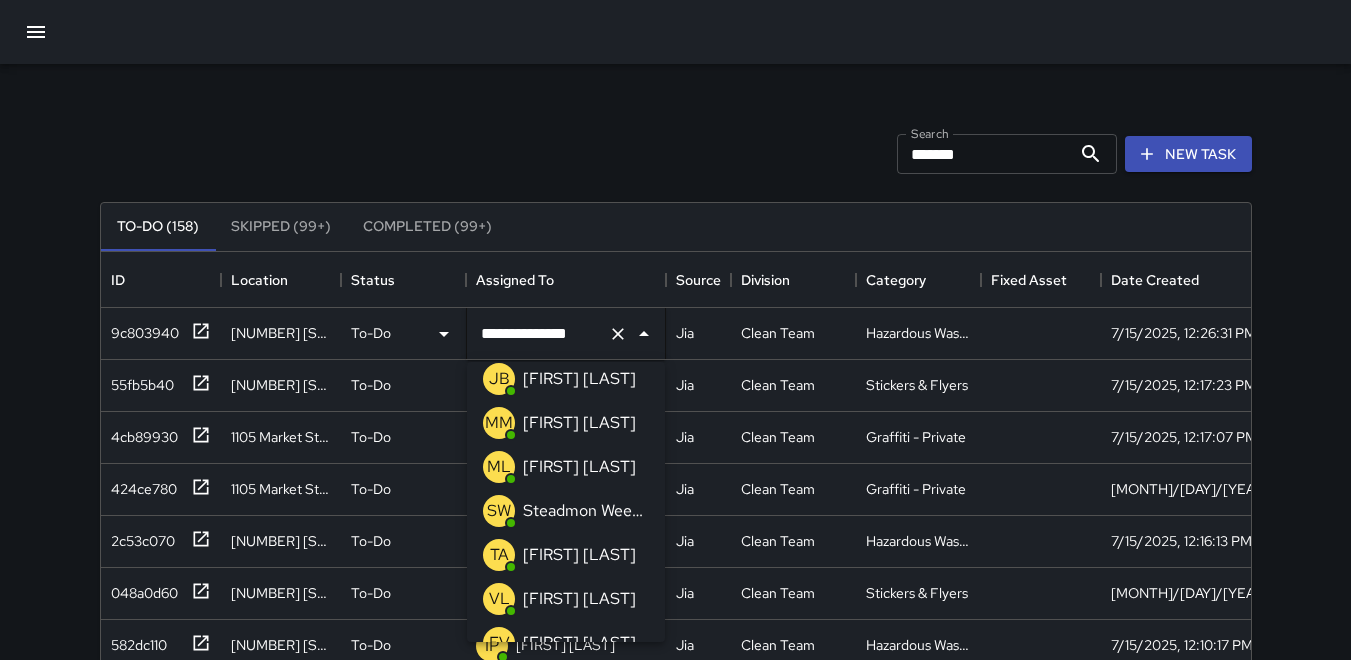 scroll, scrollTop: 200, scrollLeft: 0, axis: vertical 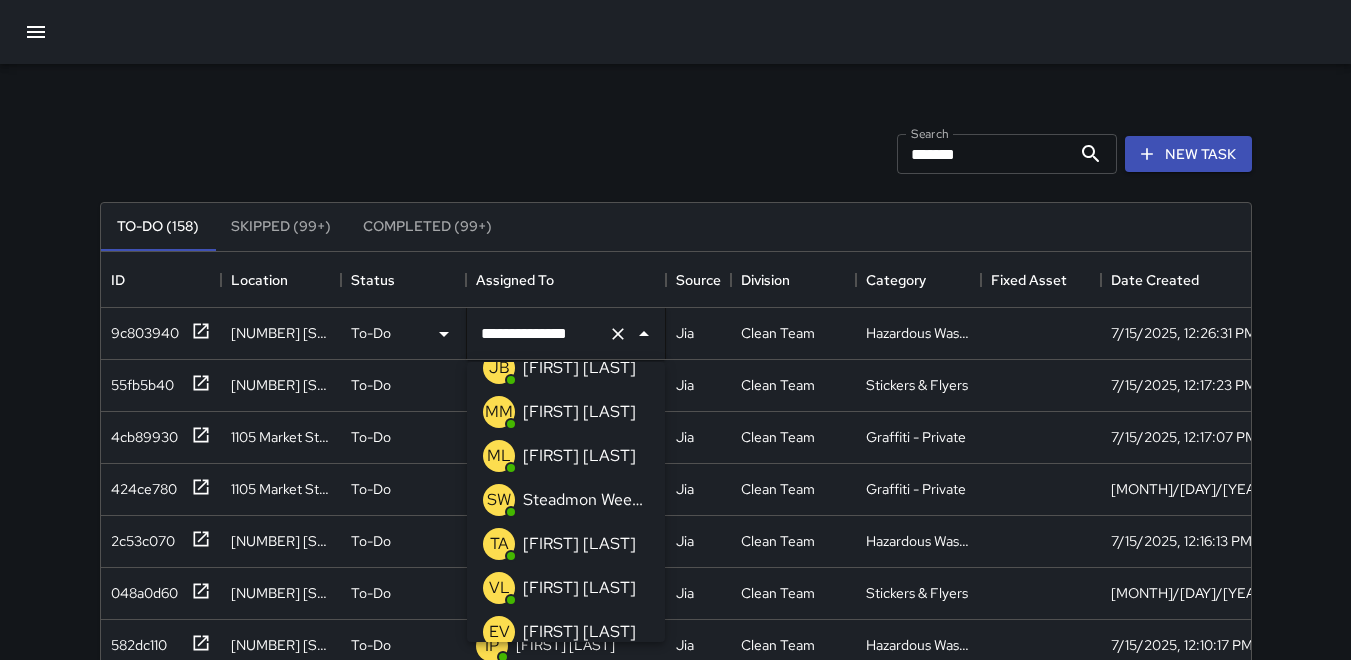 click on "TA" at bounding box center (499, 544) 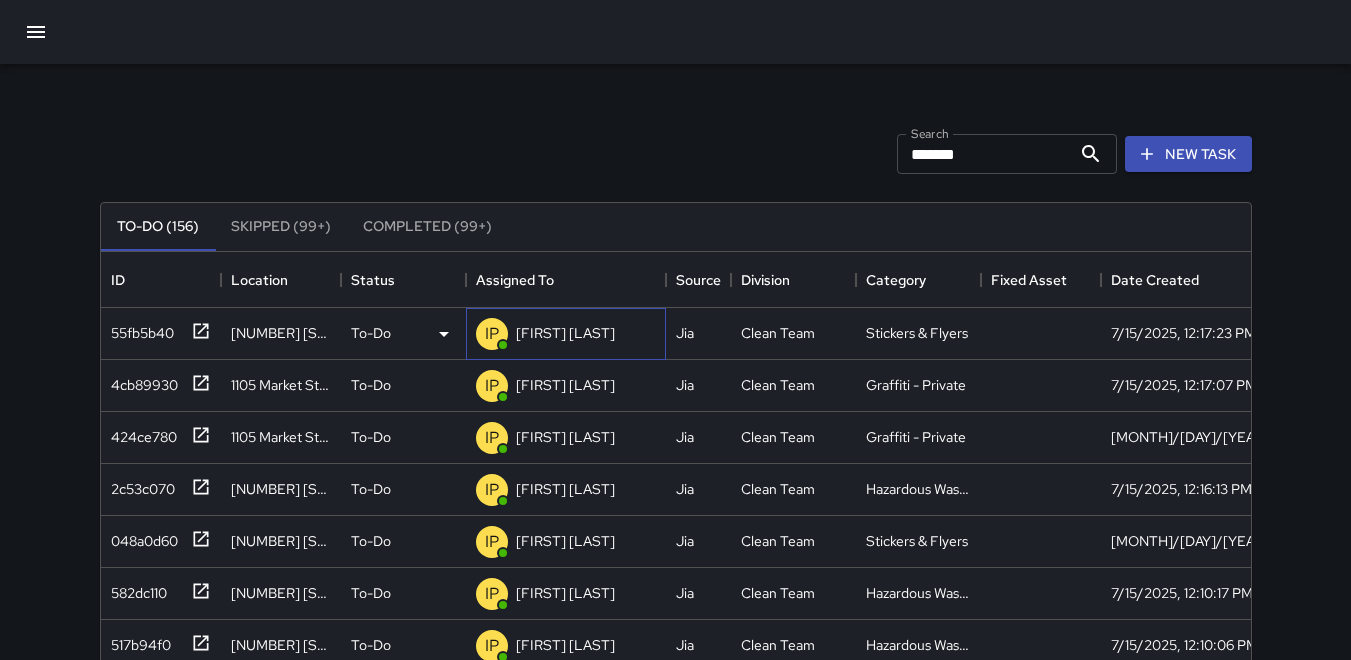 click on "IP" at bounding box center [492, 334] 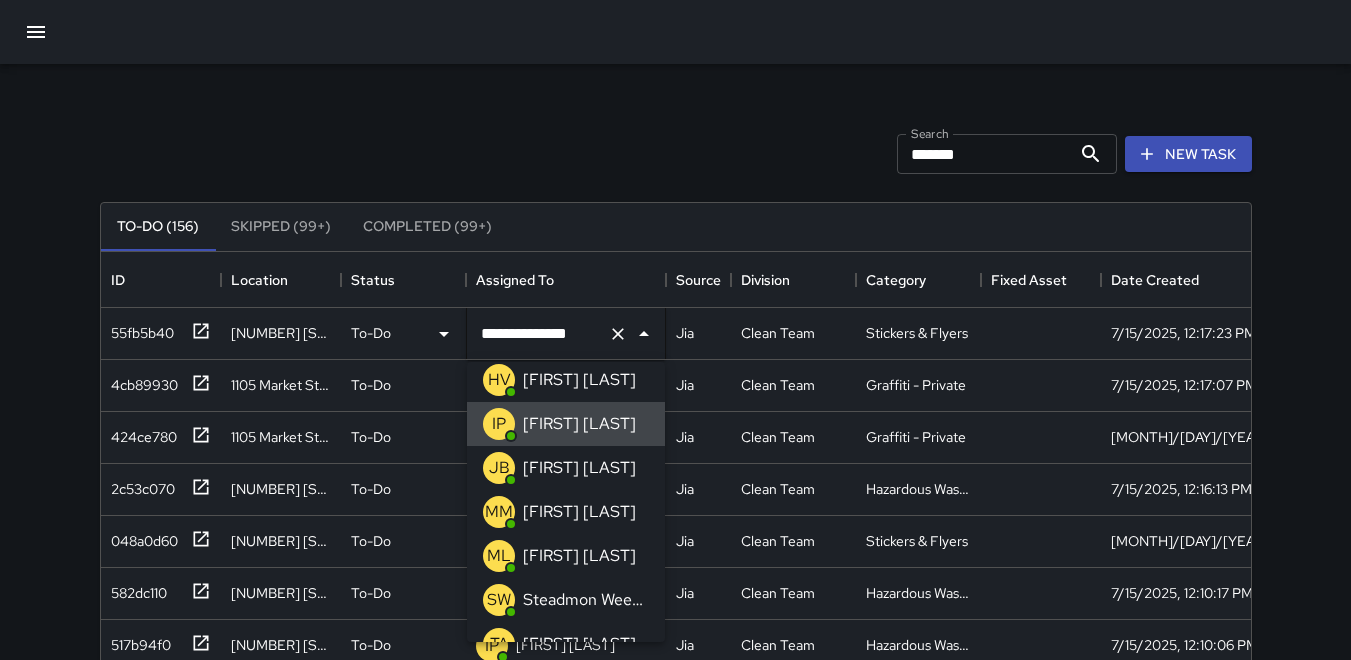 scroll, scrollTop: 200, scrollLeft: 0, axis: vertical 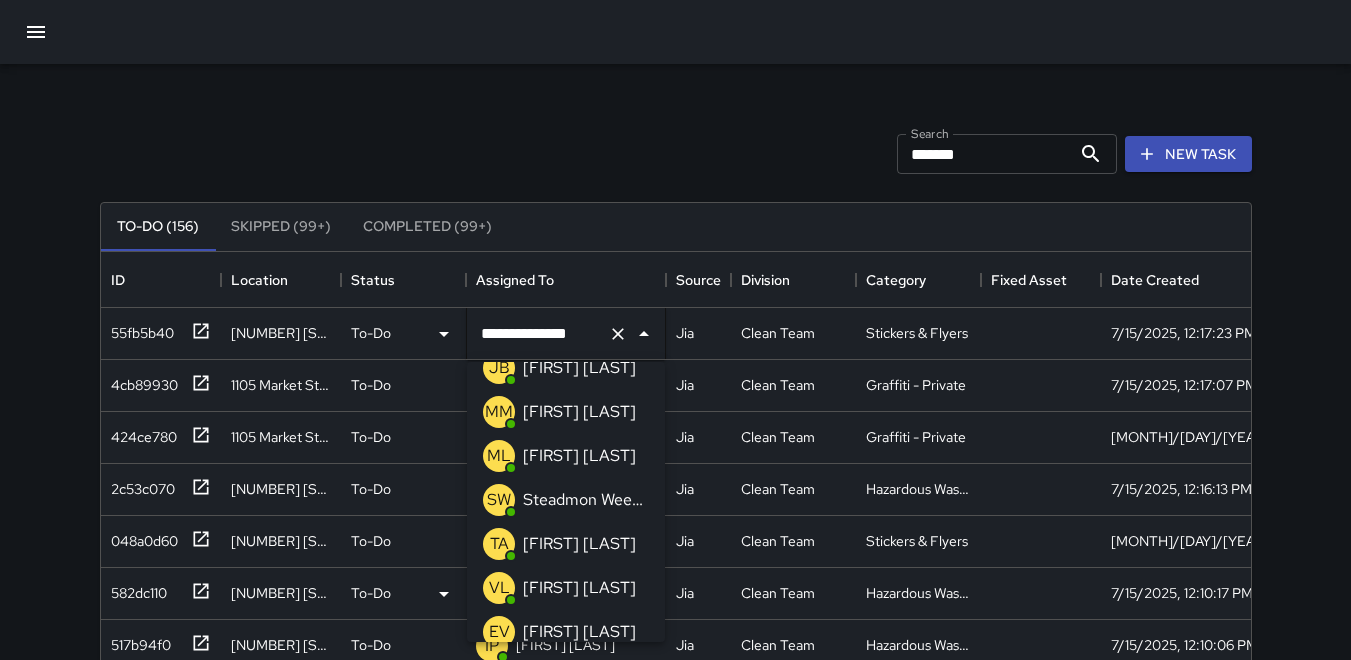 click on "TA" at bounding box center [499, 544] 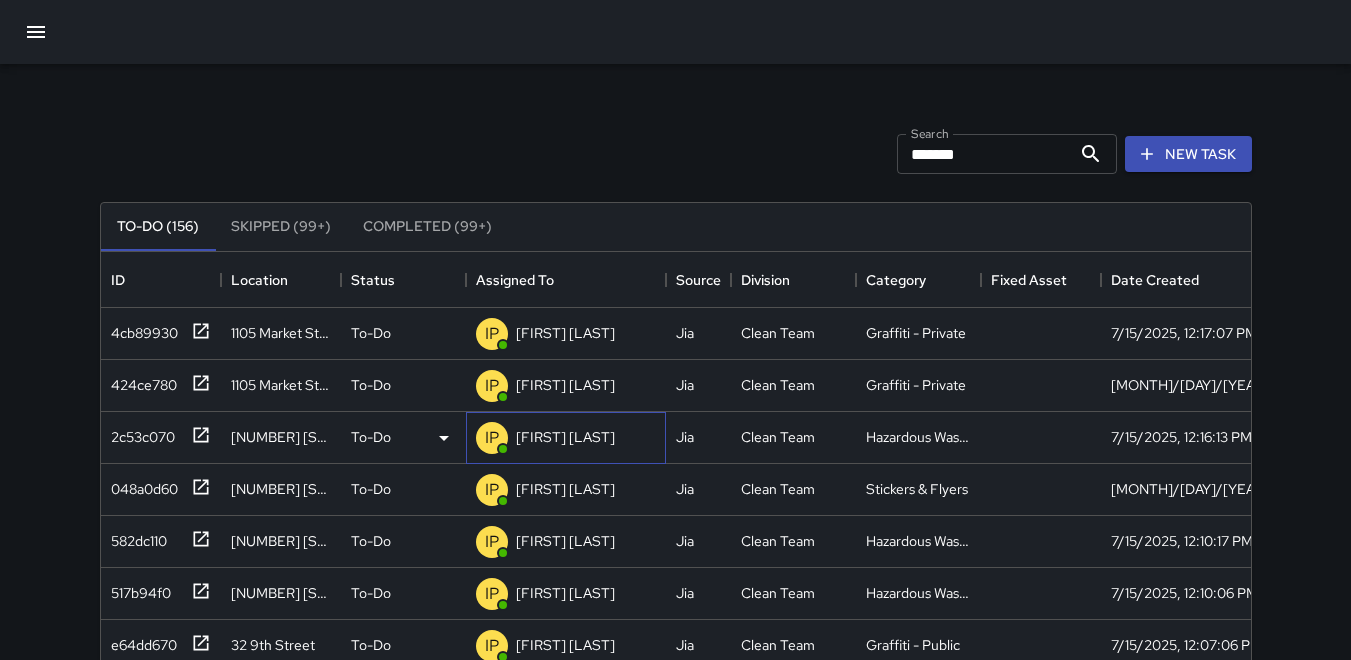 click on "IP" at bounding box center (492, 438) 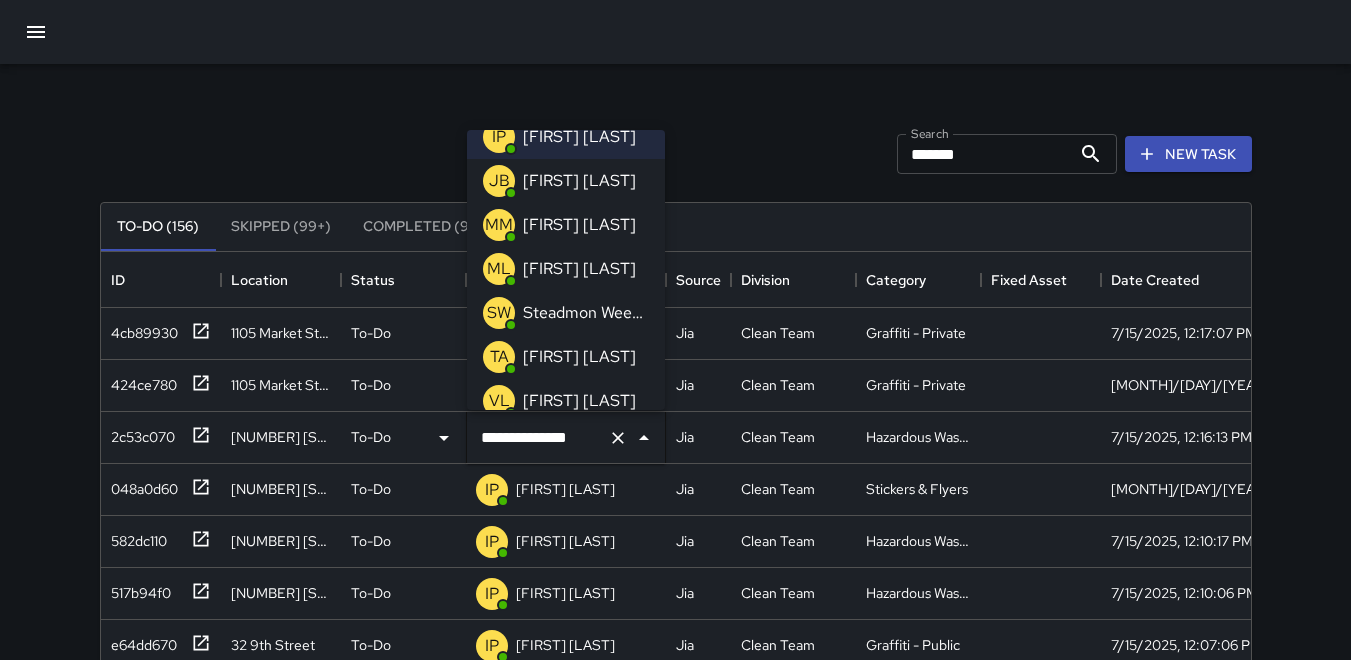 scroll, scrollTop: 200, scrollLeft: 0, axis: vertical 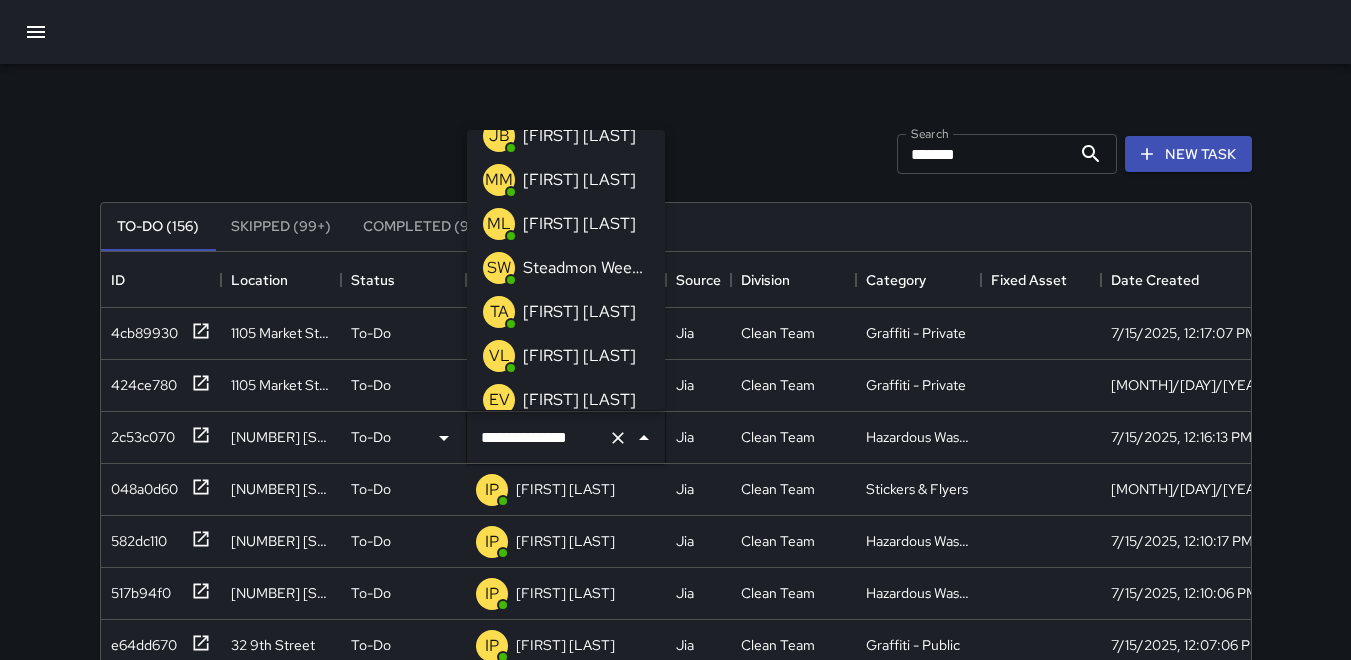 click on "TA" at bounding box center (499, 312) 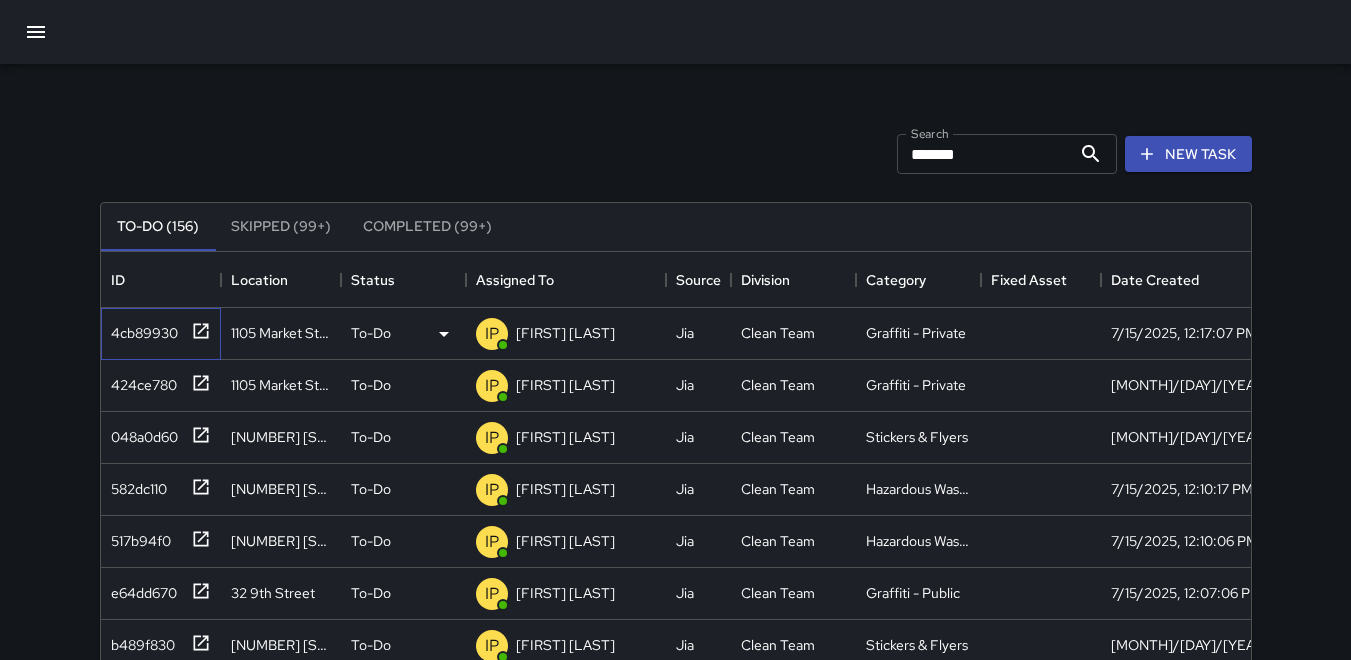 click on "4cb89930" at bounding box center (140, 329) 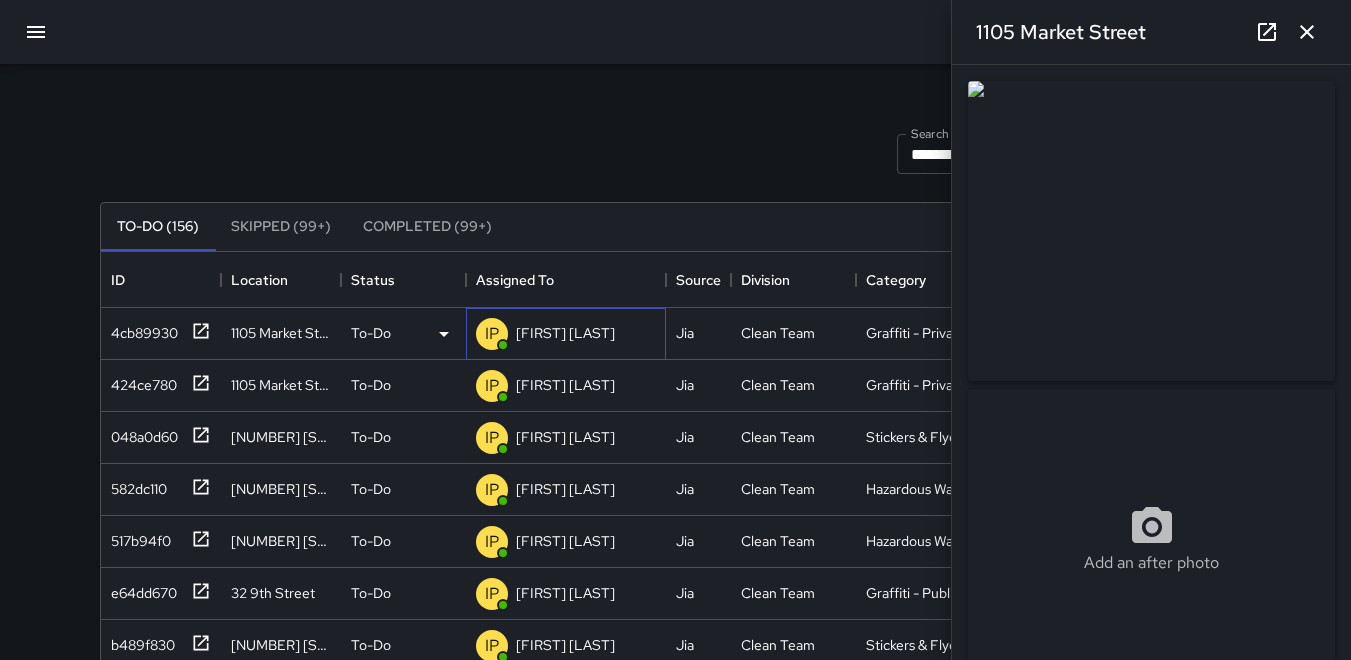 click on "IP" at bounding box center [492, 334] 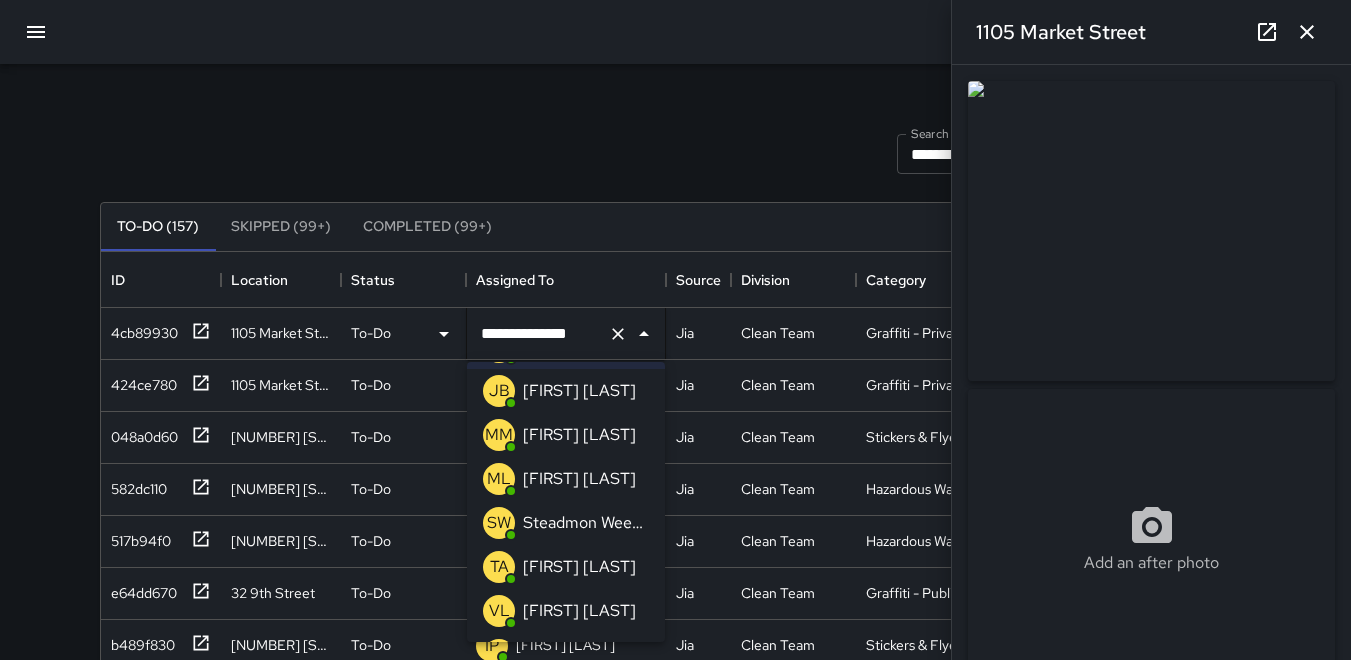 scroll, scrollTop: 200, scrollLeft: 0, axis: vertical 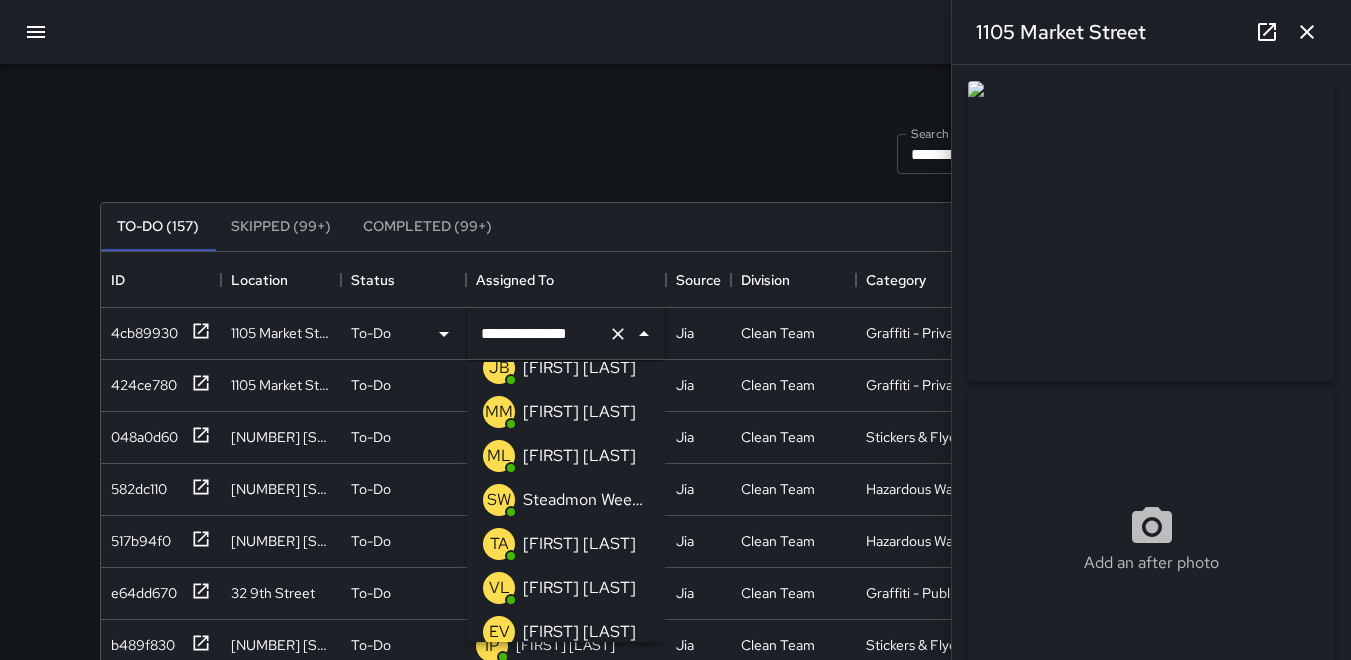 click on "TA" at bounding box center (499, 544) 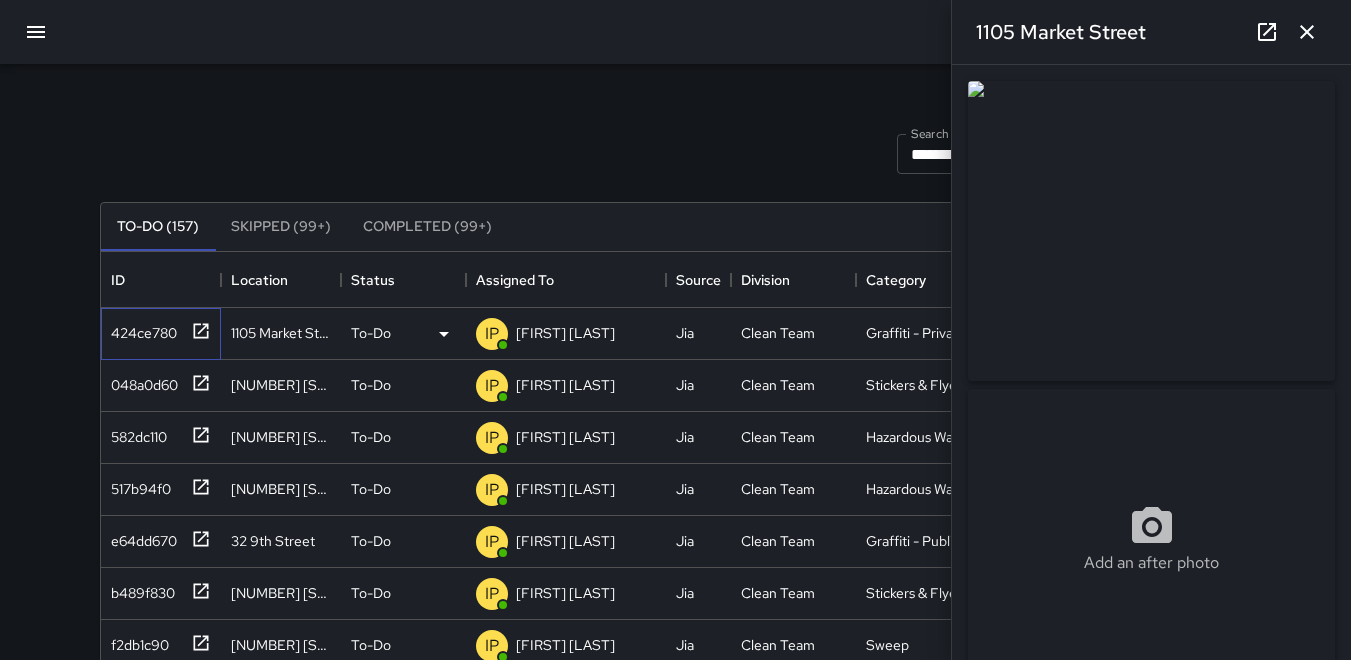 click on "424ce780" at bounding box center [140, 329] 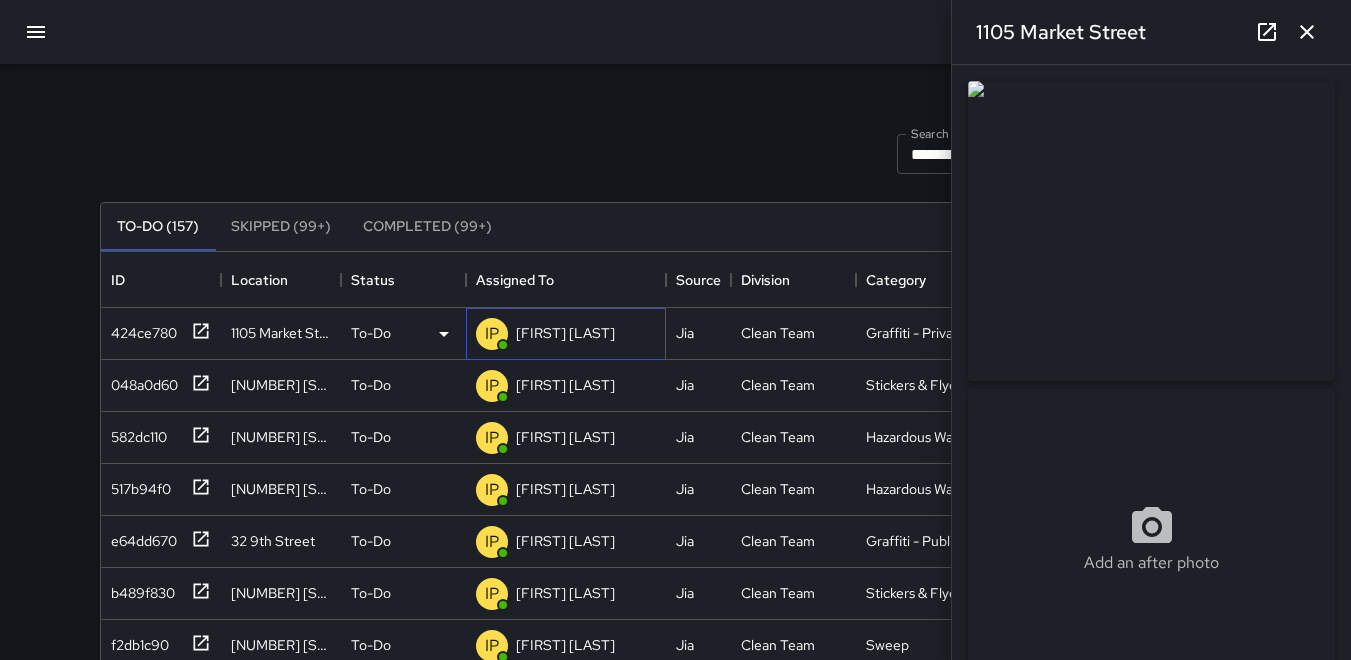 click on "IP" at bounding box center [492, 334] 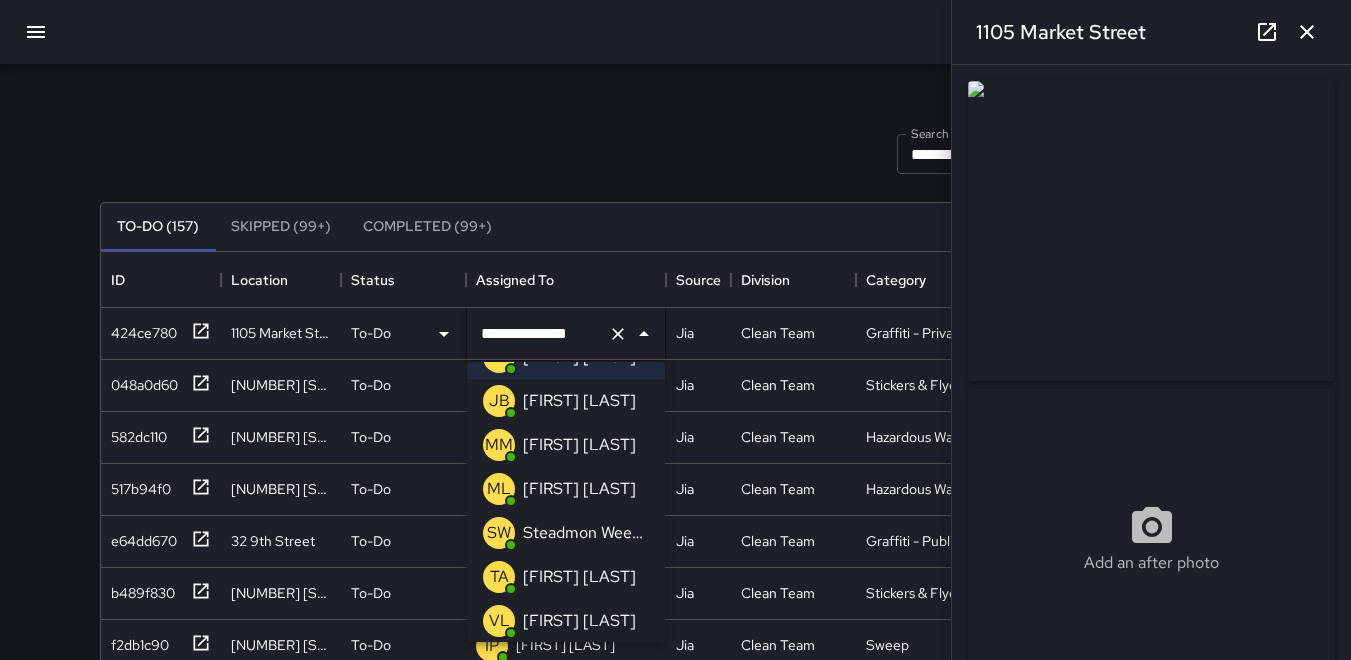 scroll, scrollTop: 200, scrollLeft: 0, axis: vertical 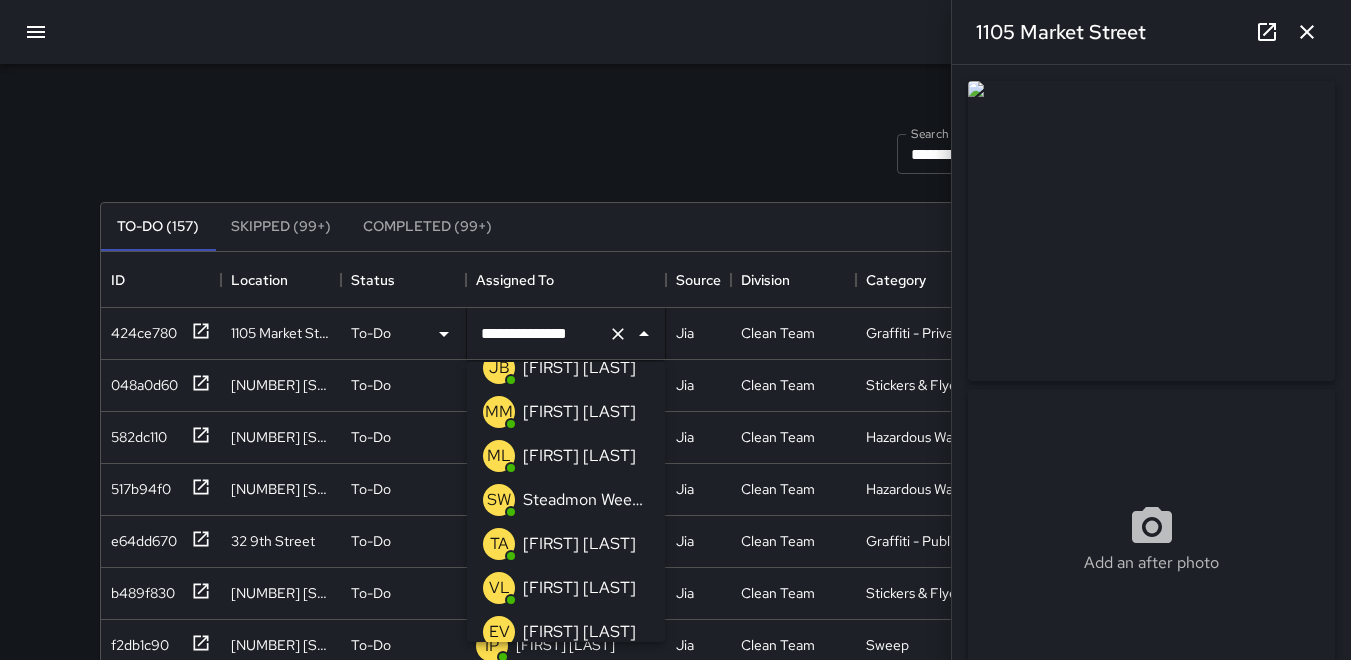 click on "TA" at bounding box center [499, 544] 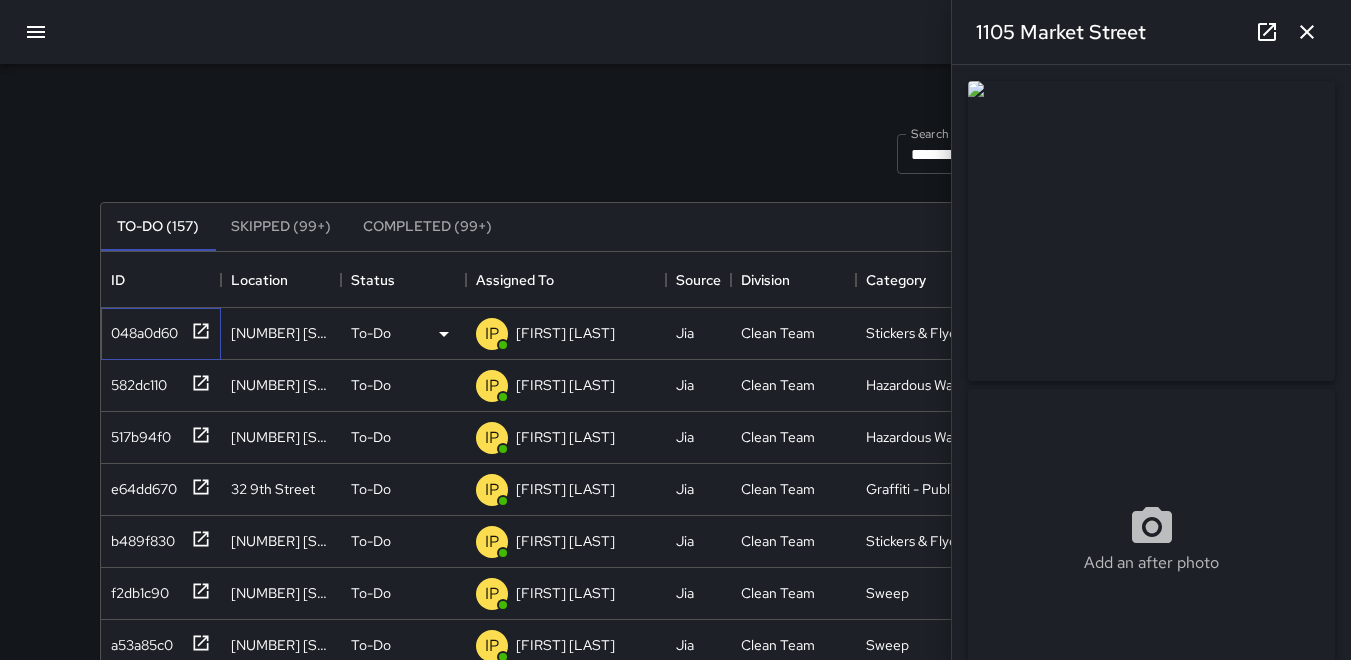 click on "048a0d60" at bounding box center [140, 329] 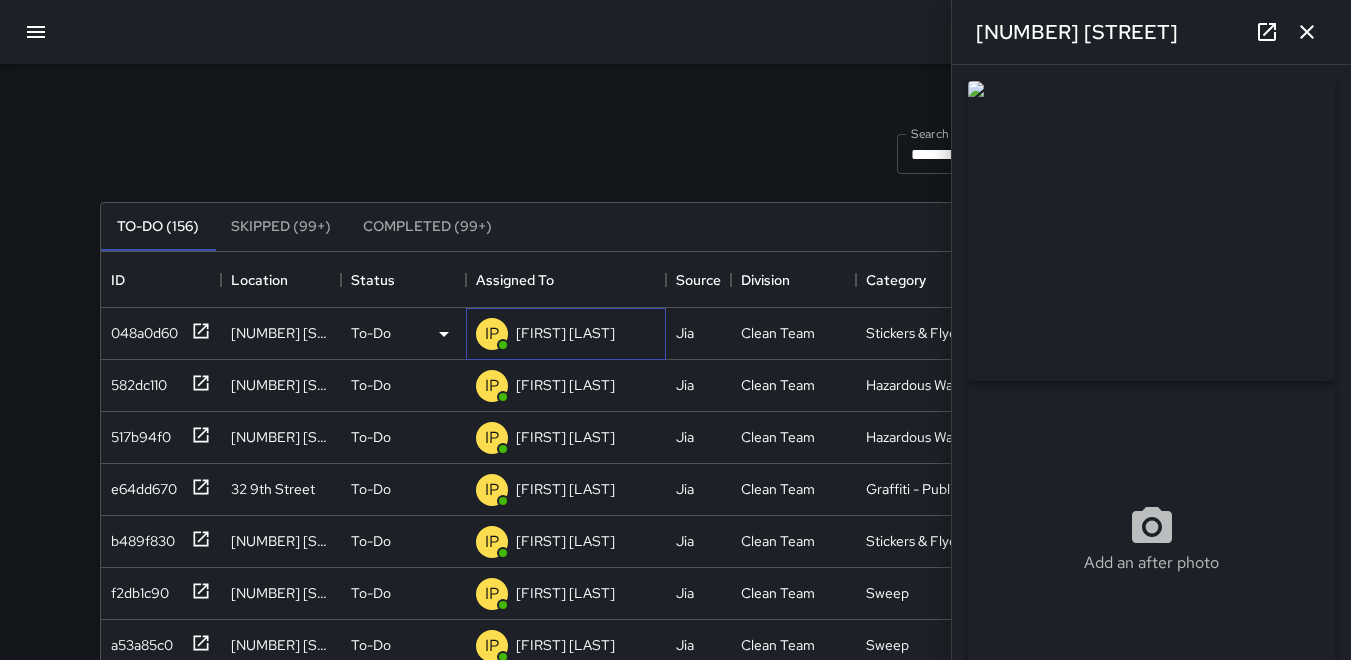 click on "IP" at bounding box center [492, 334] 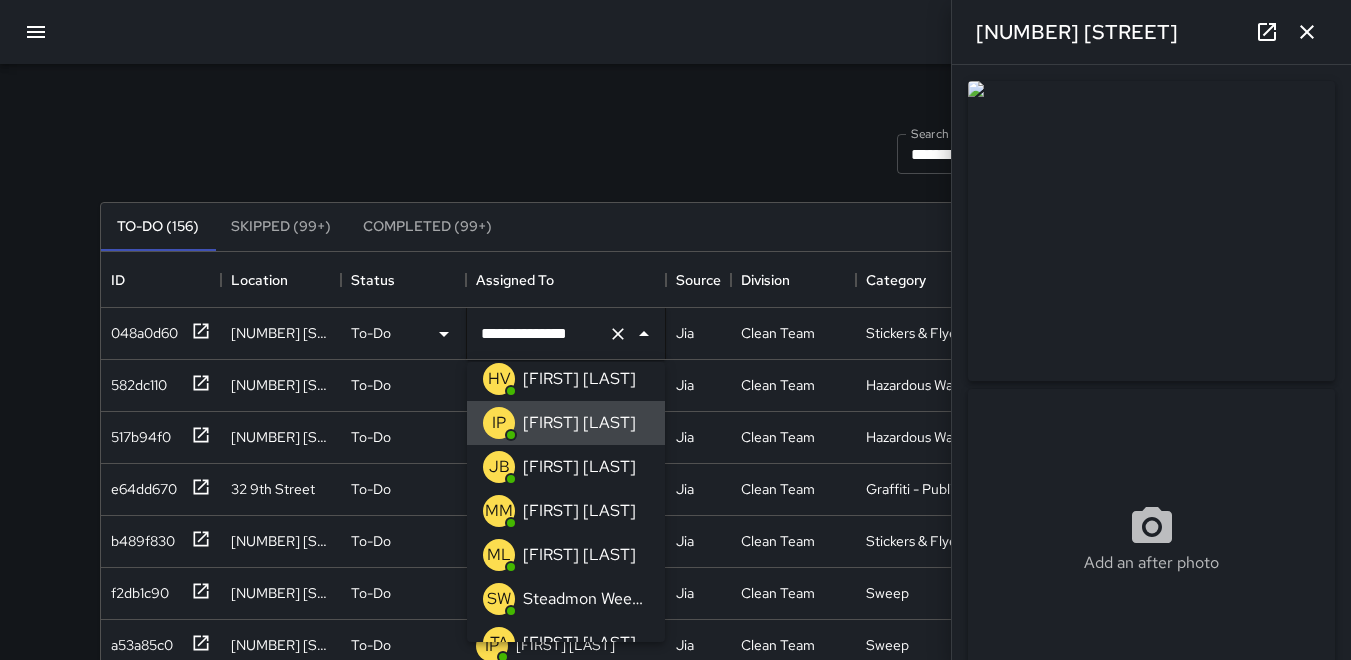 scroll, scrollTop: 200, scrollLeft: 0, axis: vertical 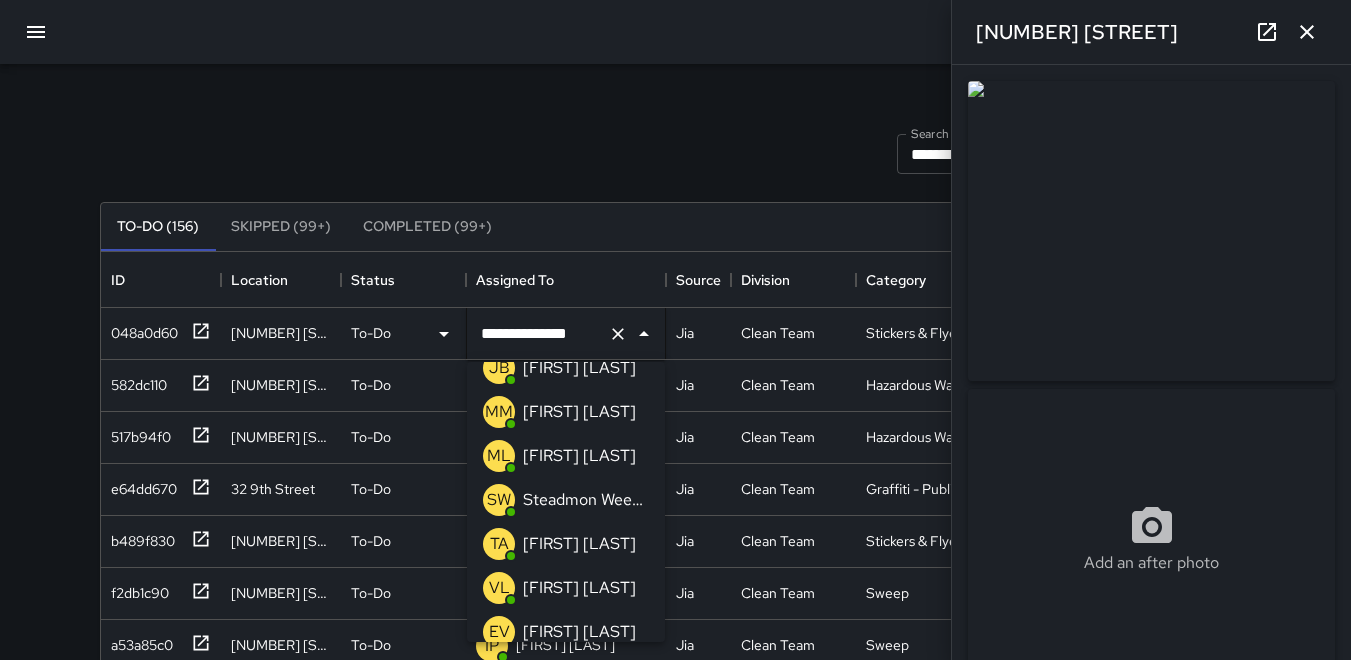 click on "TA" at bounding box center [499, 544] 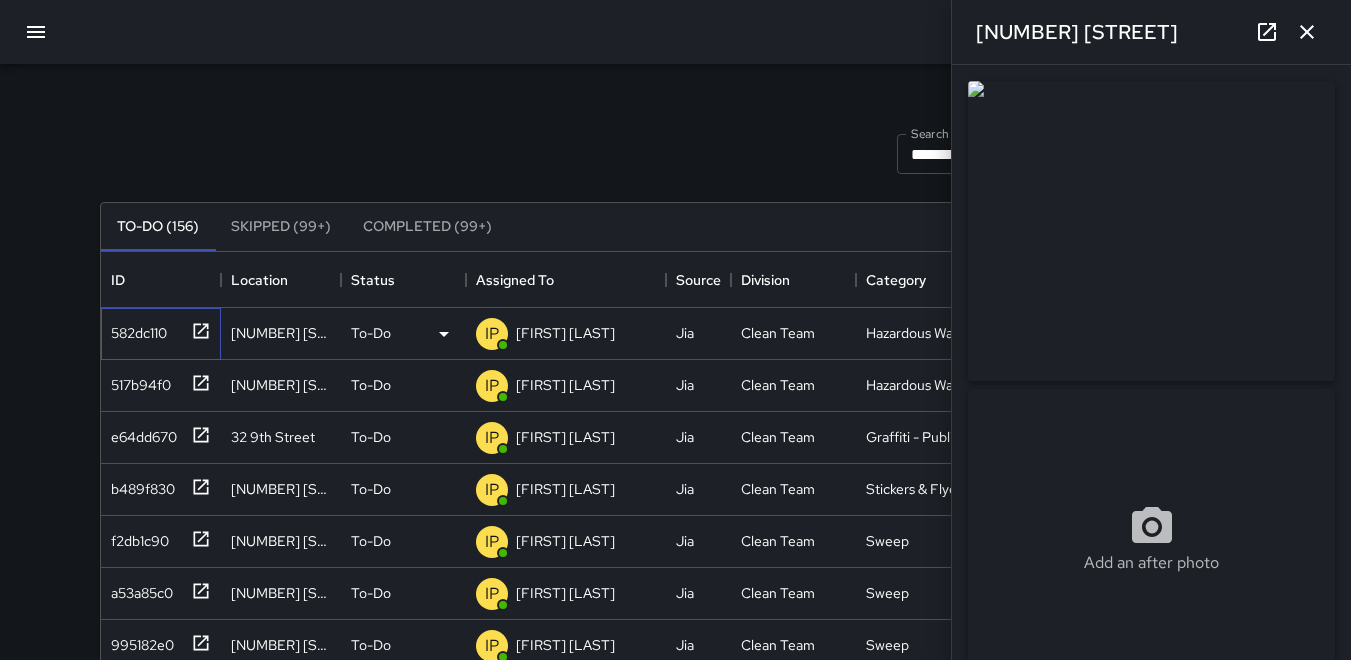 click on "582dc110" at bounding box center (135, 329) 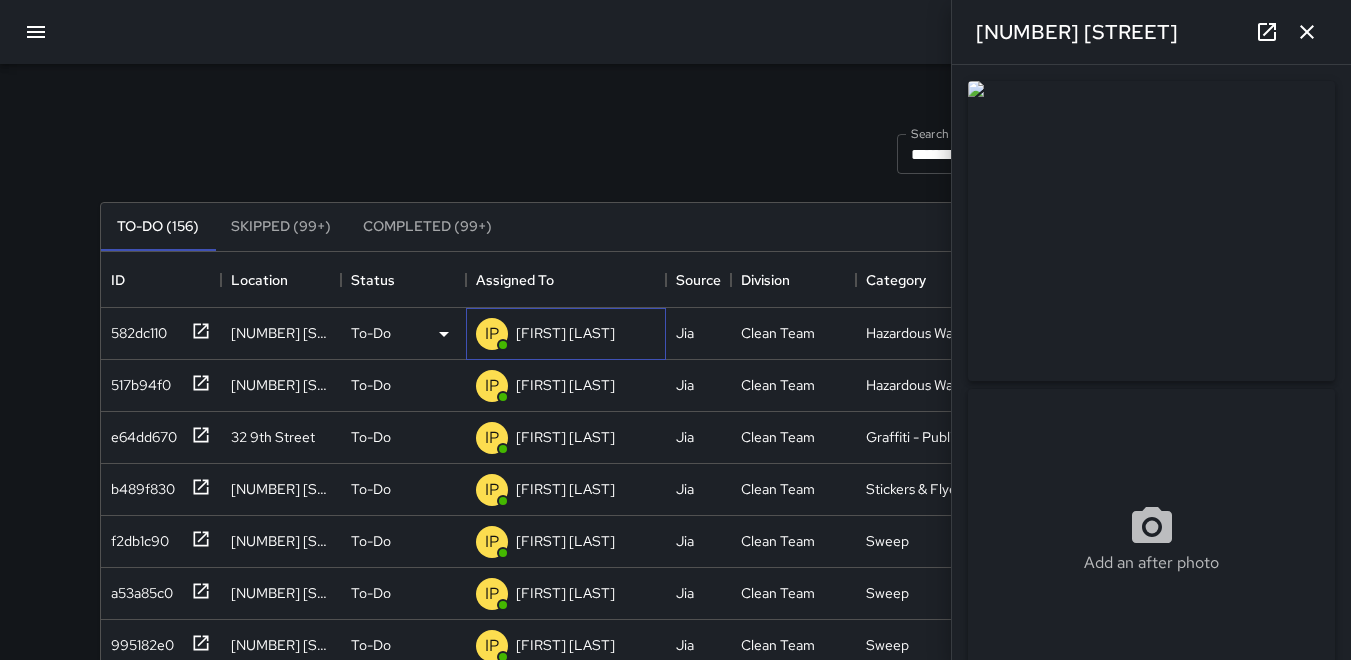 click on "IP" at bounding box center (492, 334) 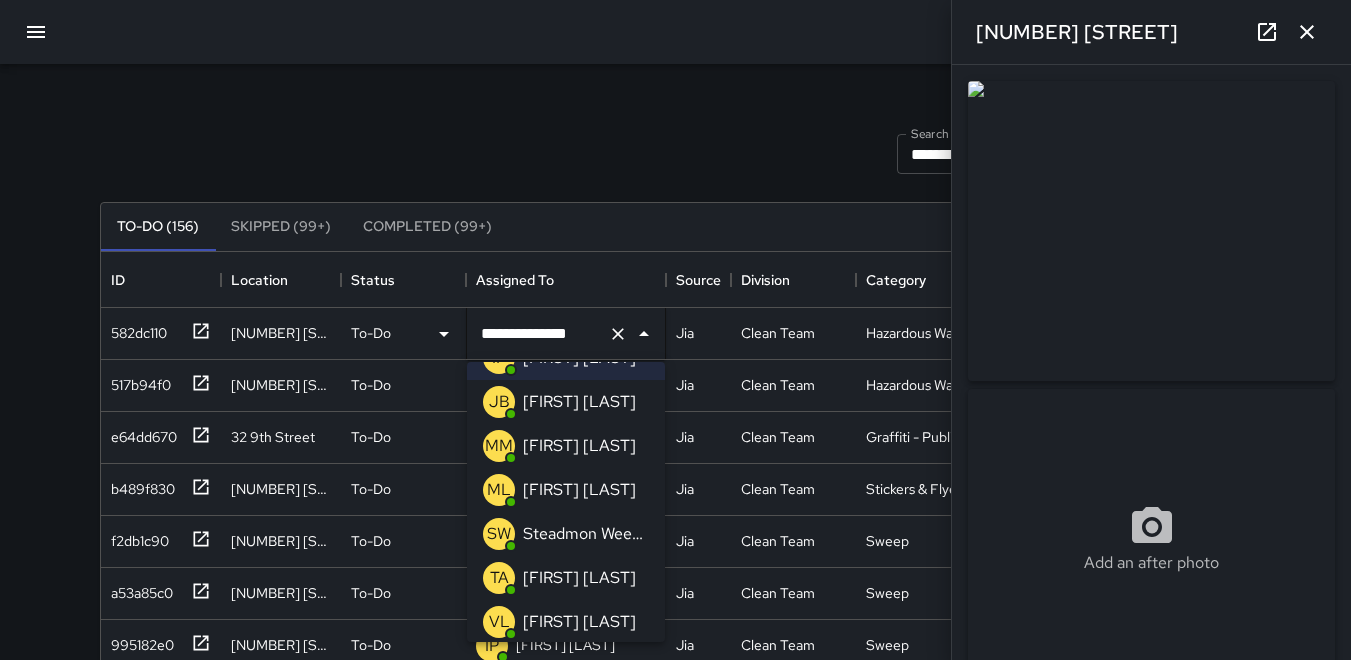 scroll, scrollTop: 200, scrollLeft: 0, axis: vertical 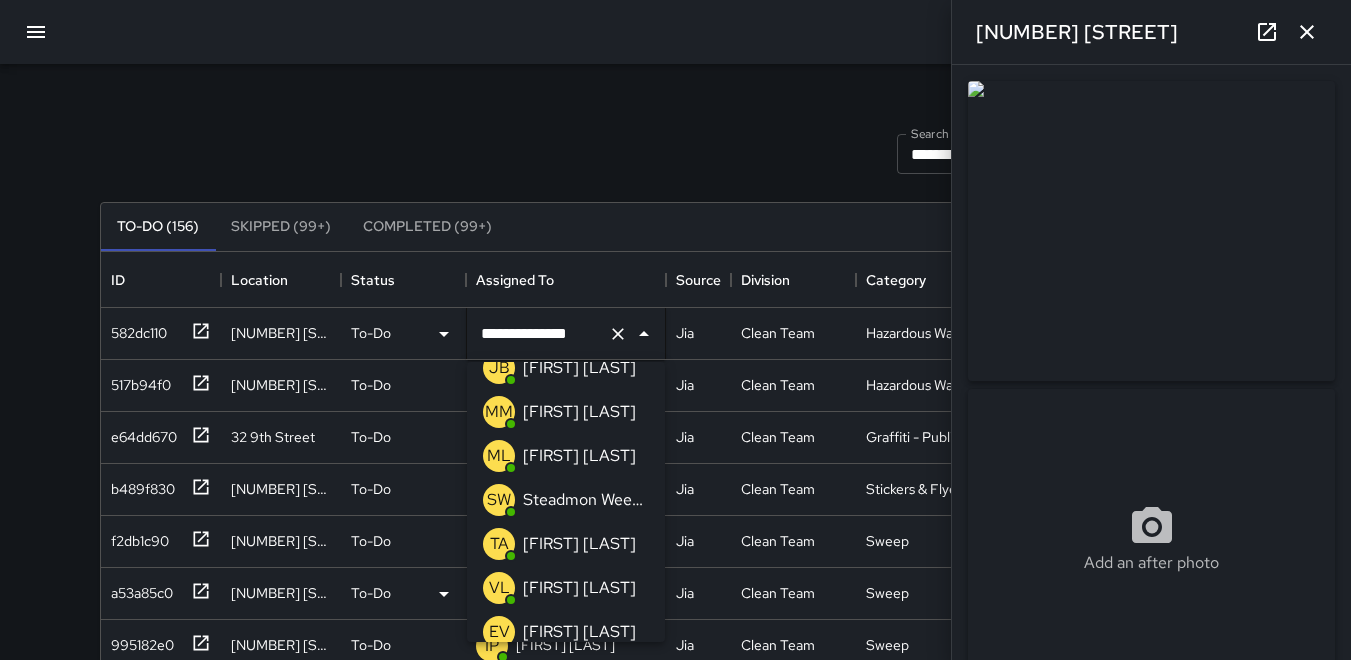 click on "TA" at bounding box center [499, 544] 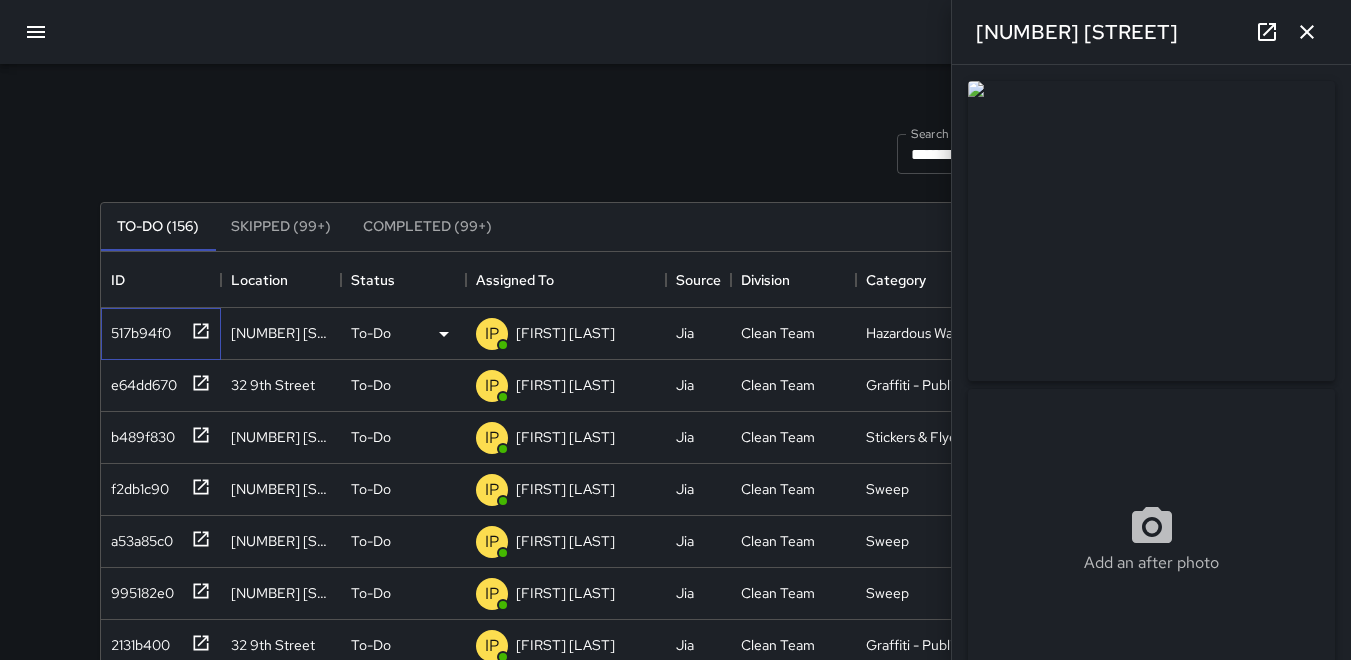 click on "517b94f0" at bounding box center (137, 329) 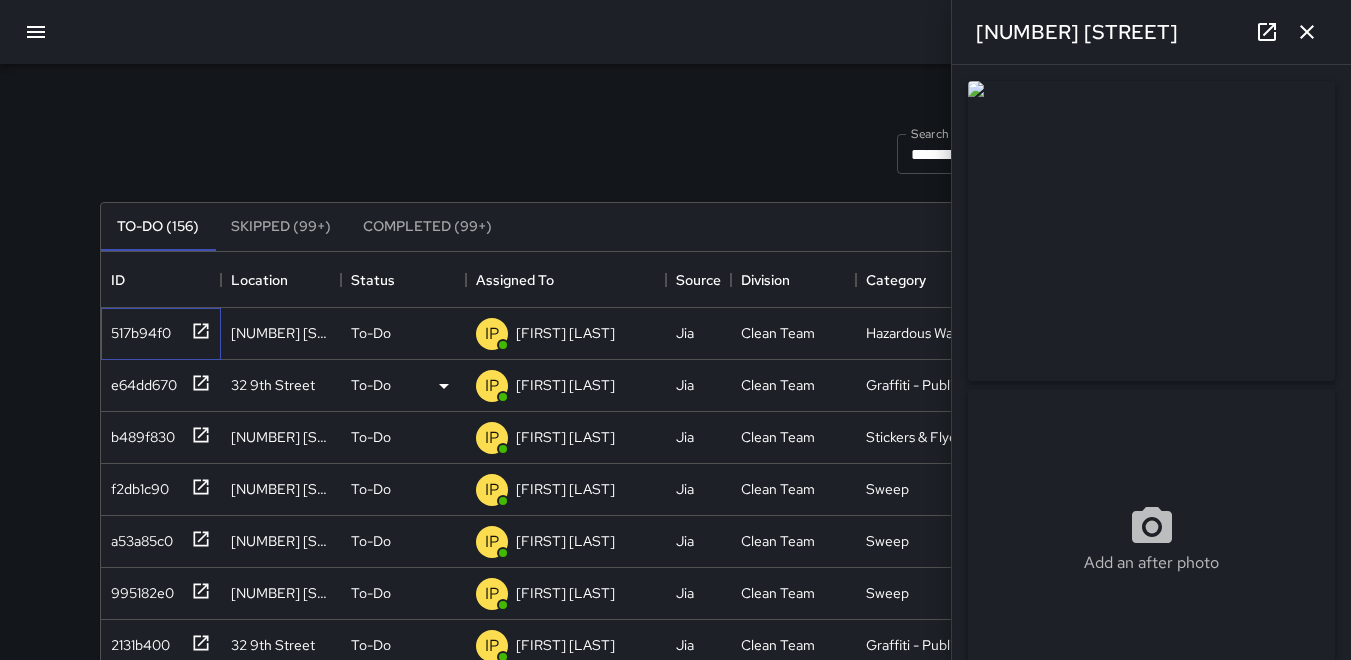 type on "**********" 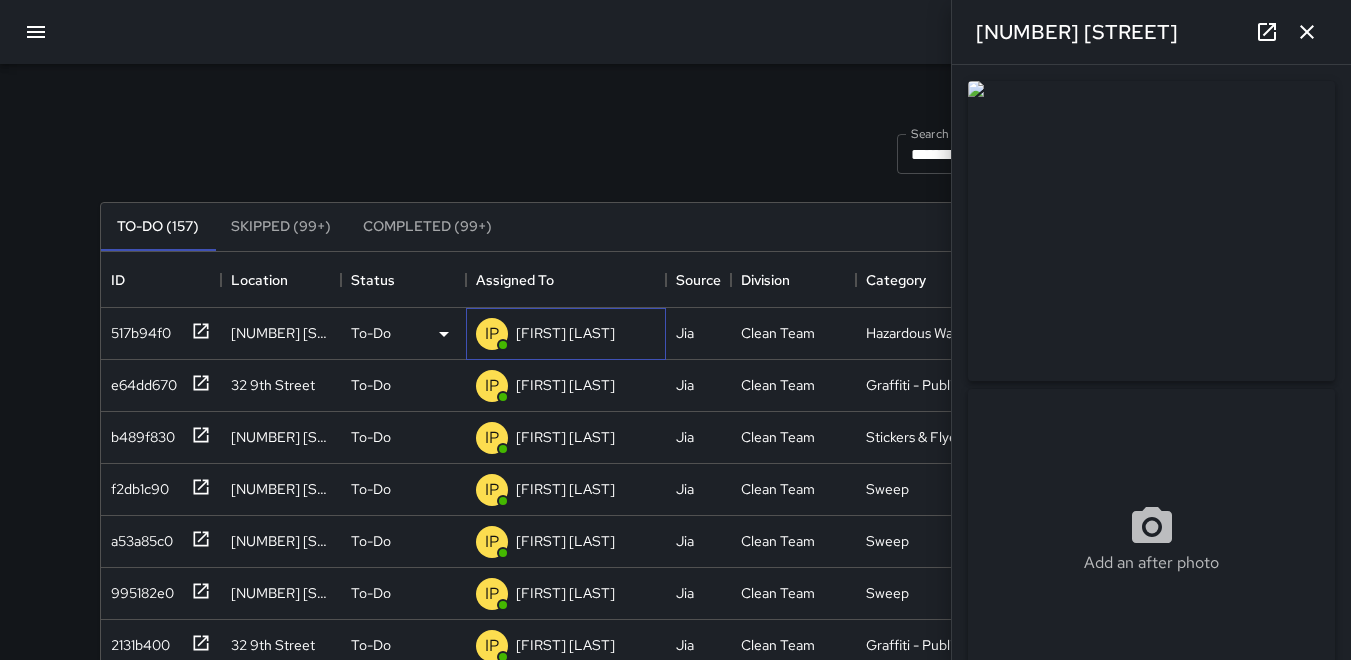 click on "IP" at bounding box center (492, 334) 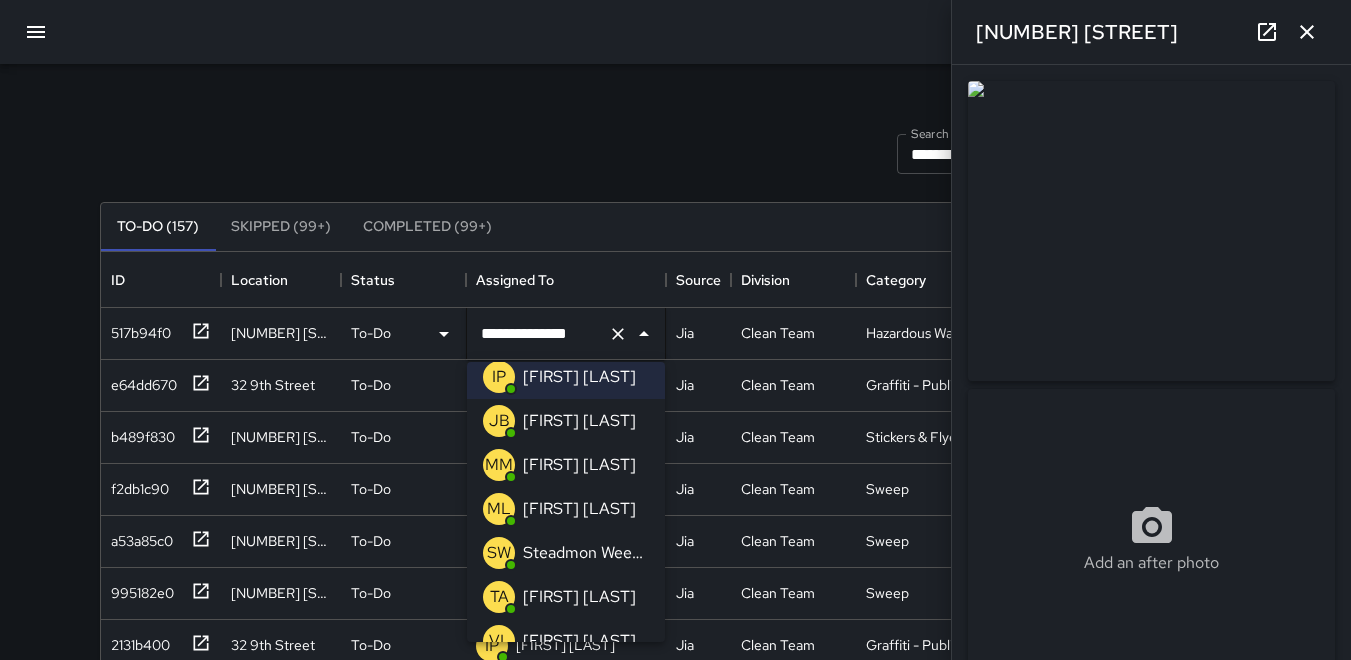 scroll, scrollTop: 200, scrollLeft: 0, axis: vertical 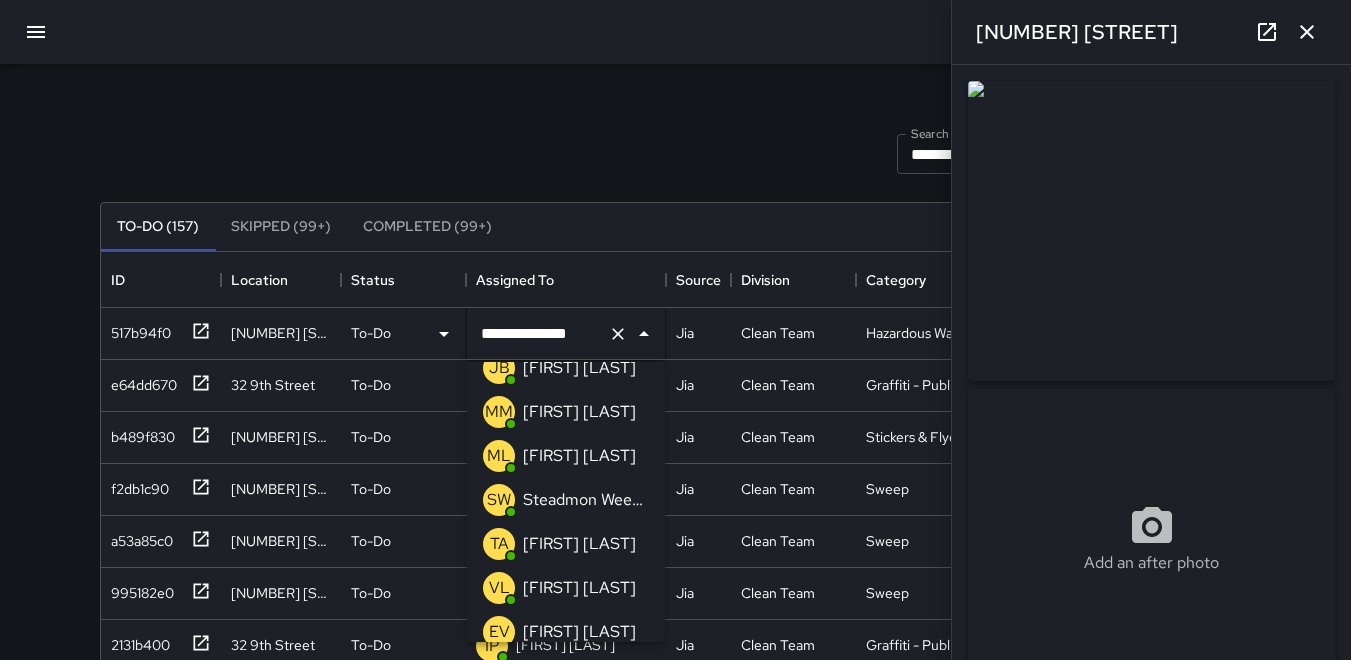 click on "TA" at bounding box center [499, 544] 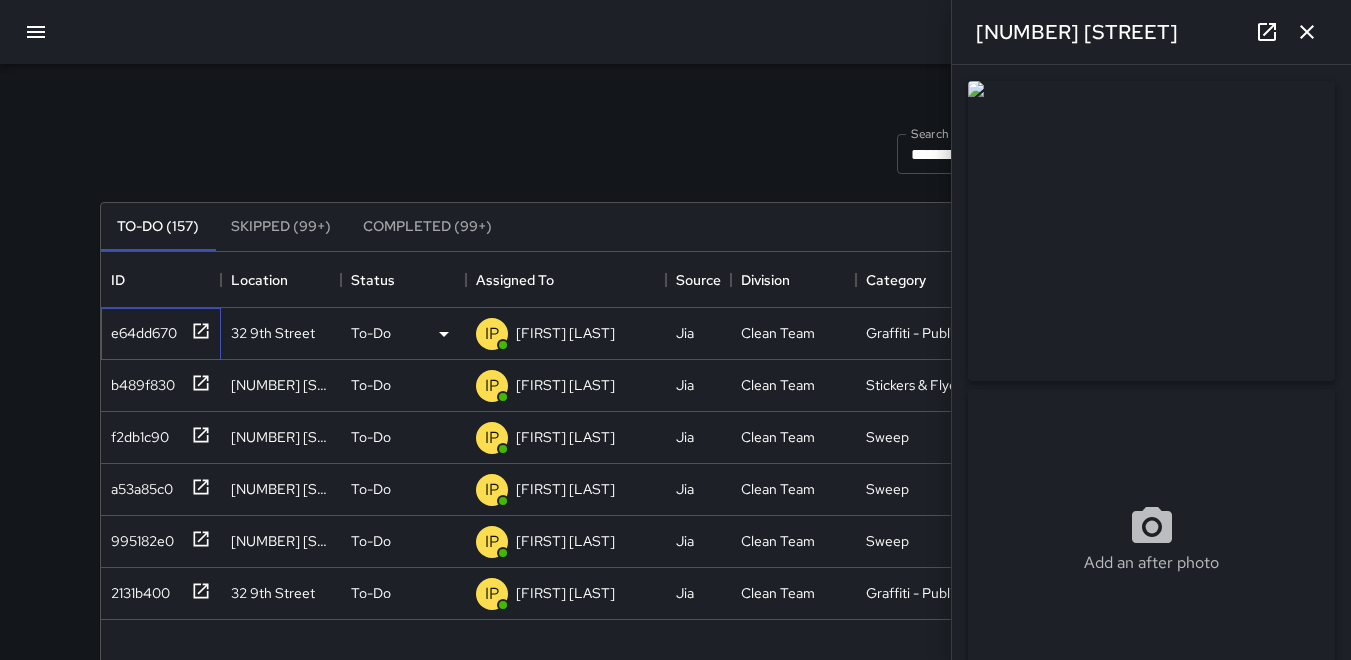 click on "e64dd670" at bounding box center (140, 329) 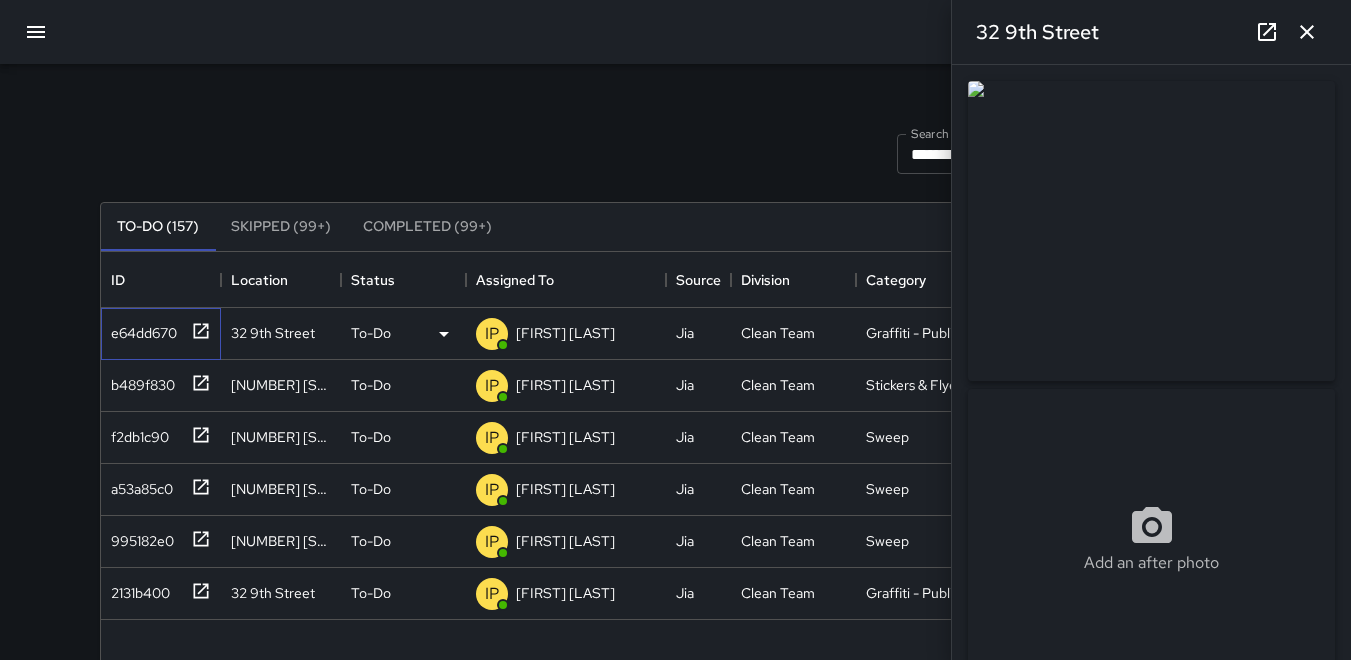 type on "**********" 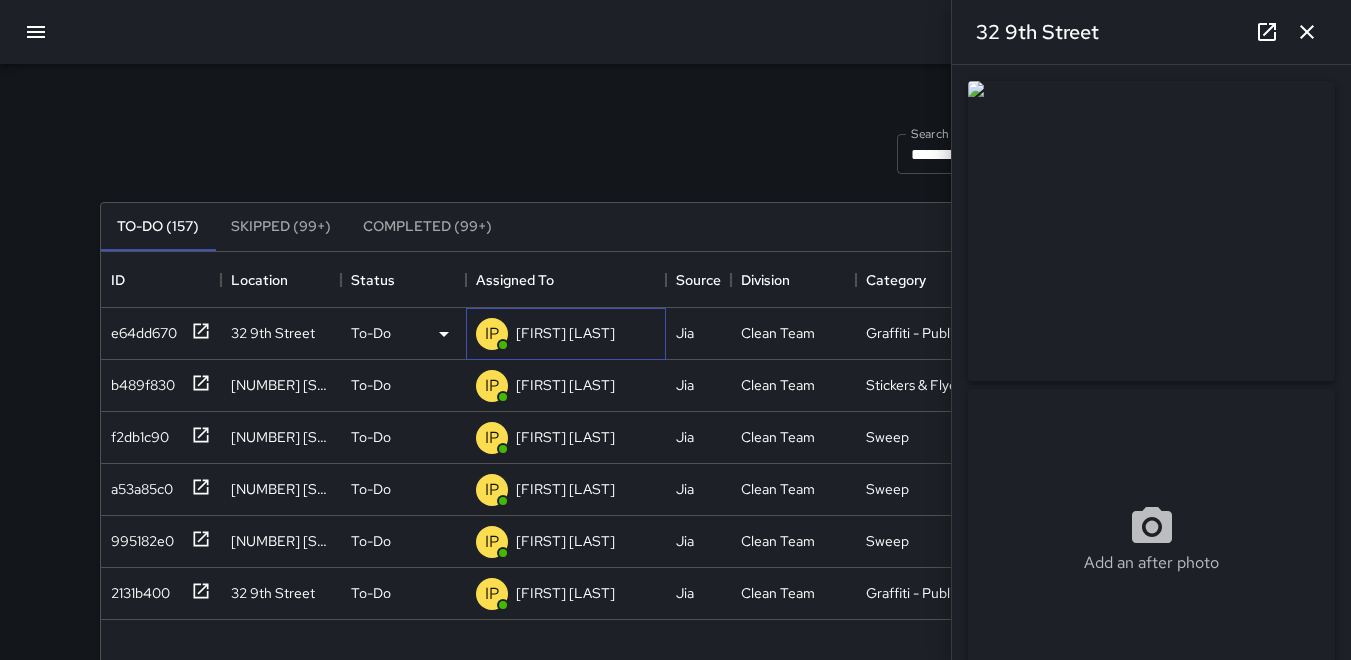 click on "IP" at bounding box center (492, 334) 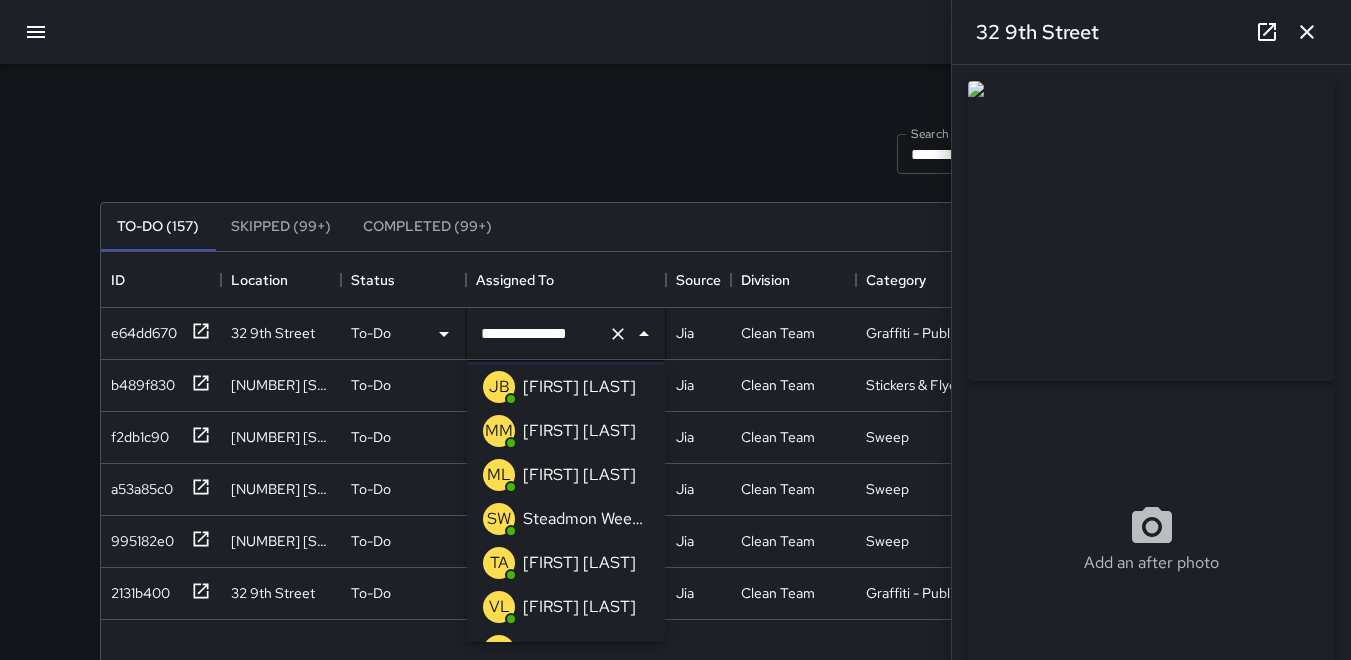 scroll, scrollTop: 200, scrollLeft: 0, axis: vertical 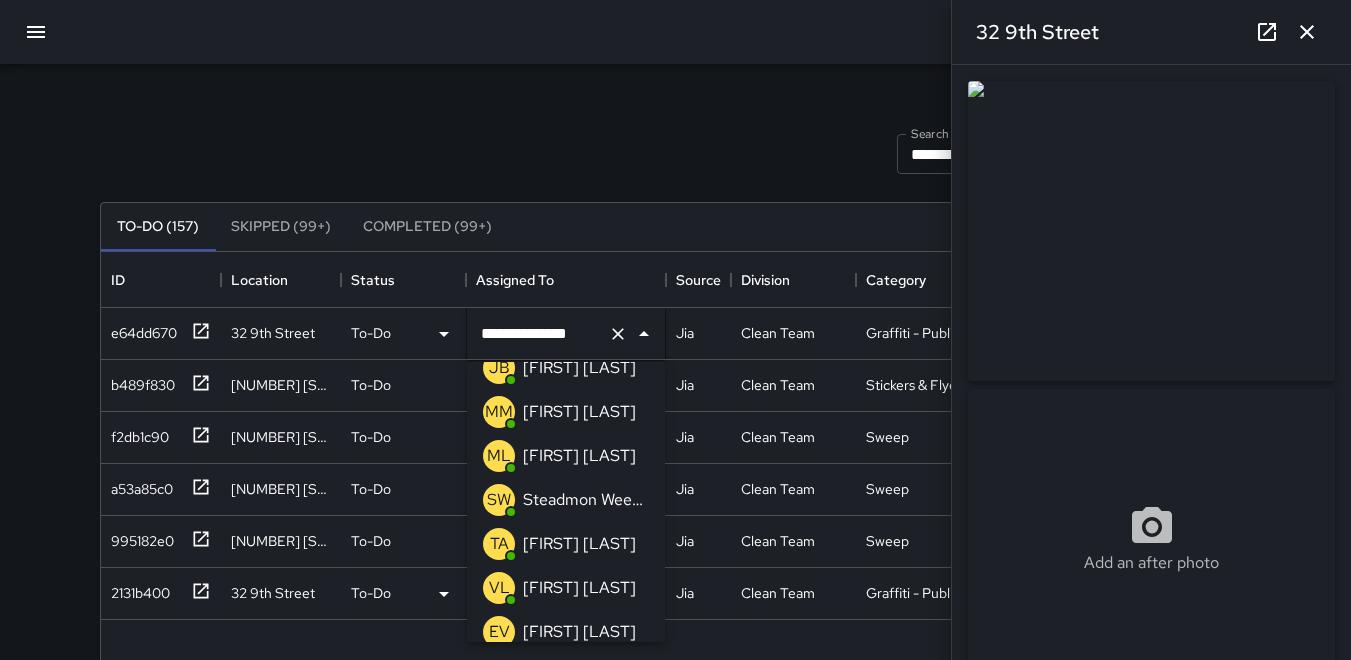 click on "TA" at bounding box center (499, 544) 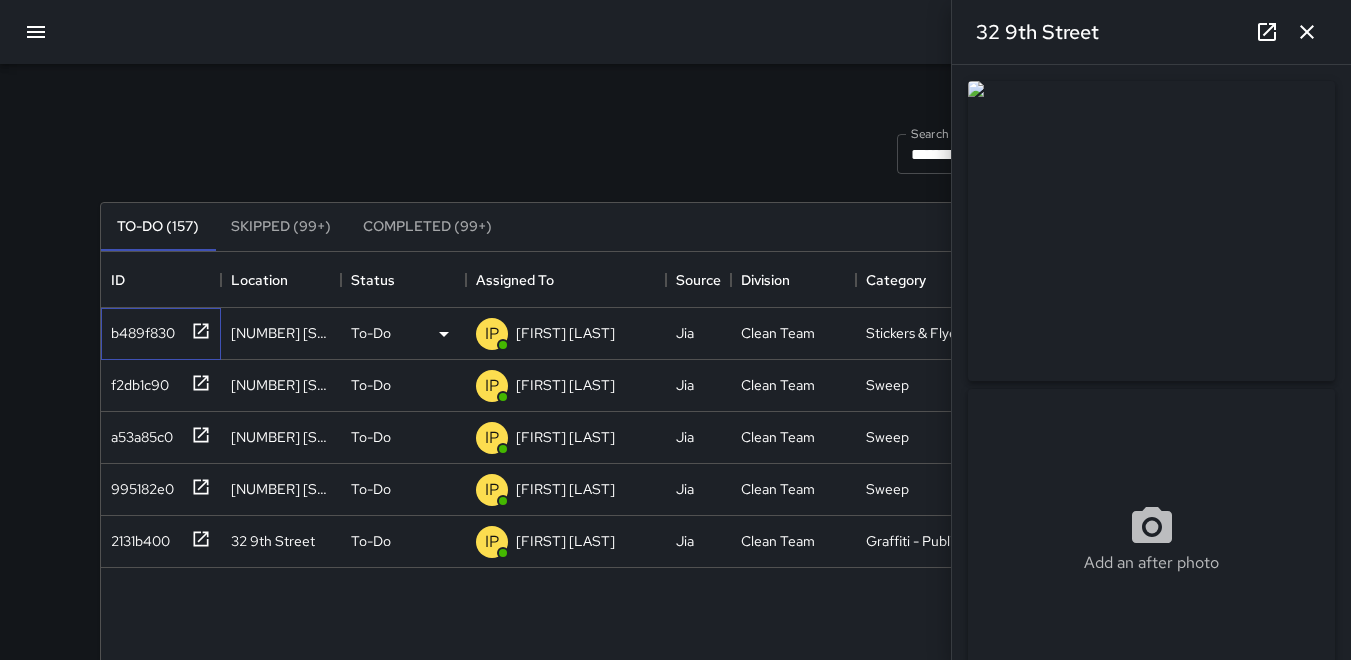 click on "b489f830" at bounding box center (139, 329) 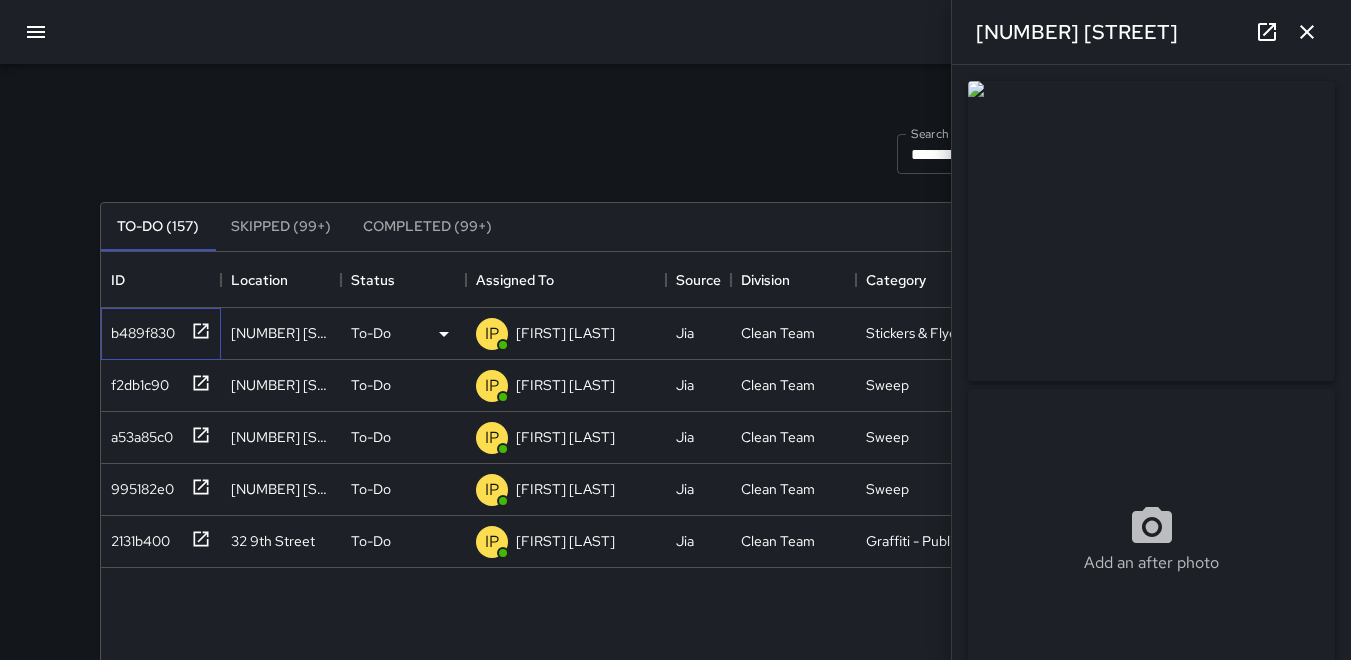 type on "**********" 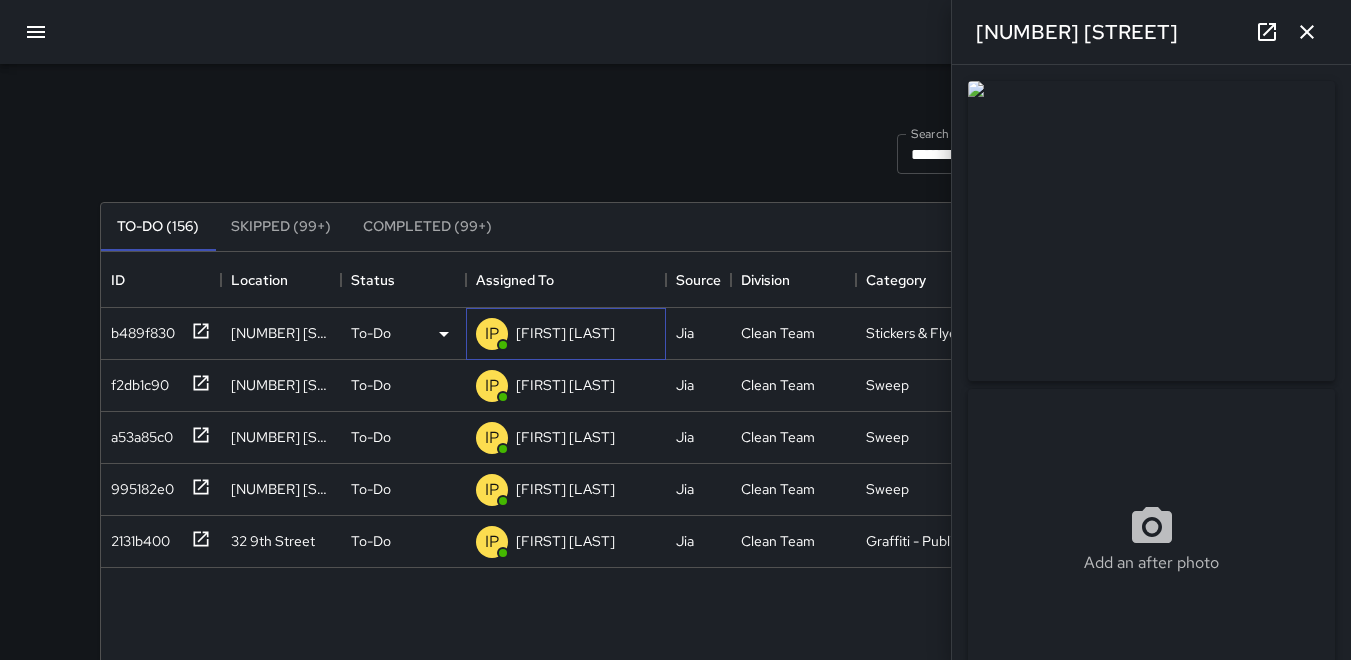 click on "IP" at bounding box center (492, 334) 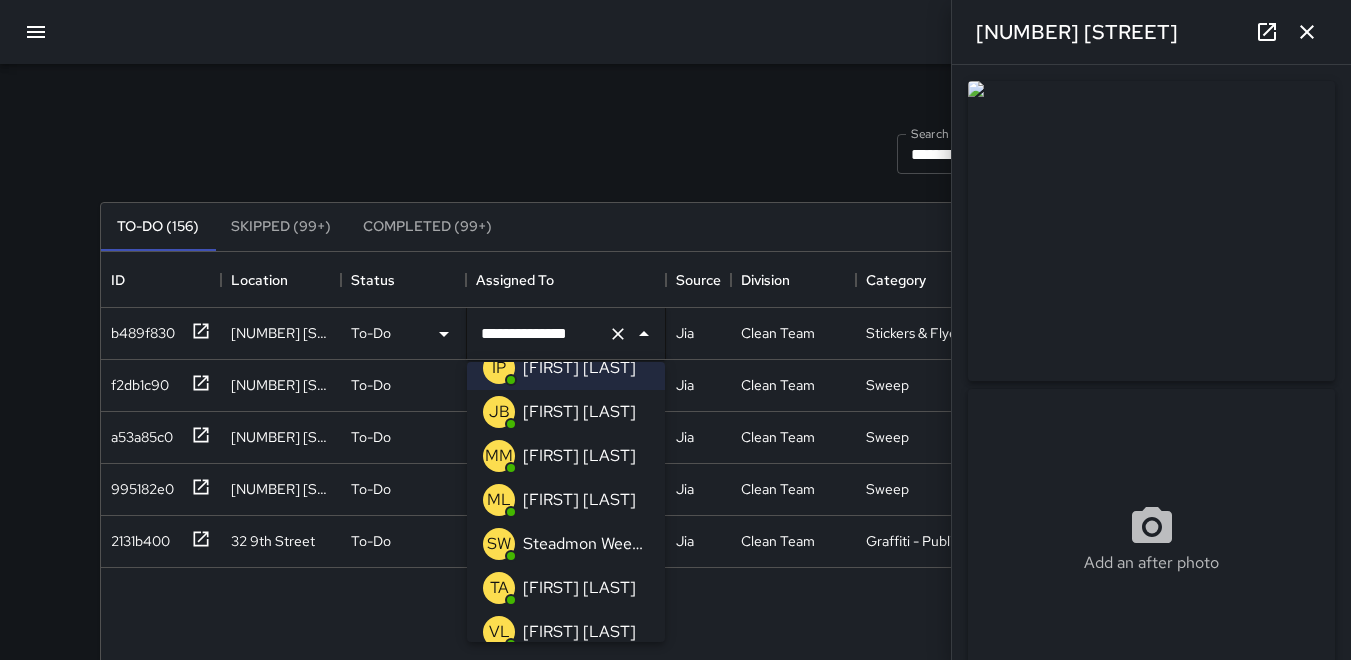 scroll, scrollTop: 200, scrollLeft: 0, axis: vertical 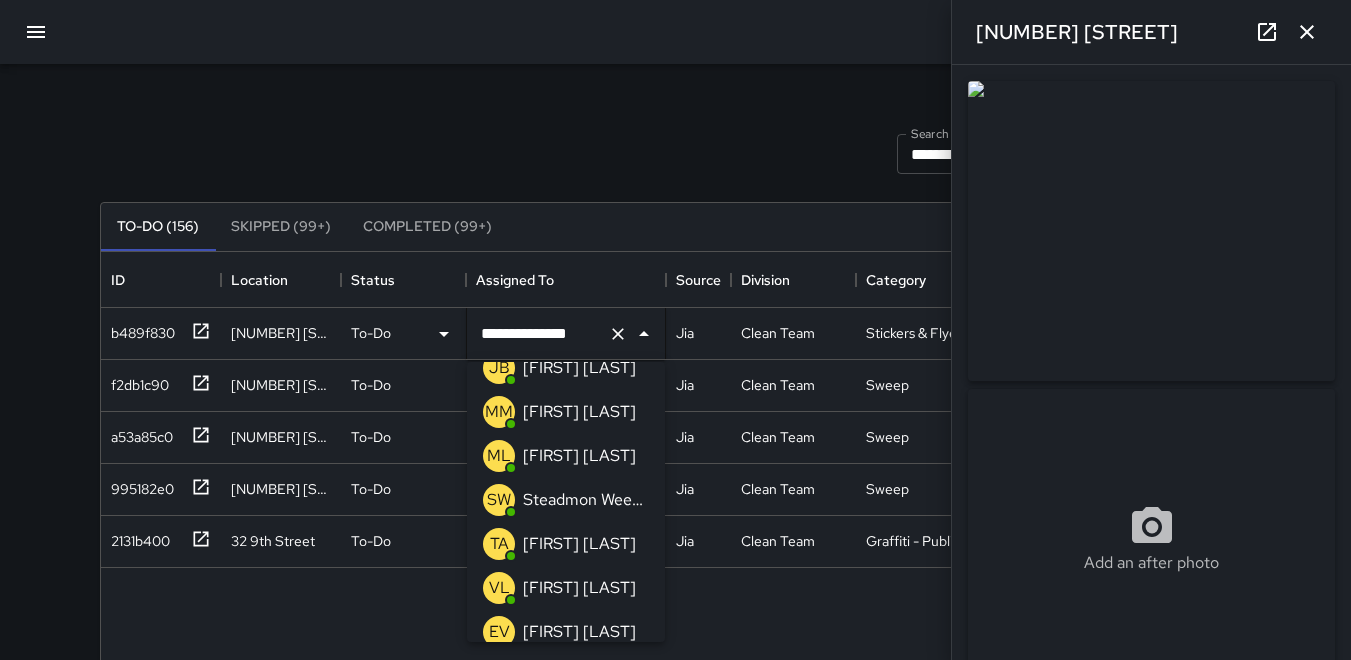 click on "TA" at bounding box center (499, 544) 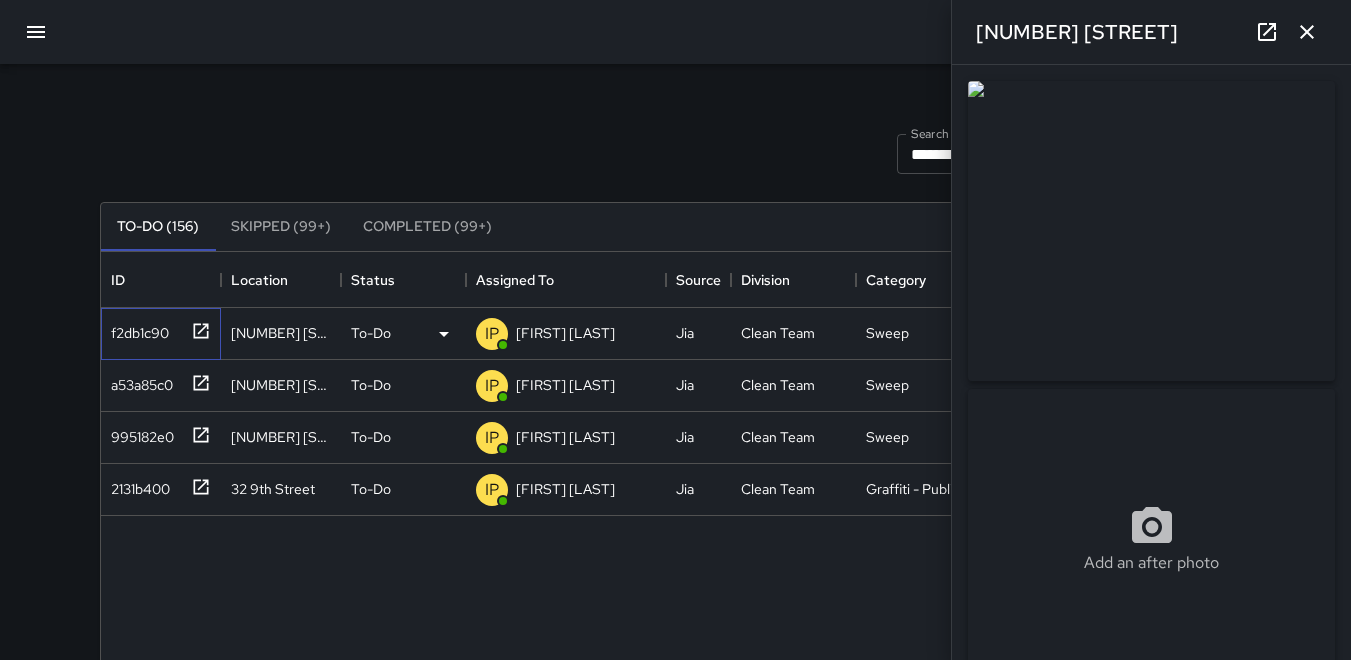 click on "f2db1c90" at bounding box center [136, 329] 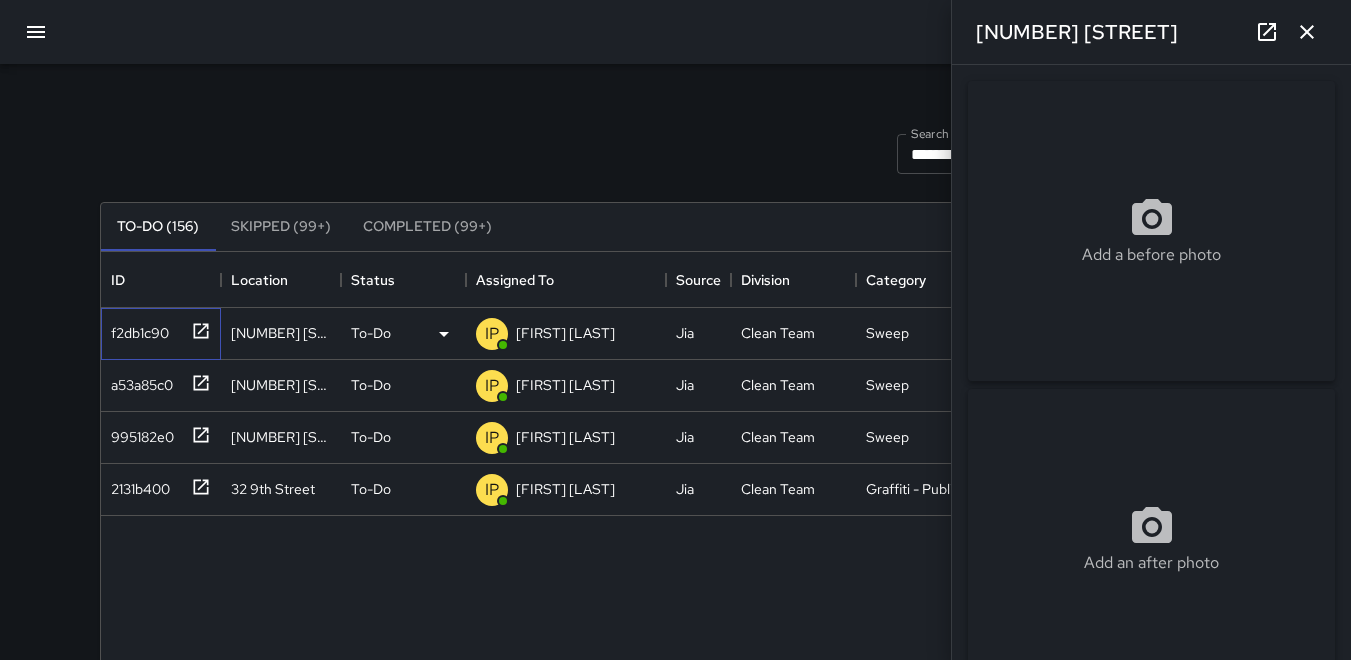 type on "**********" 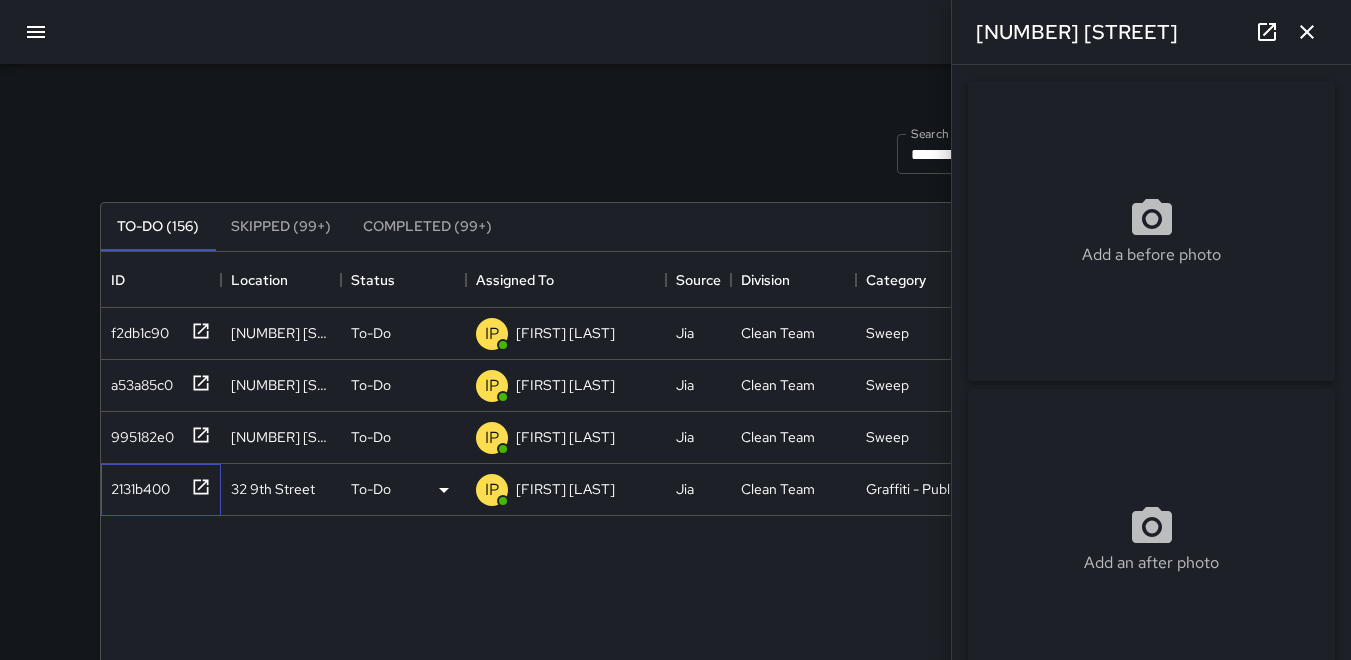 click on "2131b400" at bounding box center [136, 485] 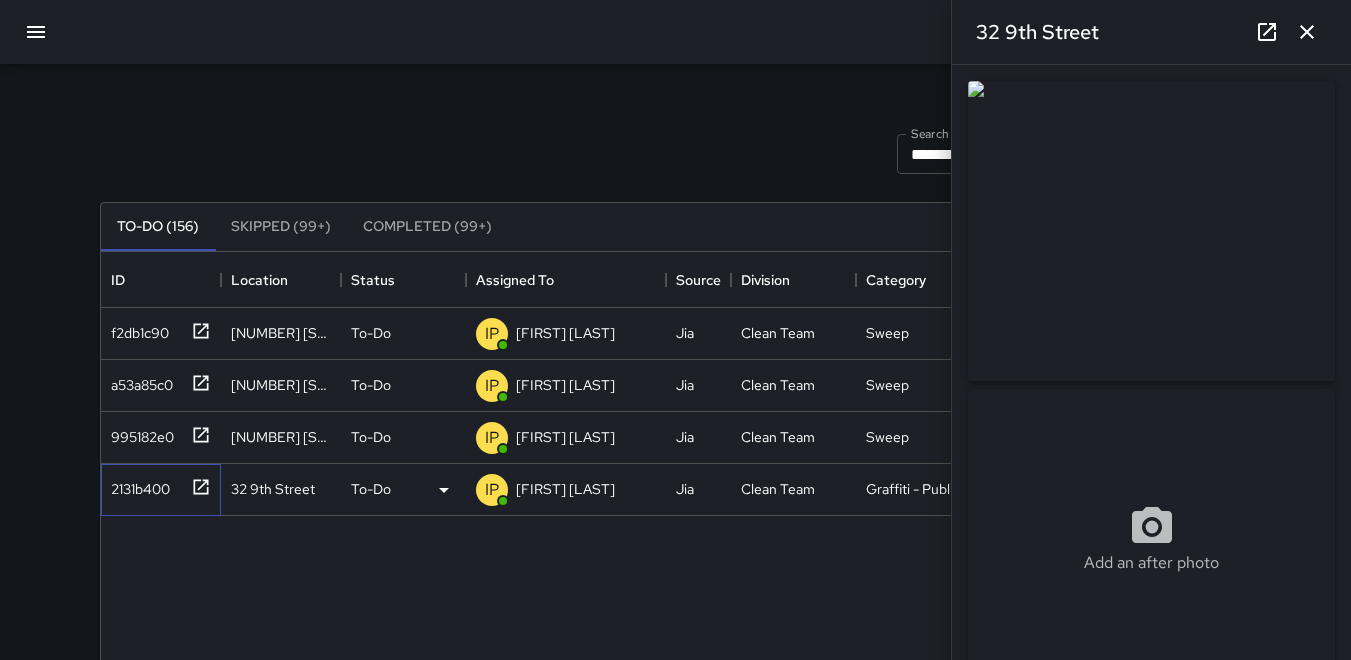 type on "**********" 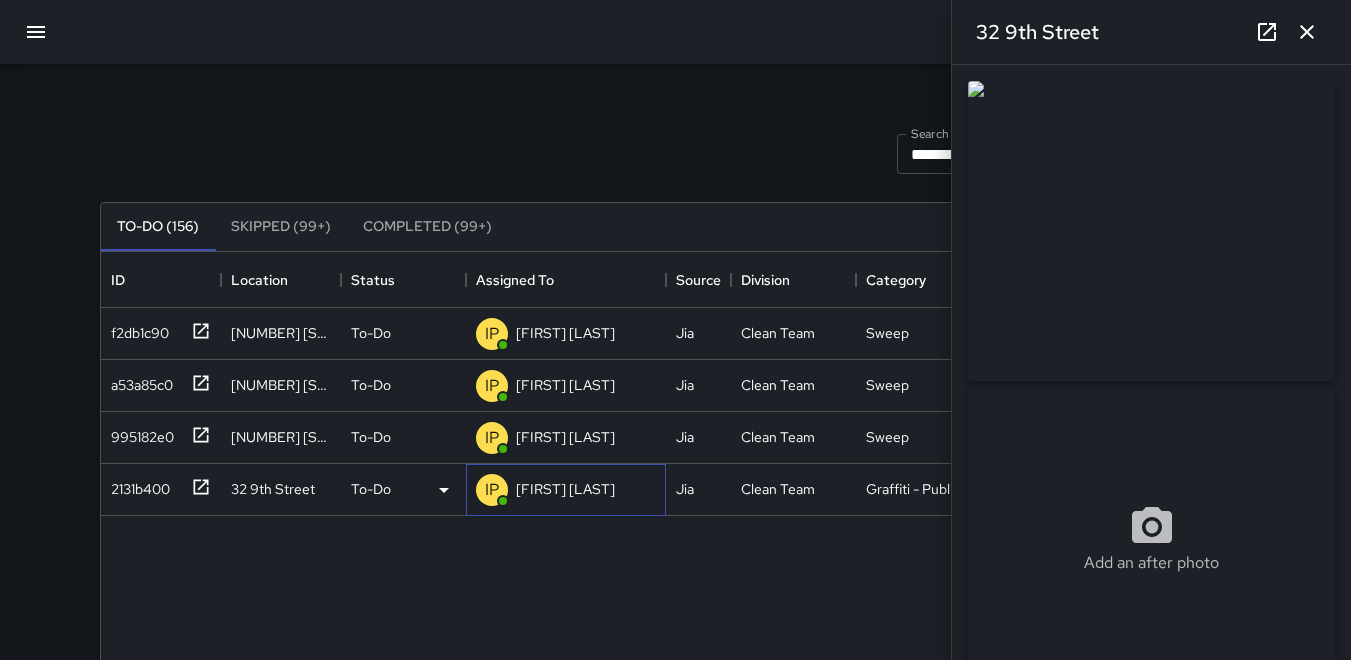 click on "IP" at bounding box center (492, 490) 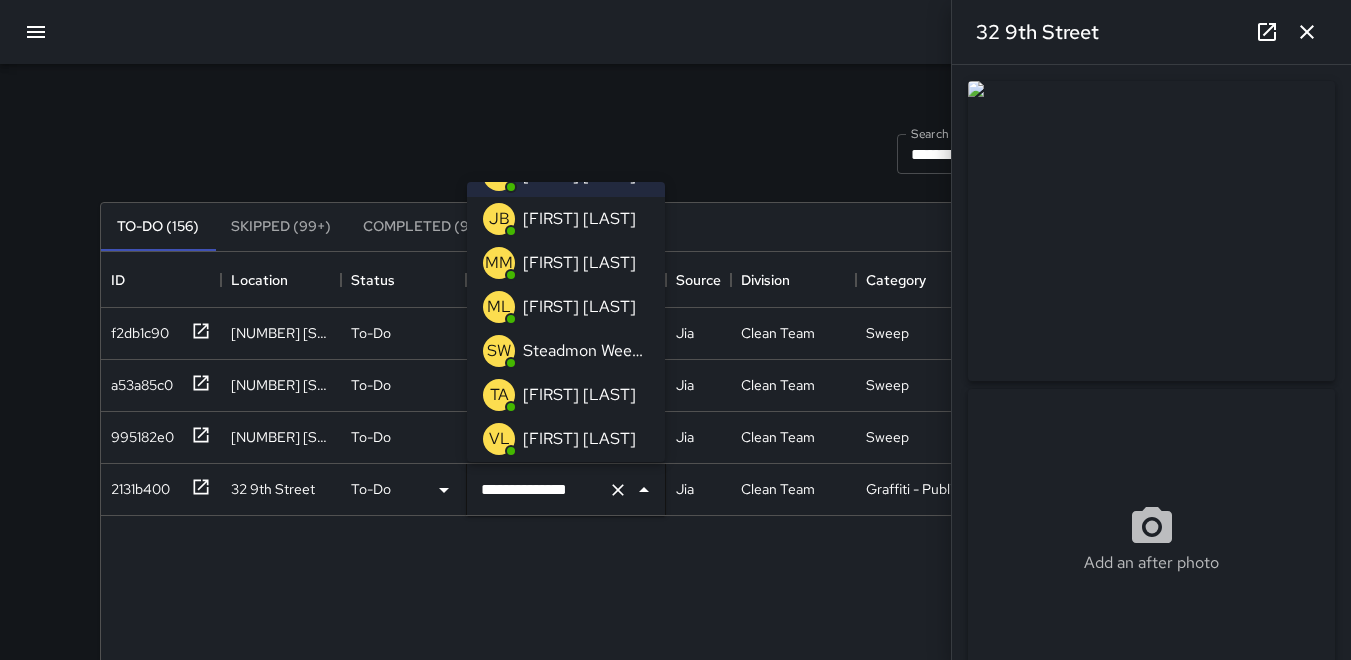 scroll, scrollTop: 200, scrollLeft: 0, axis: vertical 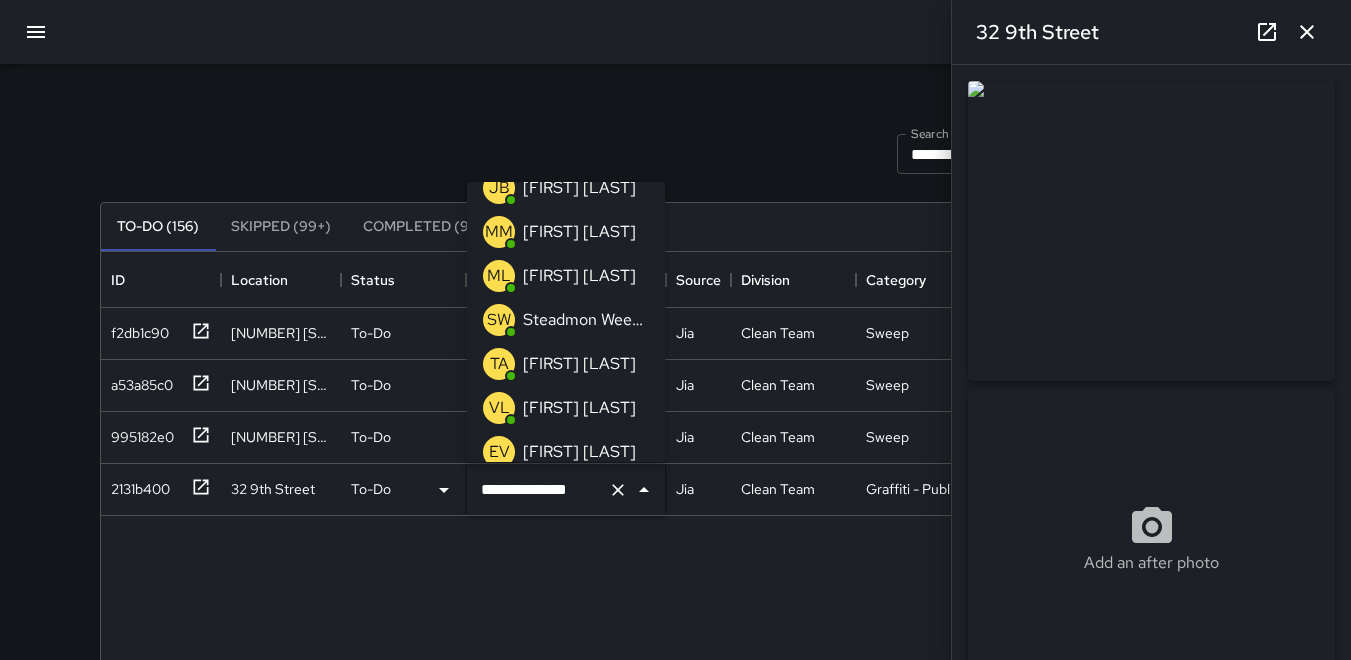 click on "TA" at bounding box center [499, 364] 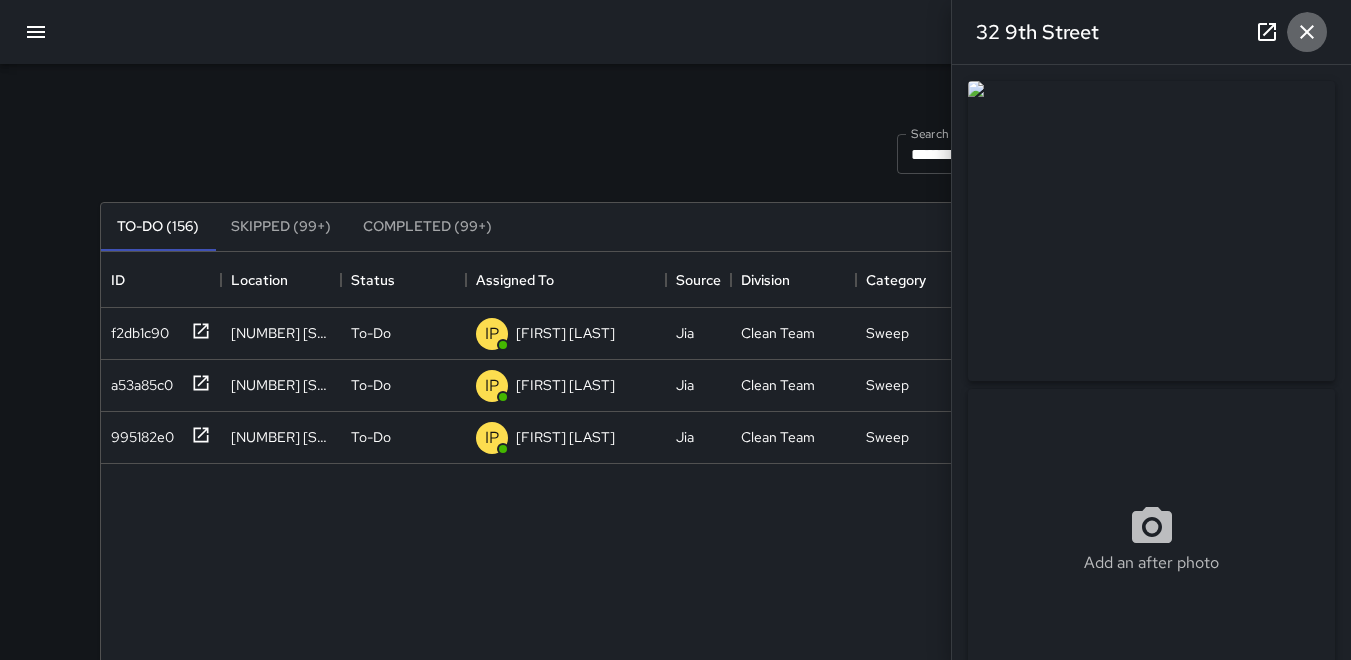 click 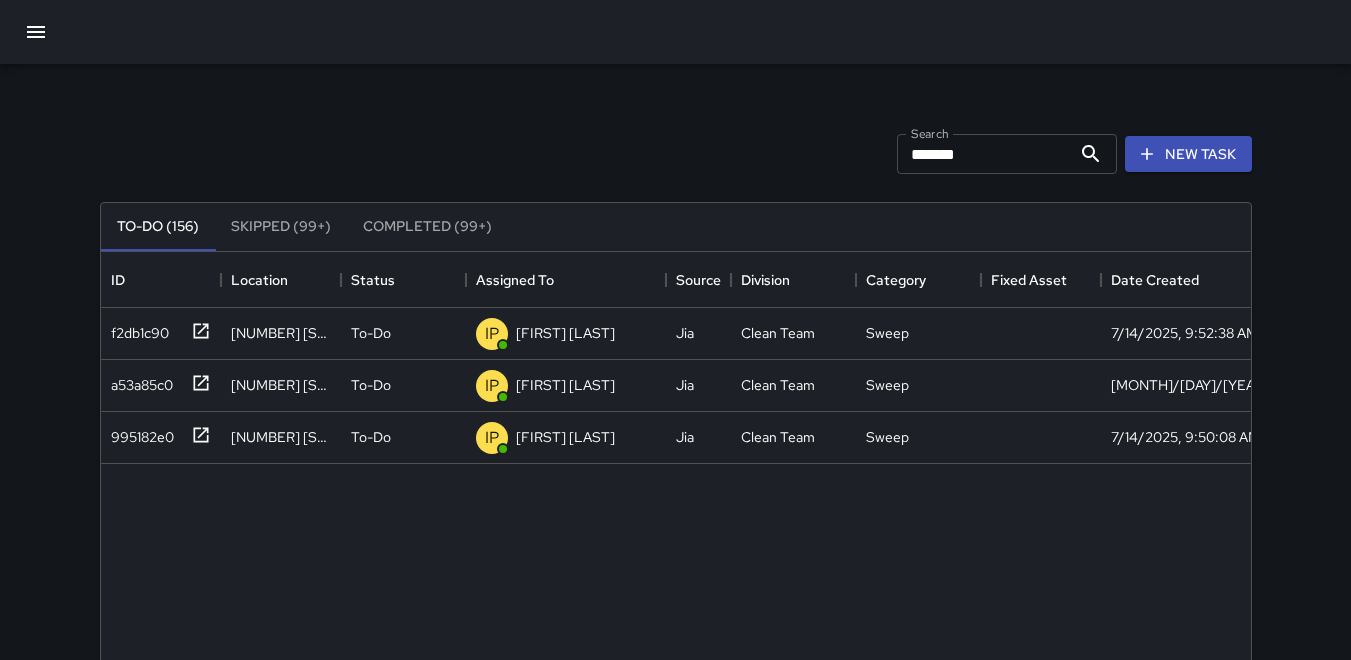 click on "*******" at bounding box center (984, 154) 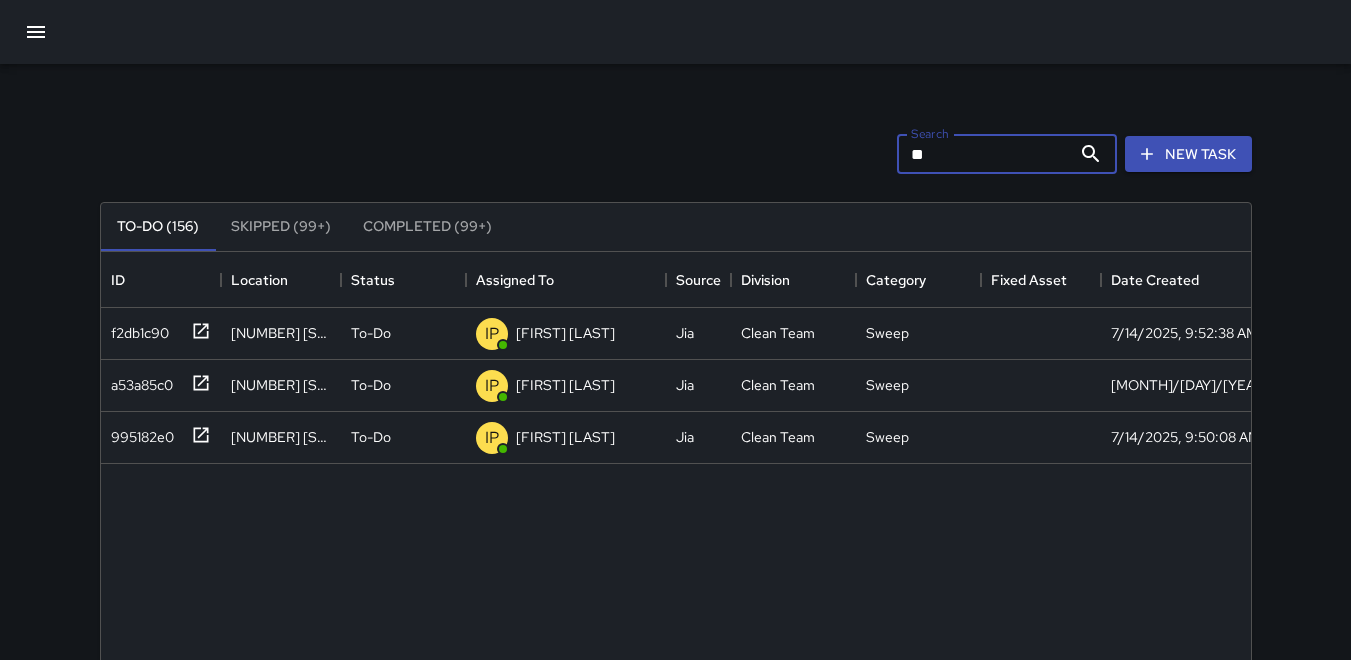 type on "*" 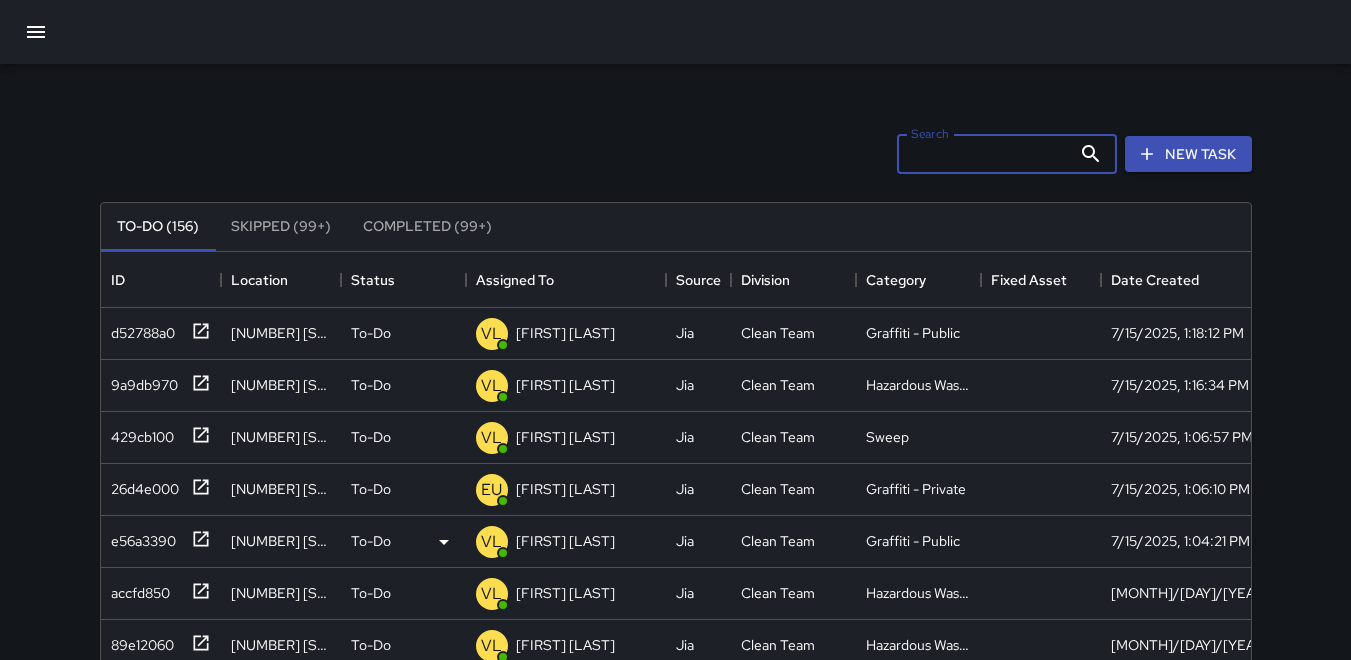 type 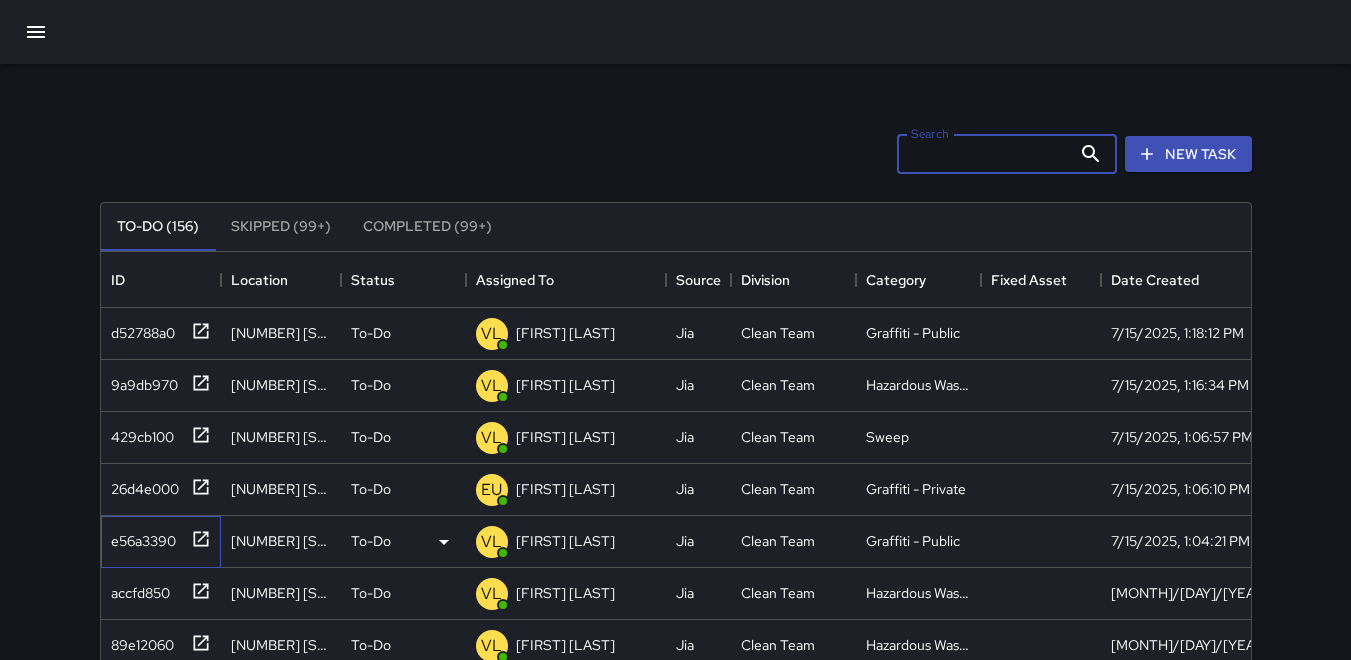 click on "e56a3390" at bounding box center (139, 537) 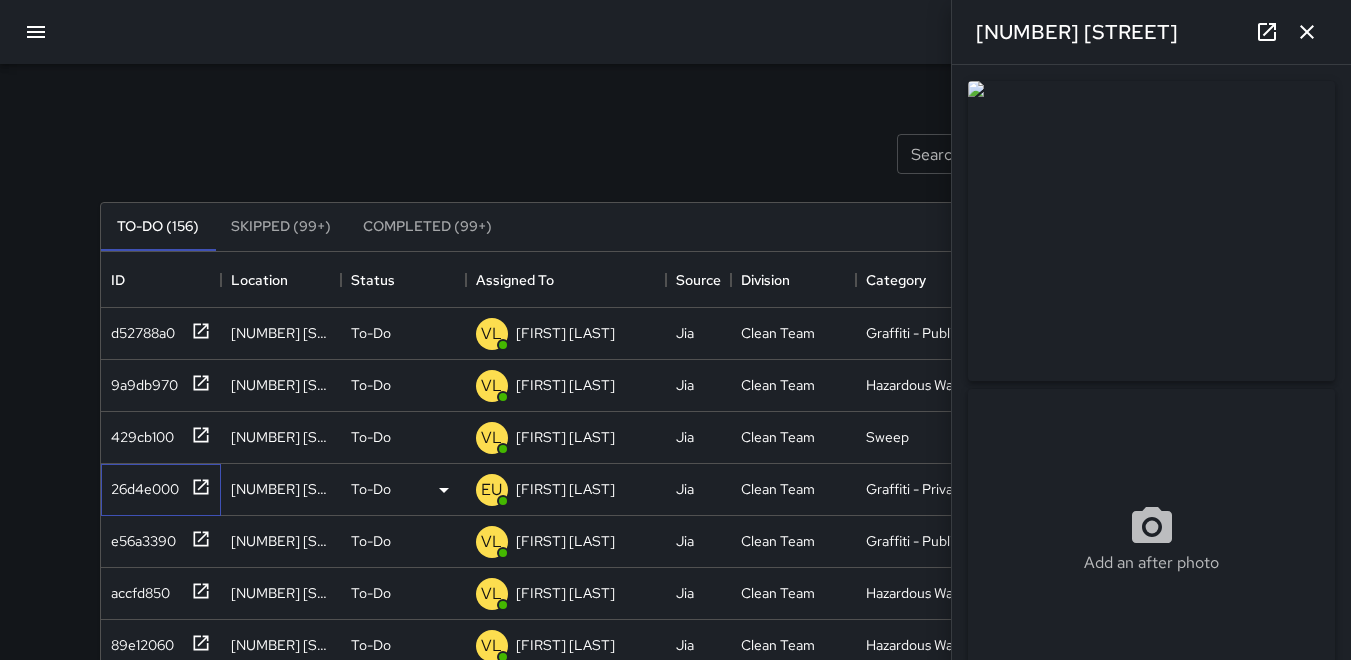 click on "26d4e000" at bounding box center (141, 485) 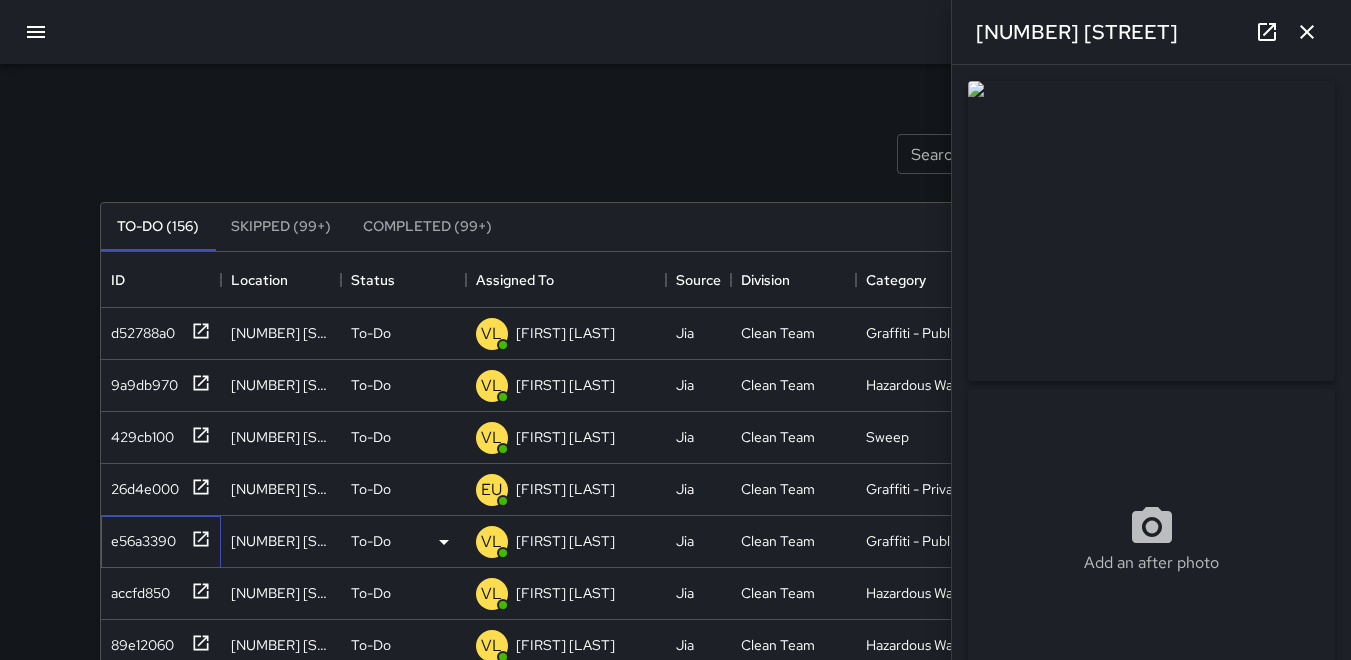 click on "e56a3390" at bounding box center (139, 537) 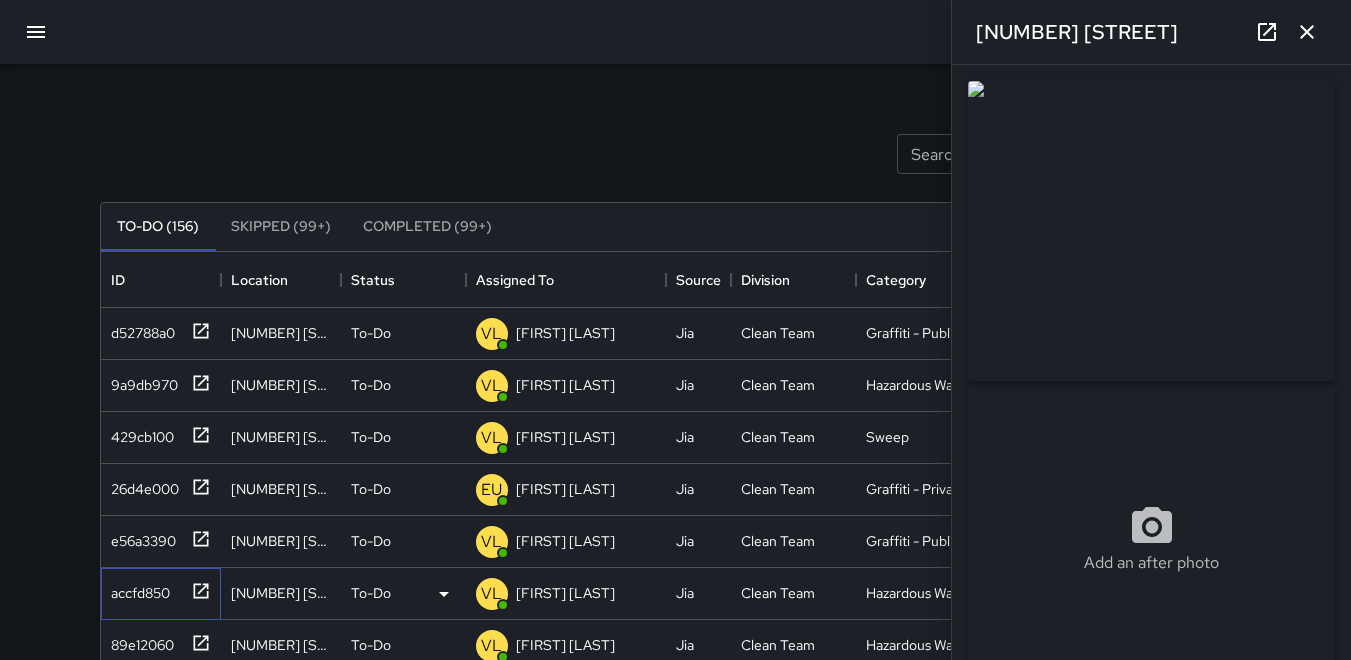 click on "accfd850" at bounding box center [136, 589] 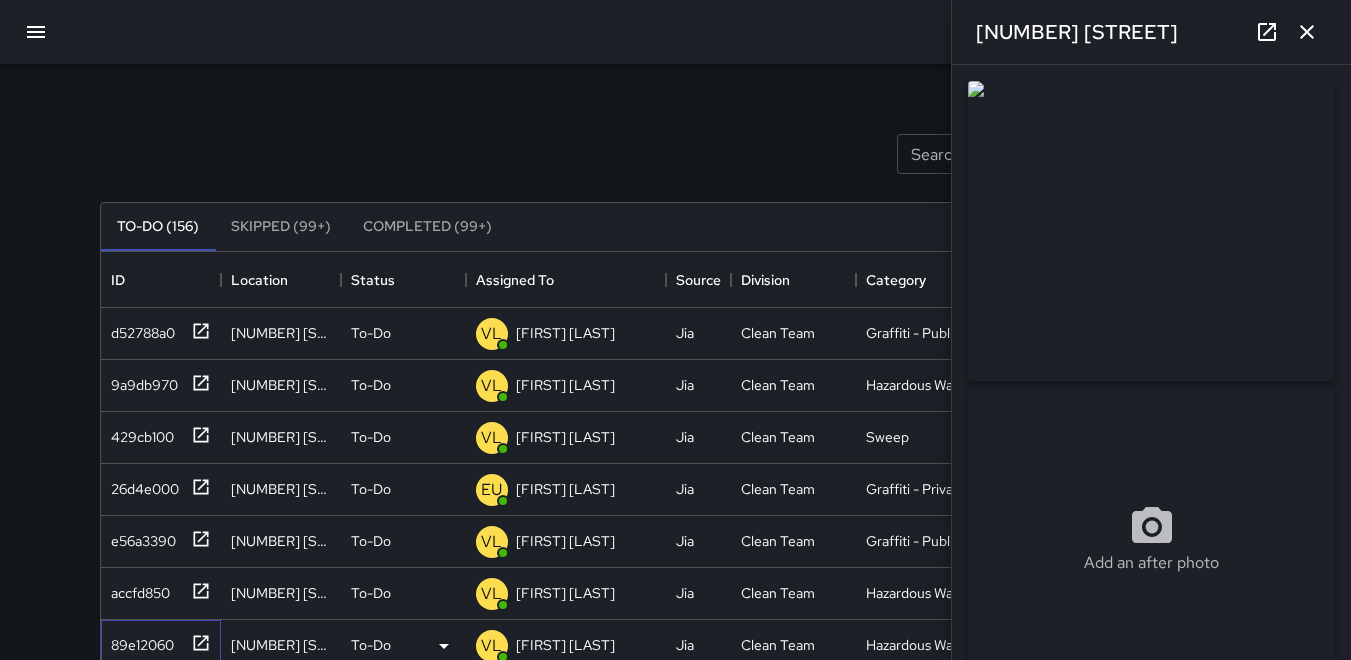 click on "89e12060" at bounding box center [138, 641] 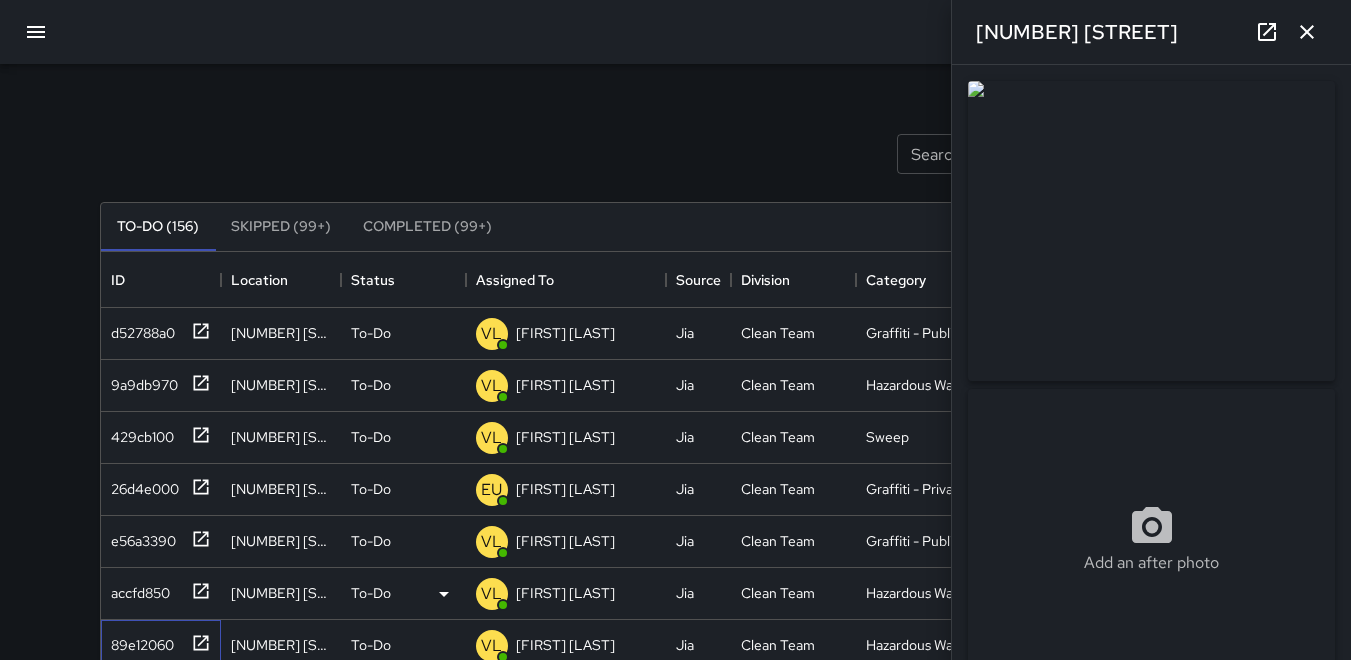 type on "**********" 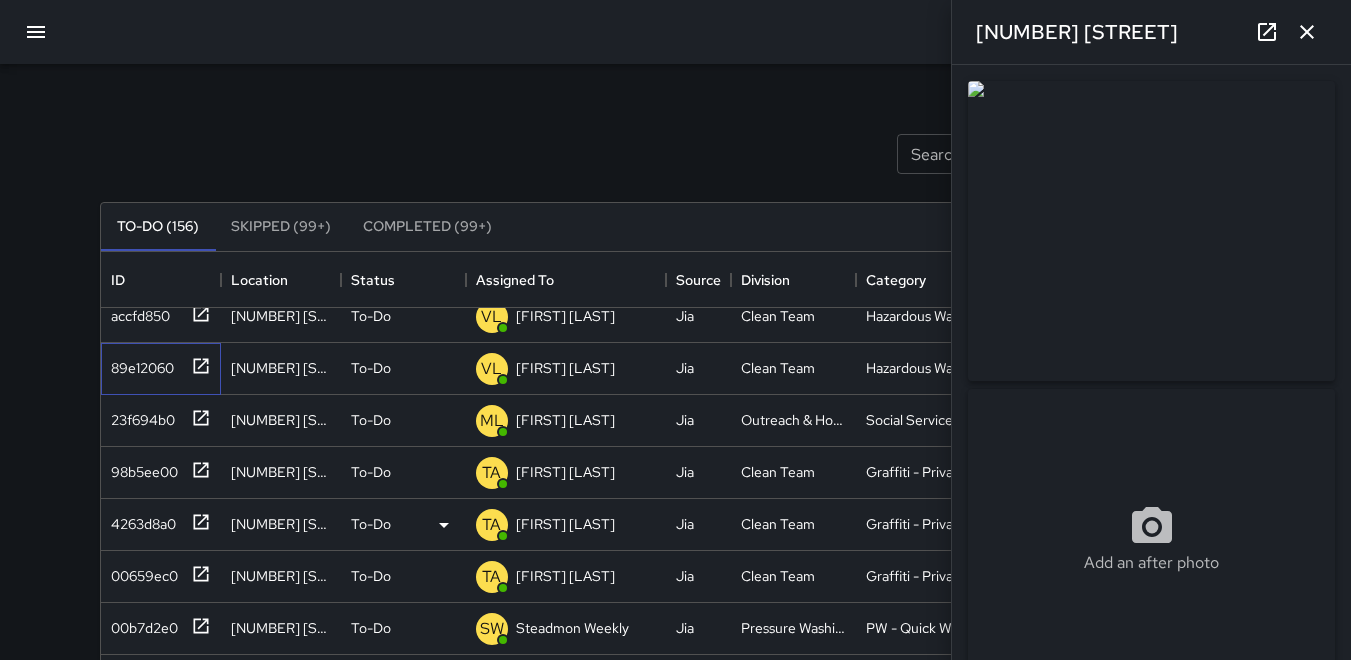 scroll, scrollTop: 300, scrollLeft: 0, axis: vertical 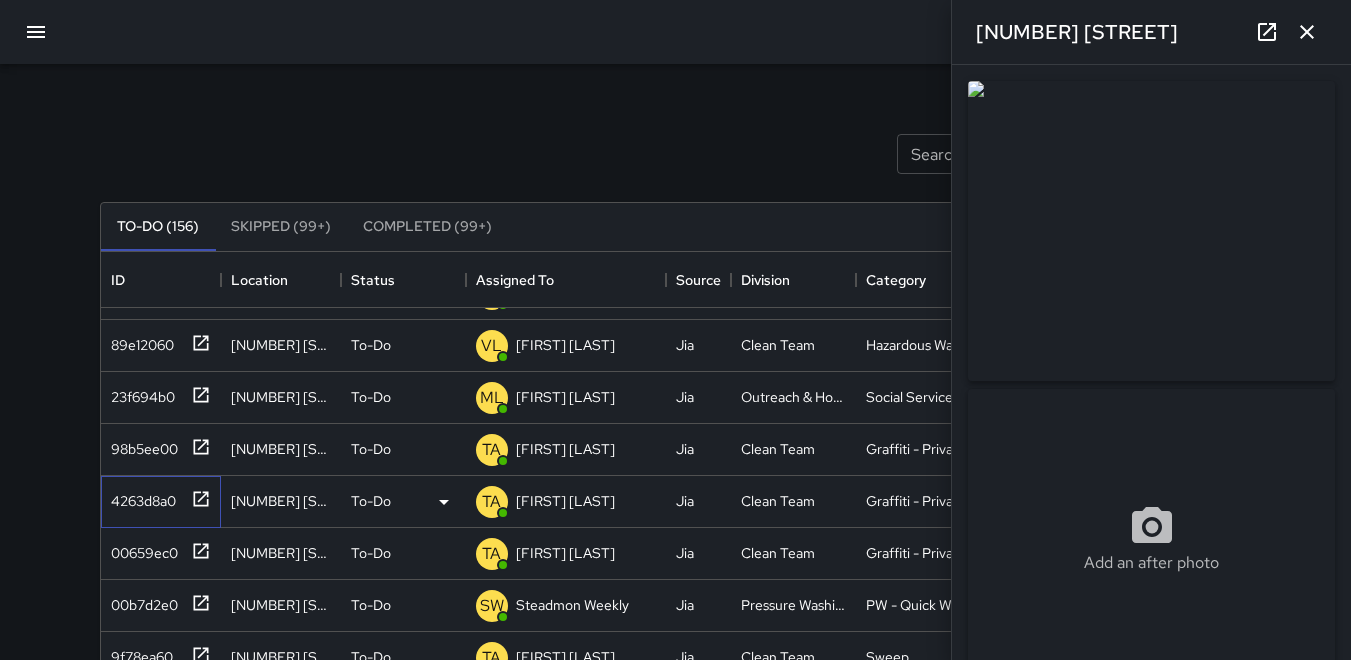 click on "4263d8a0" at bounding box center [139, 497] 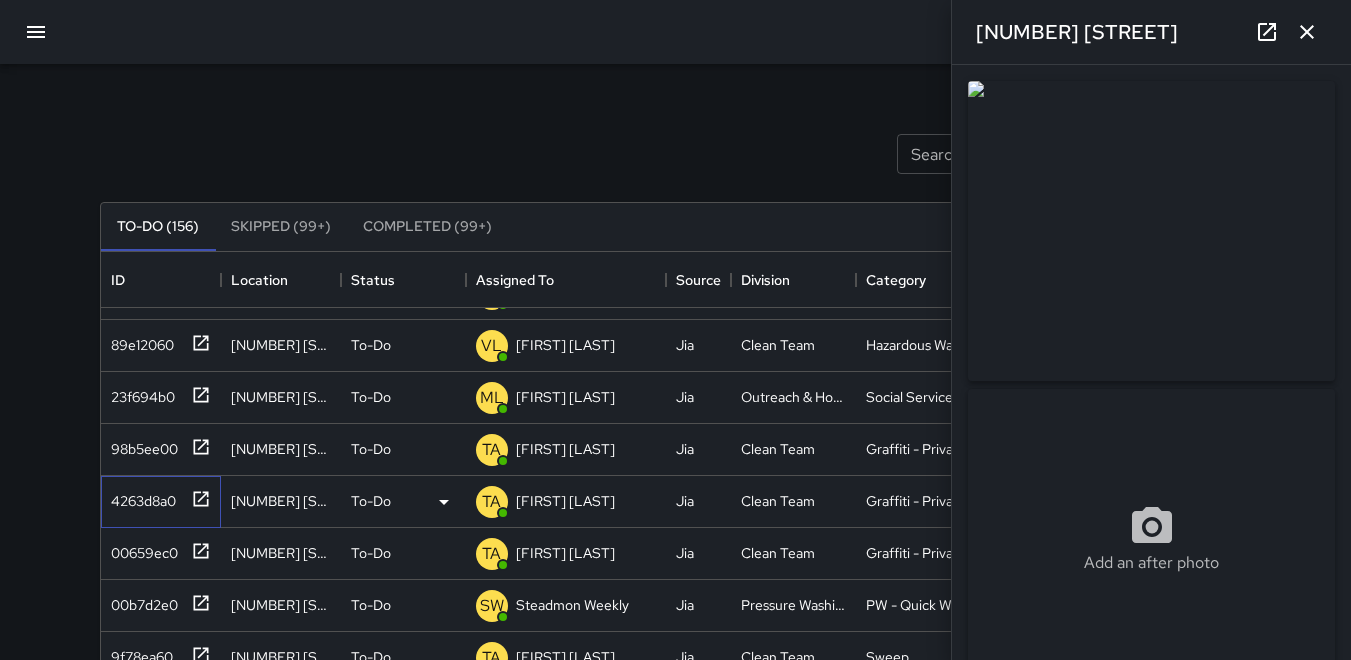 type on "**********" 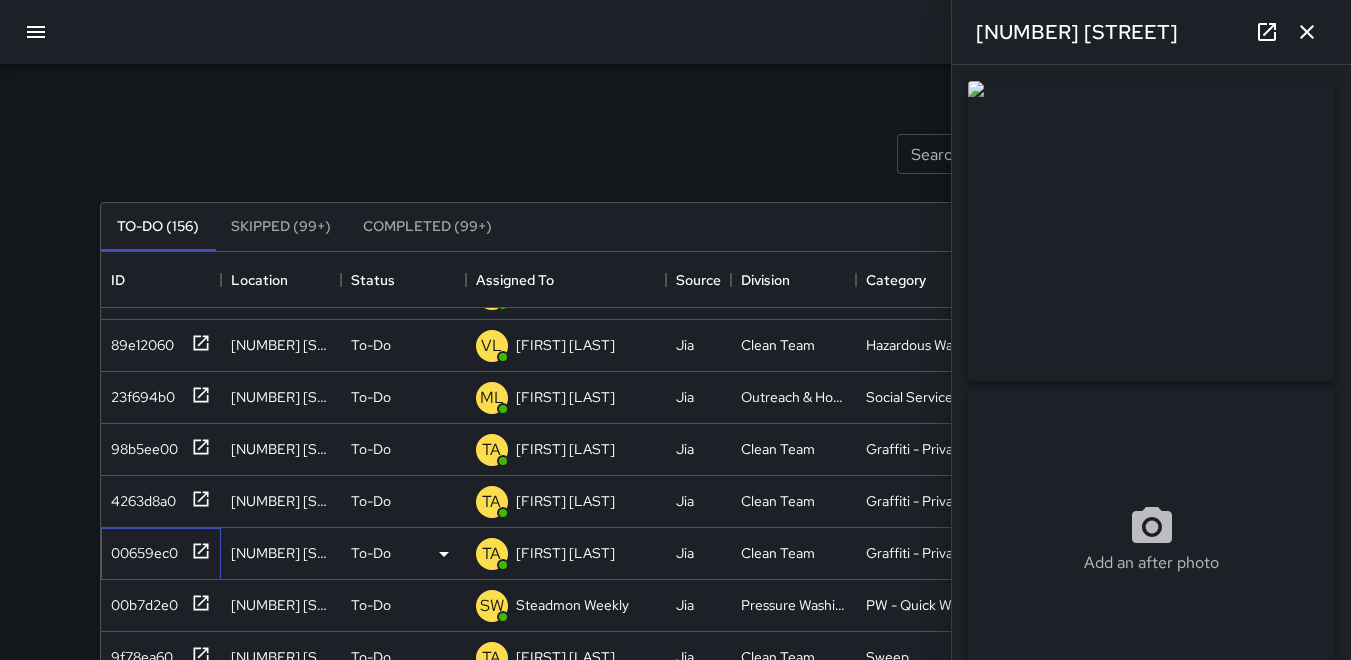 click on "00659ec0" at bounding box center [140, 549] 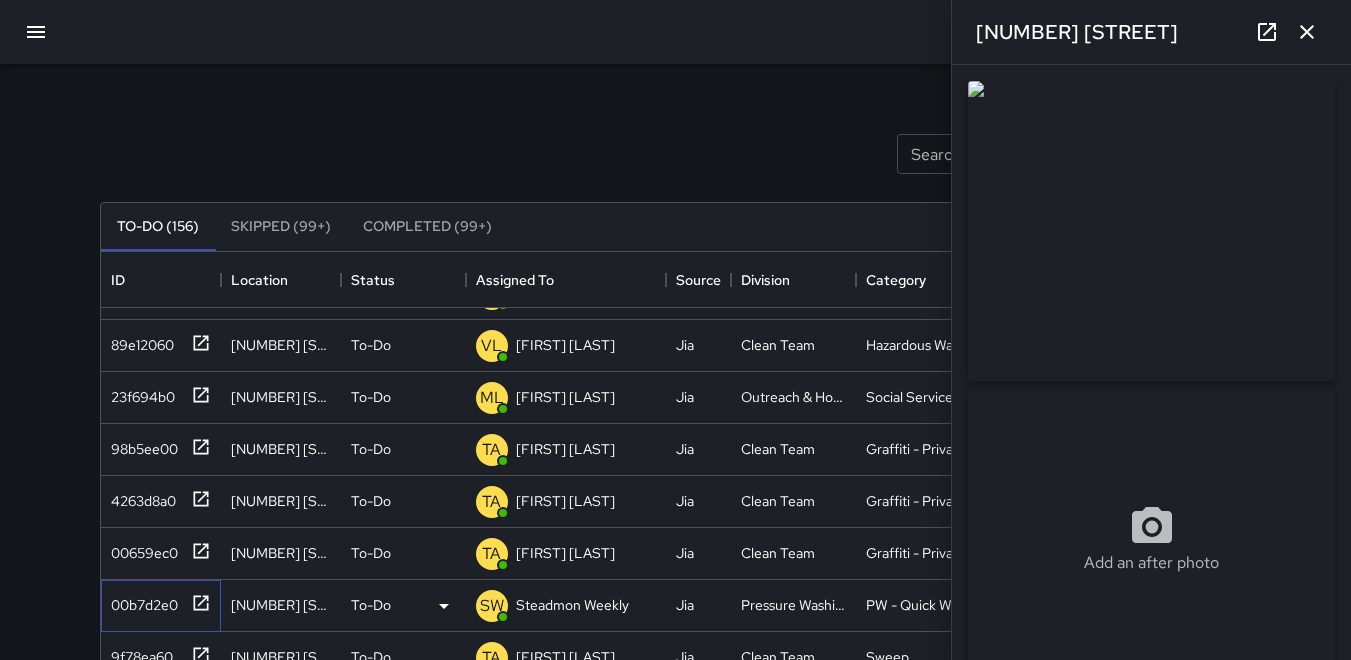 click on "00b7d2e0" at bounding box center (140, 601) 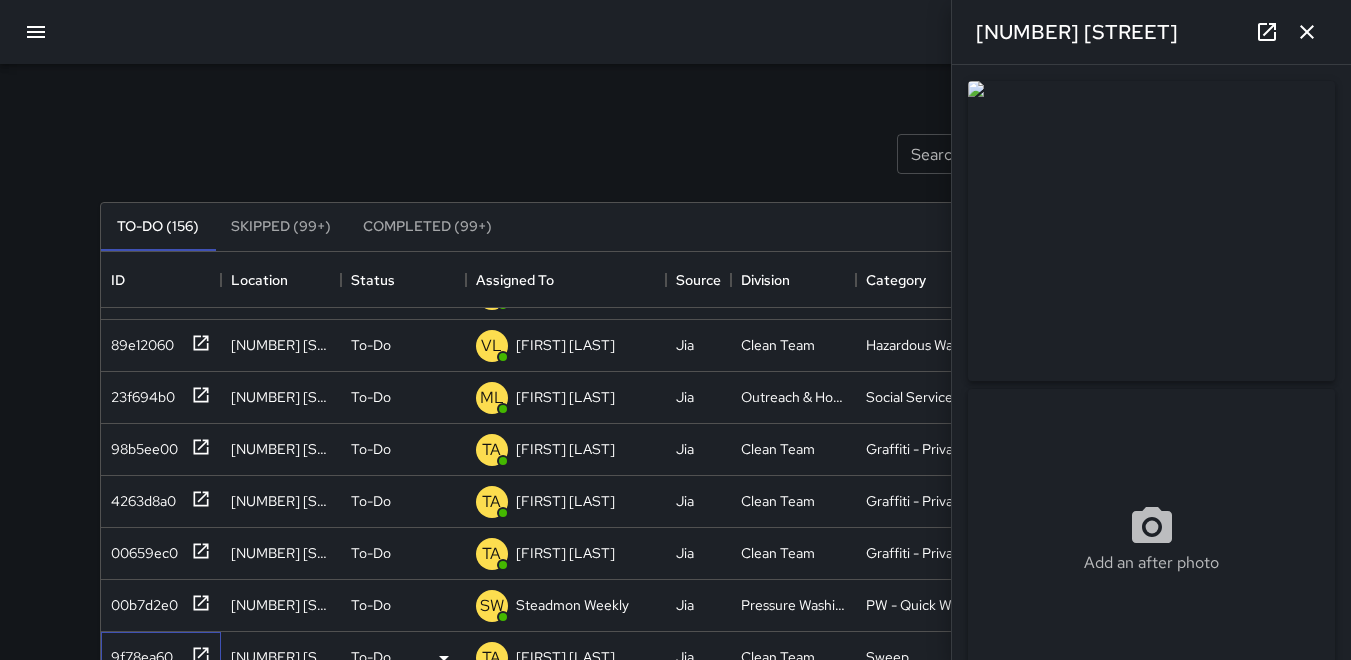 click on "9f78ea60" at bounding box center (138, 653) 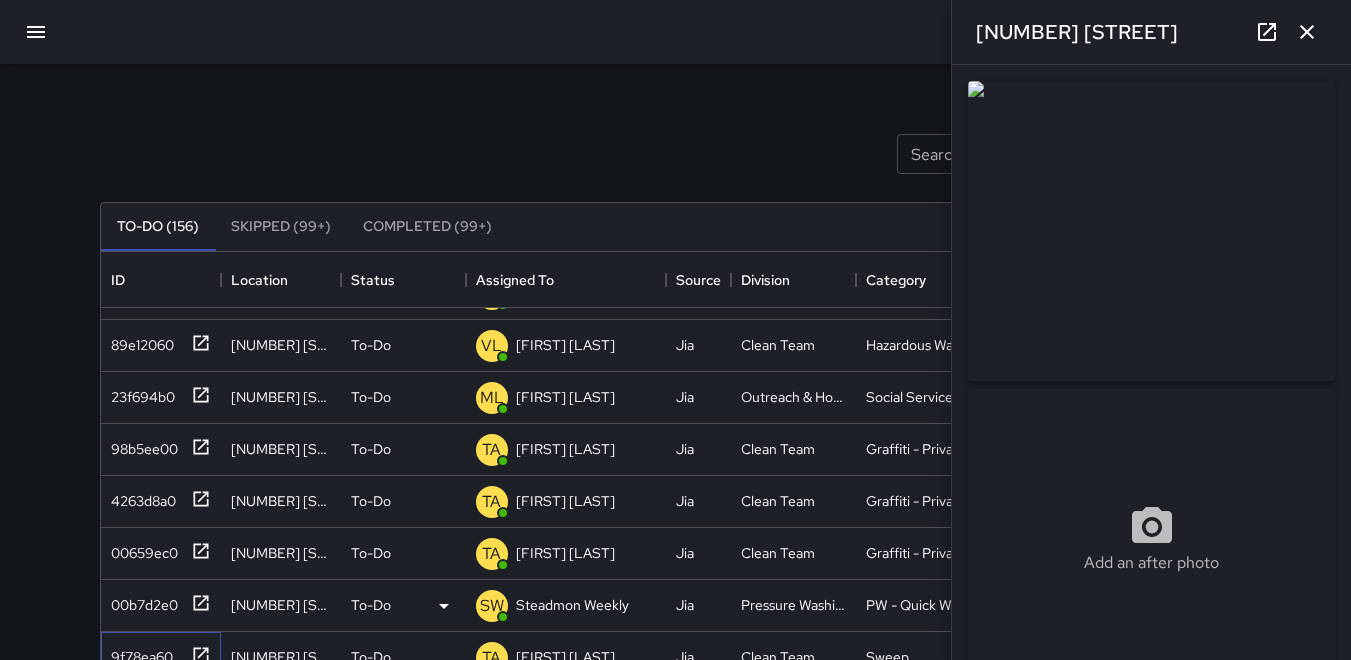 scroll, scrollTop: 400, scrollLeft: 0, axis: vertical 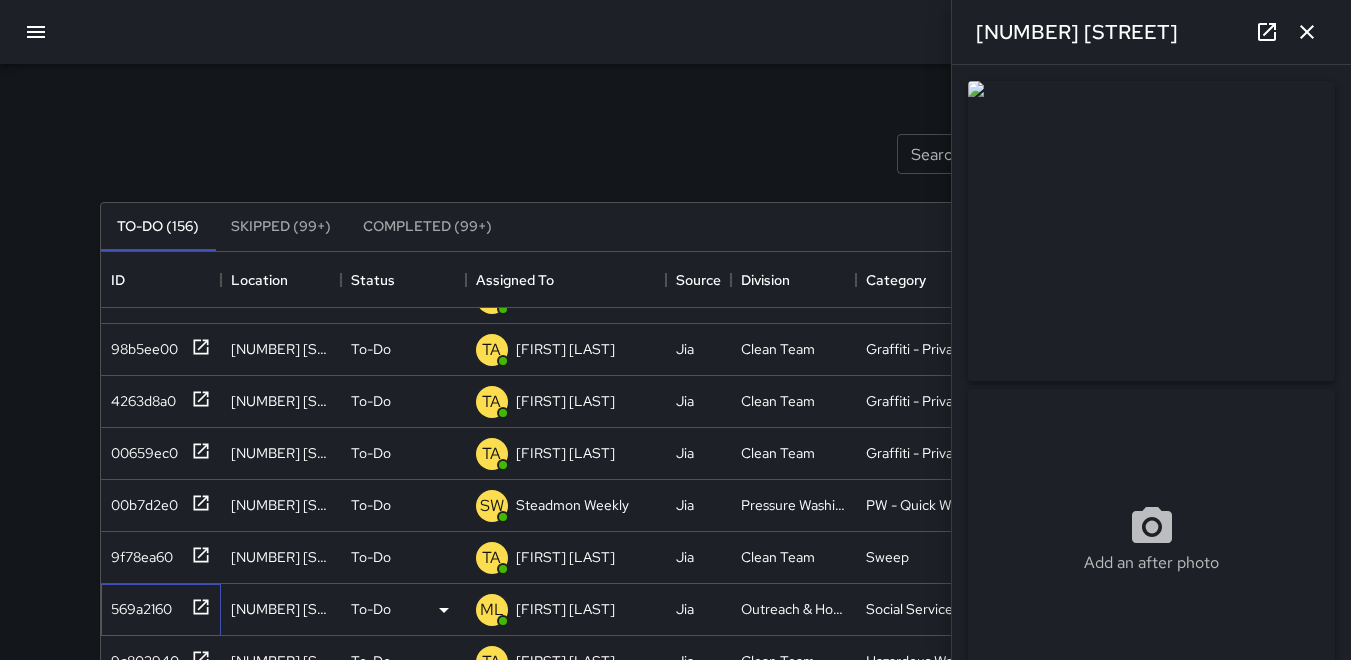 click on "569a2160" at bounding box center (137, 605) 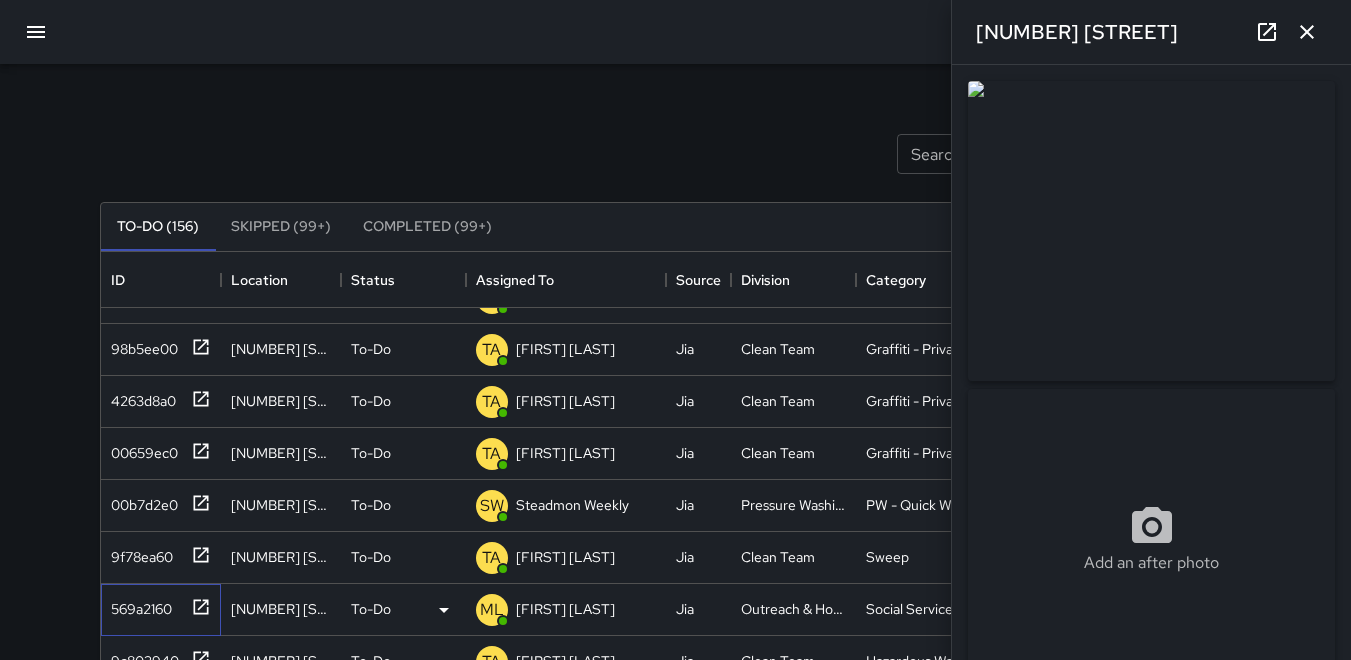 type on "**********" 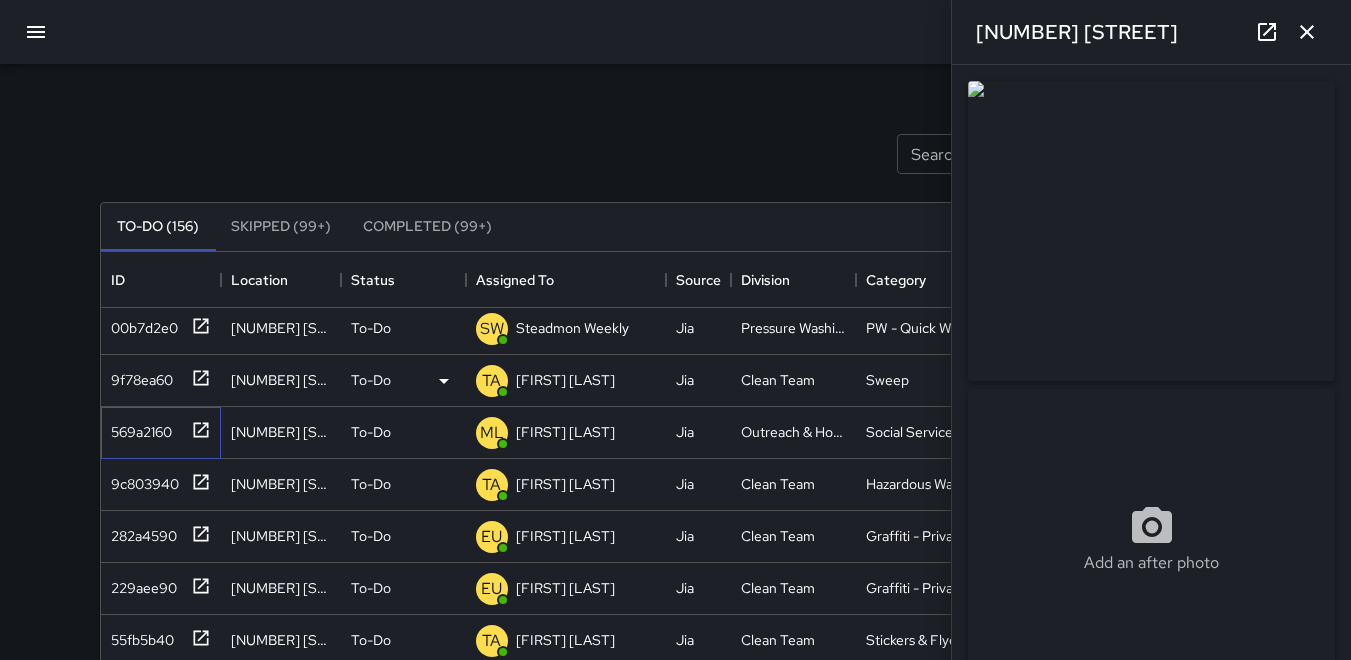 scroll, scrollTop: 600, scrollLeft: 0, axis: vertical 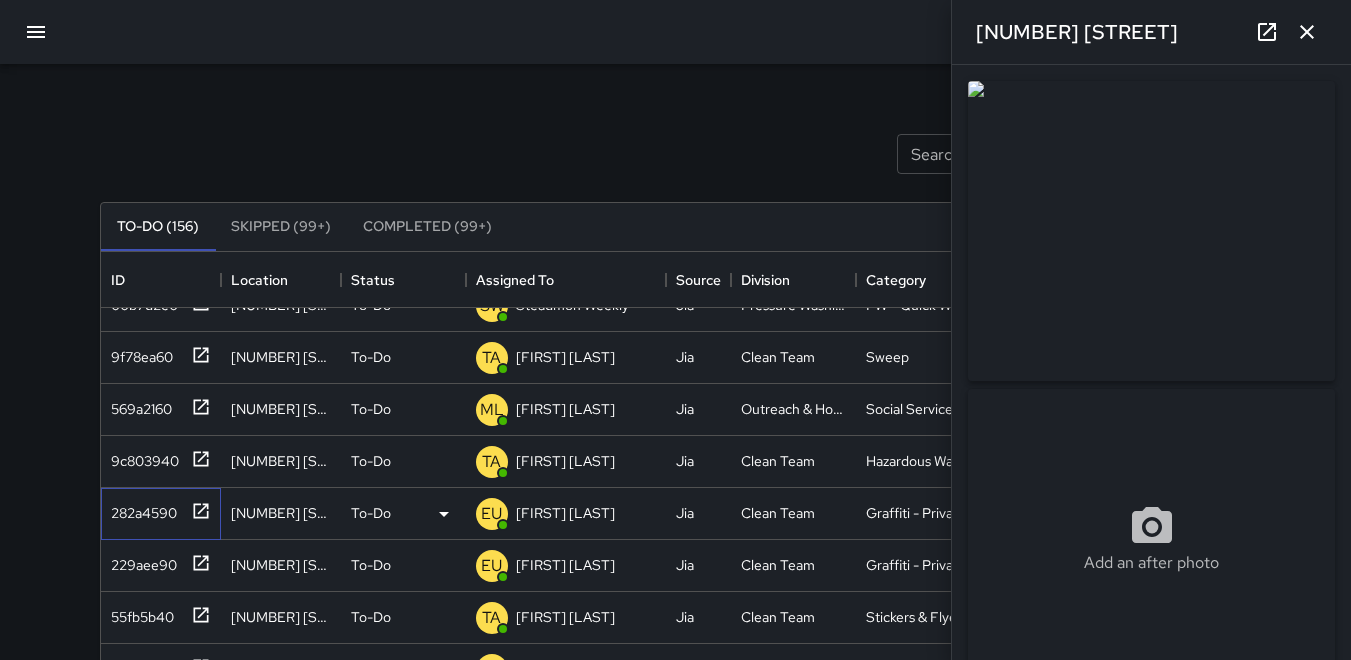 click on "282a4590" at bounding box center (140, 509) 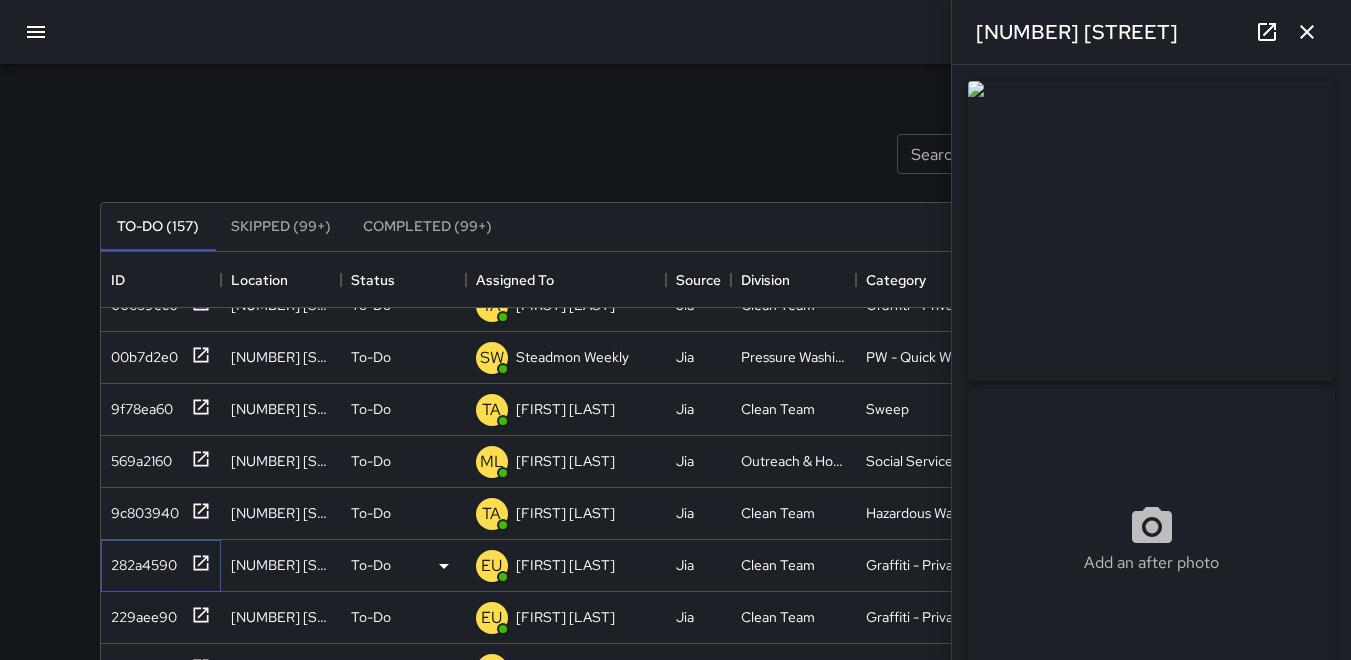 scroll, scrollTop: 652, scrollLeft: 0, axis: vertical 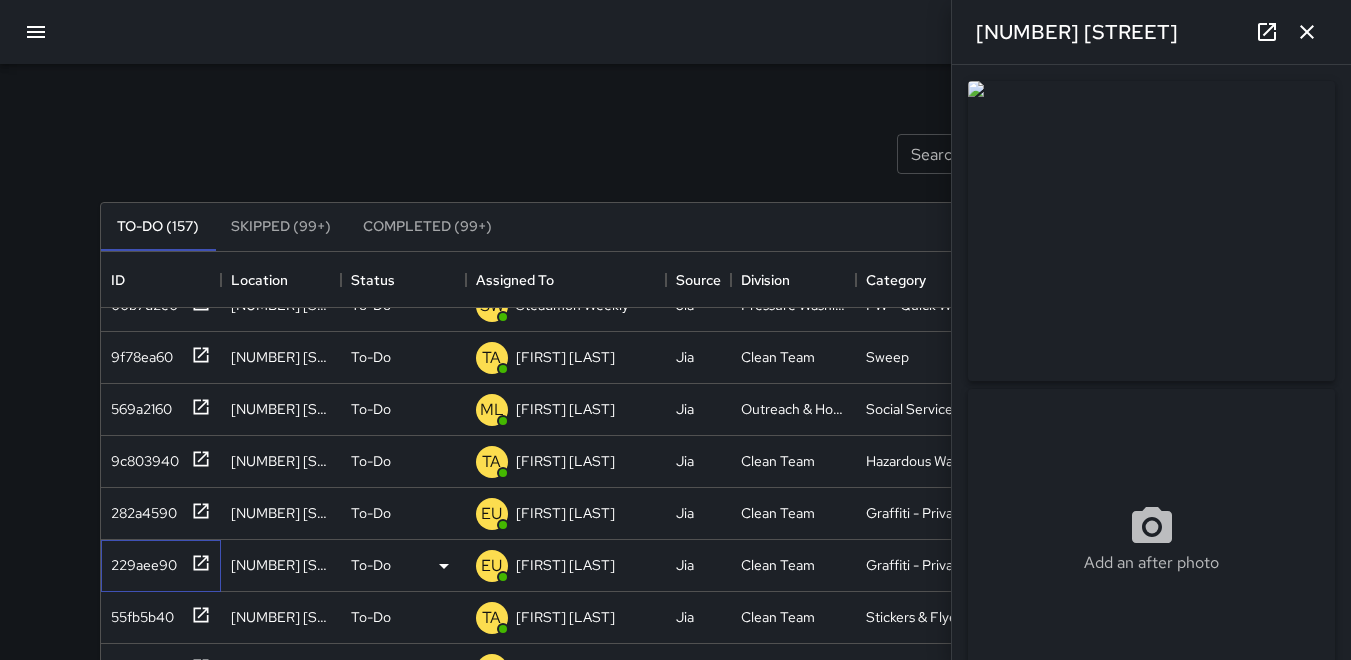 click on "229aee90" at bounding box center (140, 561) 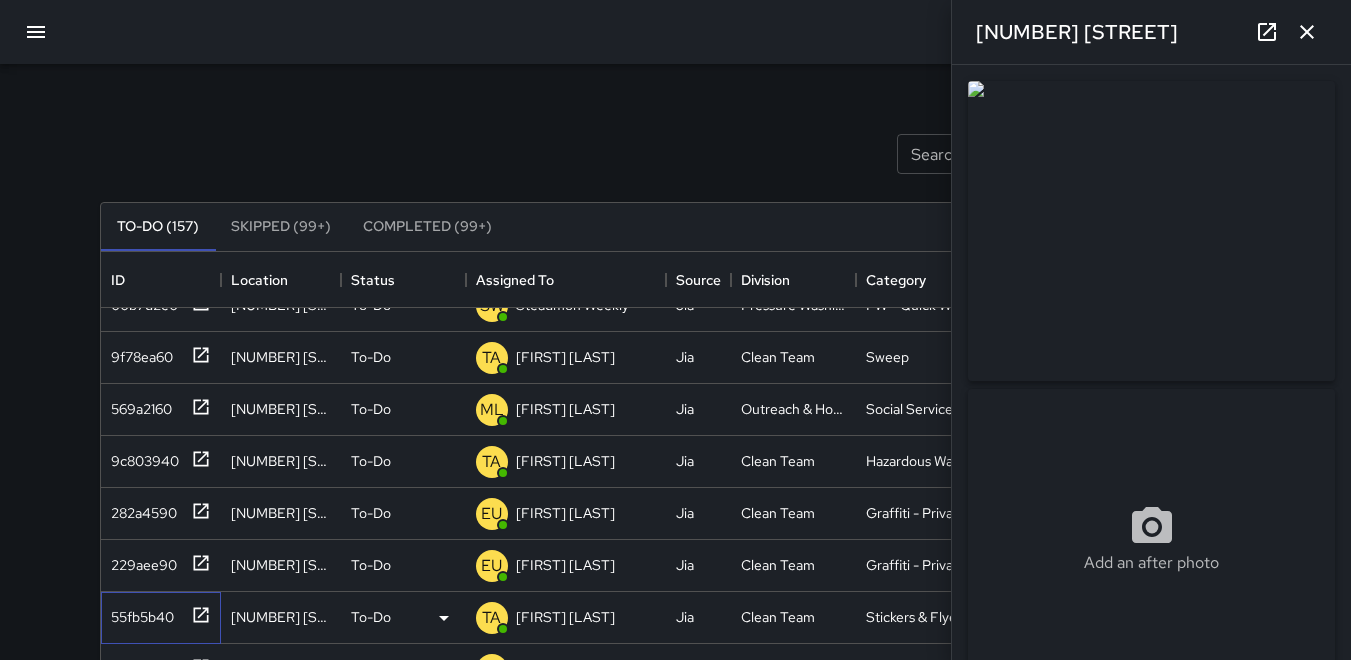 click on "55fb5b40" at bounding box center [138, 613] 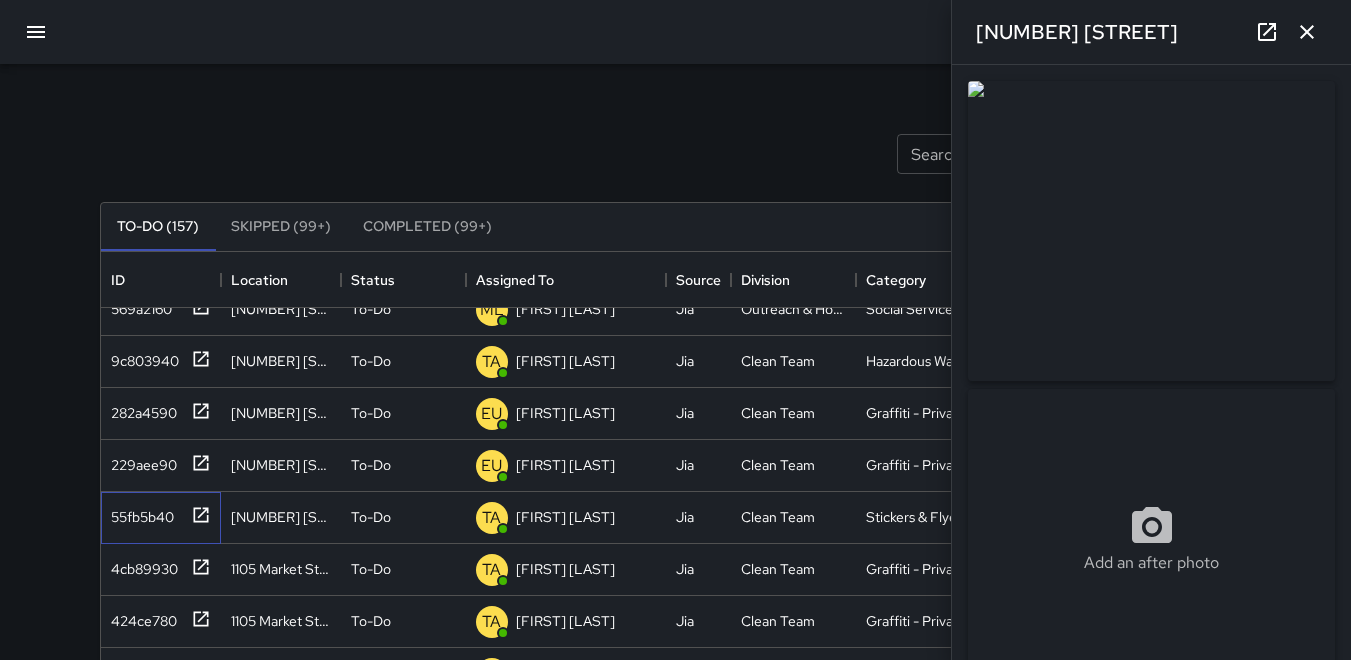 scroll, scrollTop: 852, scrollLeft: 0, axis: vertical 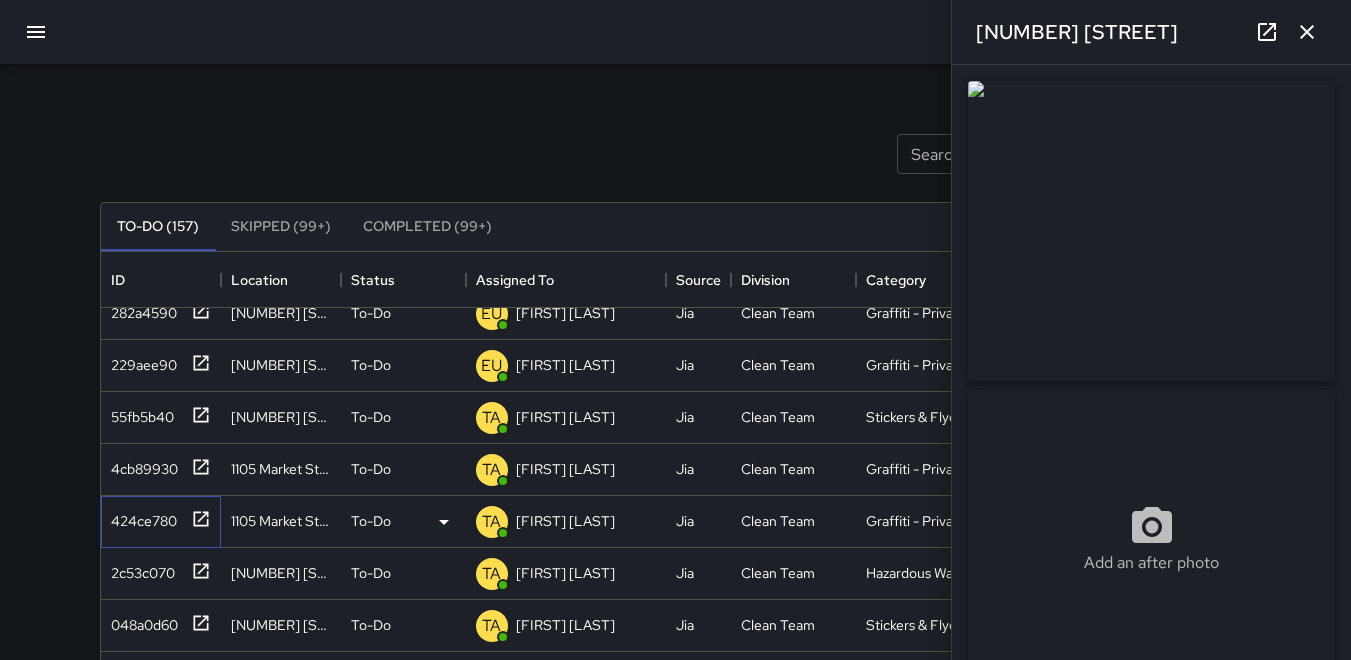 click on "424ce780" at bounding box center (140, 517) 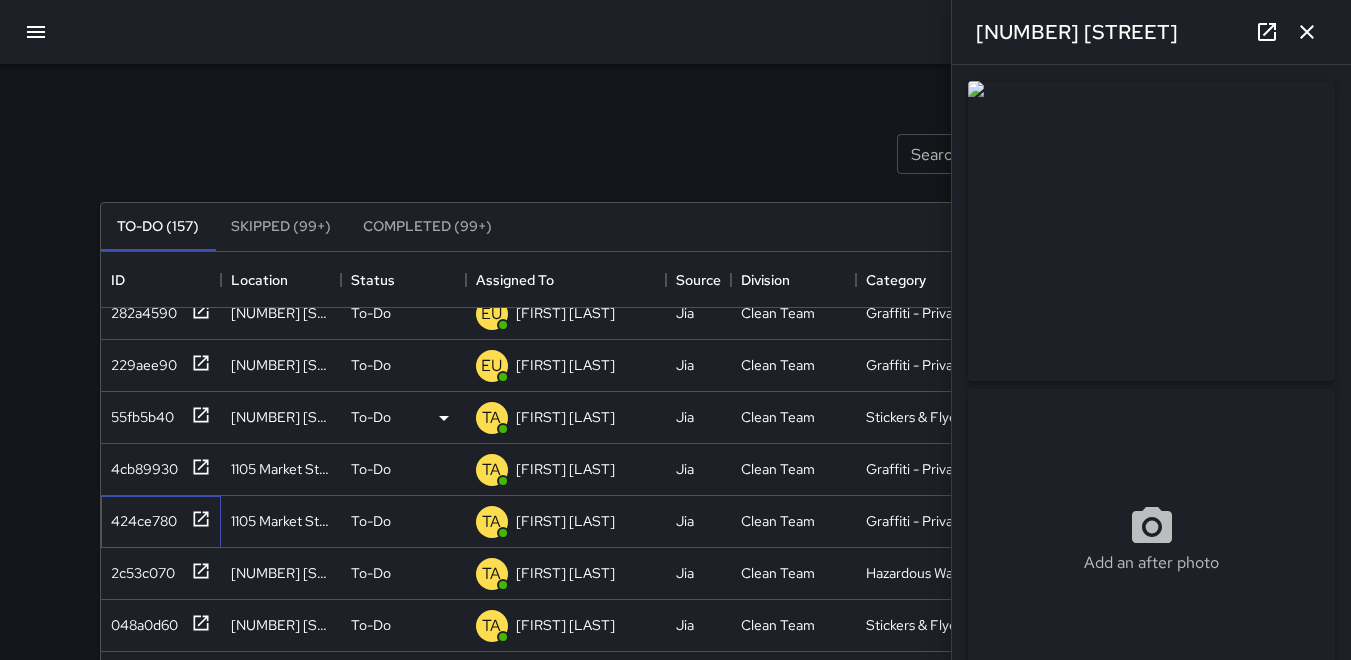 scroll, scrollTop: 800, scrollLeft: 0, axis: vertical 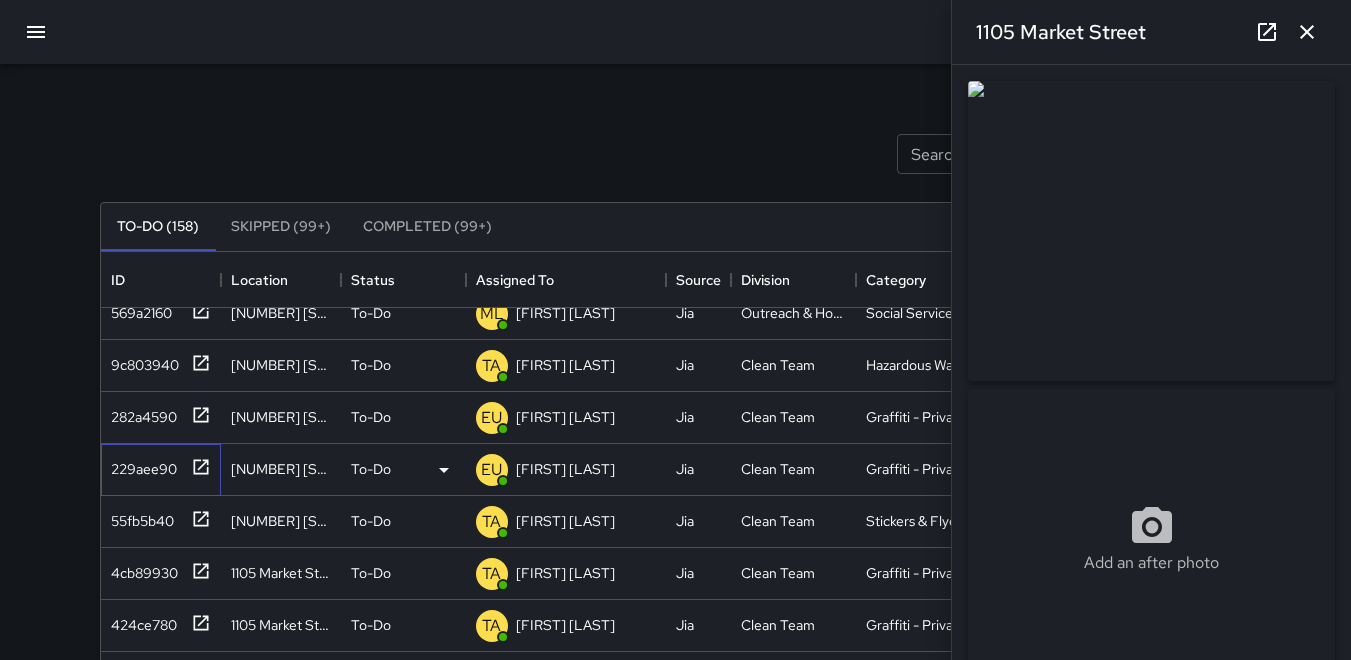 click on "229aee90" at bounding box center [140, 465] 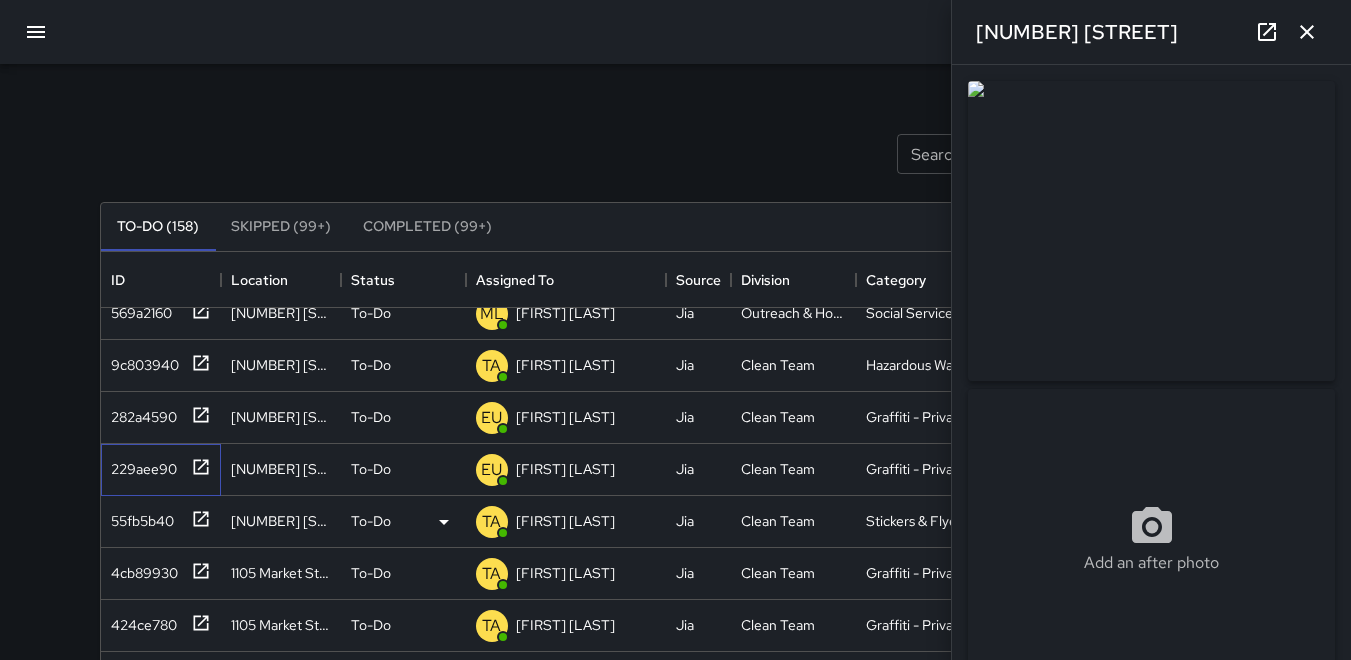 type on "**********" 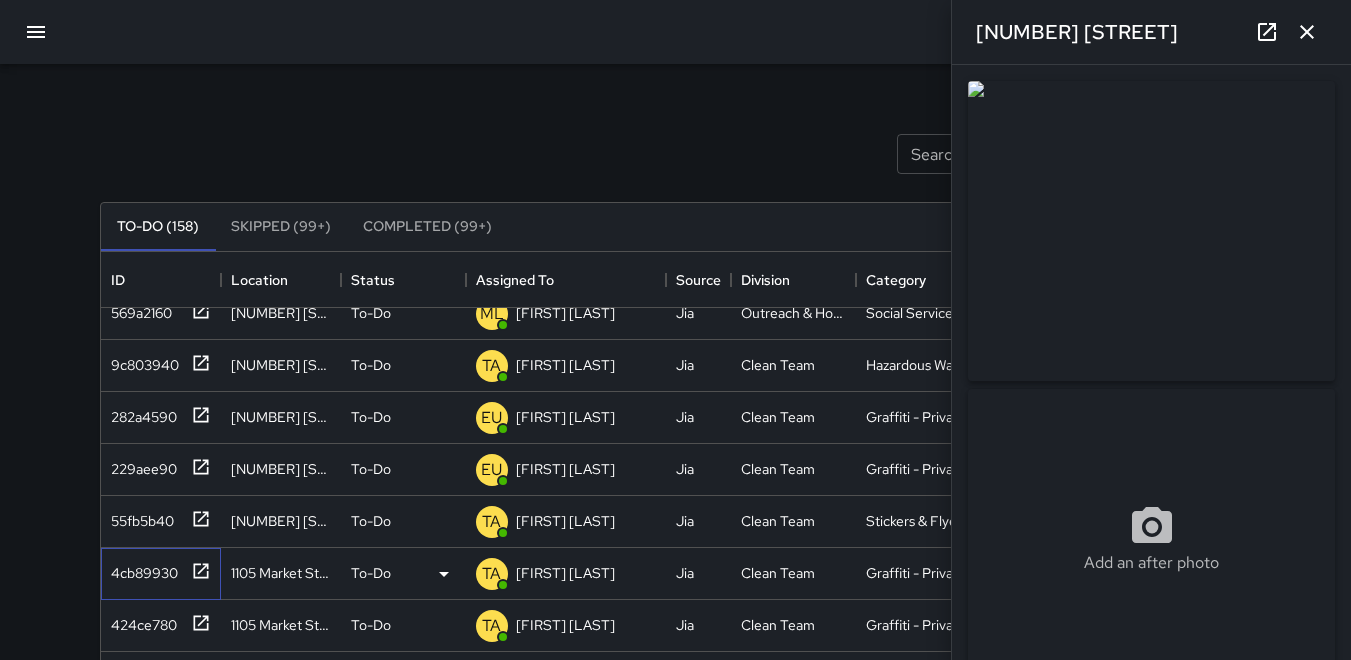 click on "4cb89930" at bounding box center [140, 569] 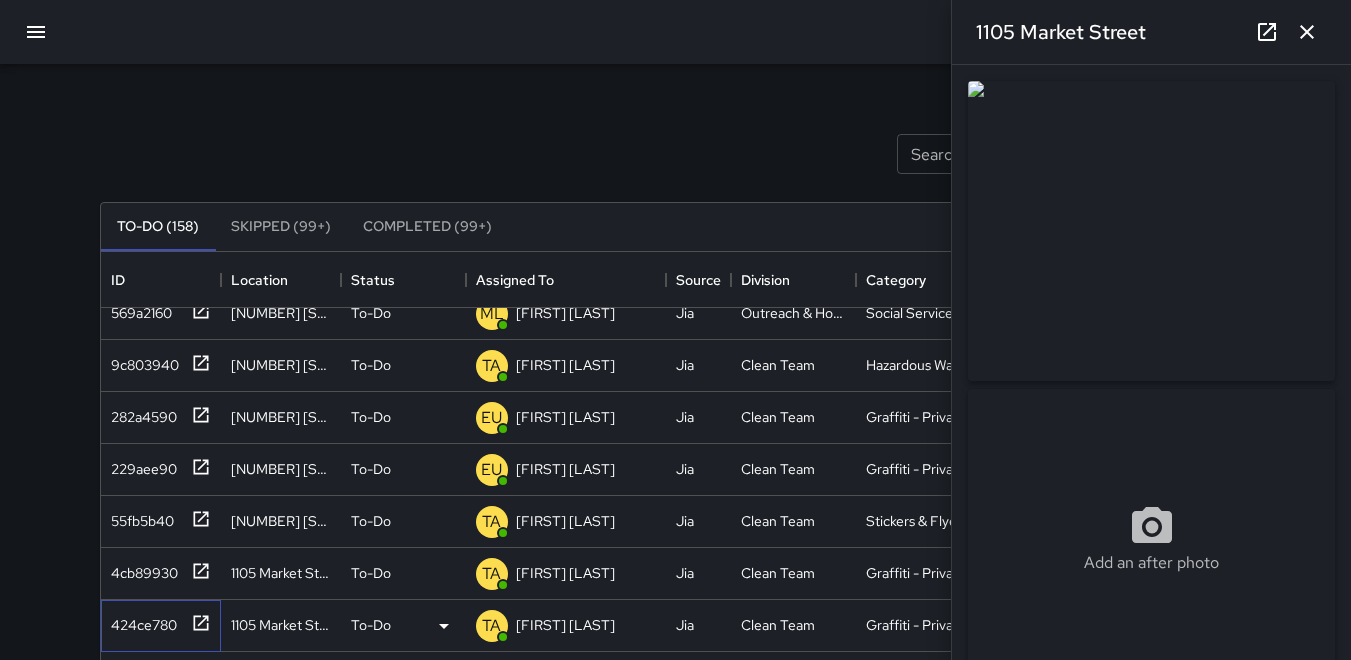 click on "424ce780" at bounding box center (140, 621) 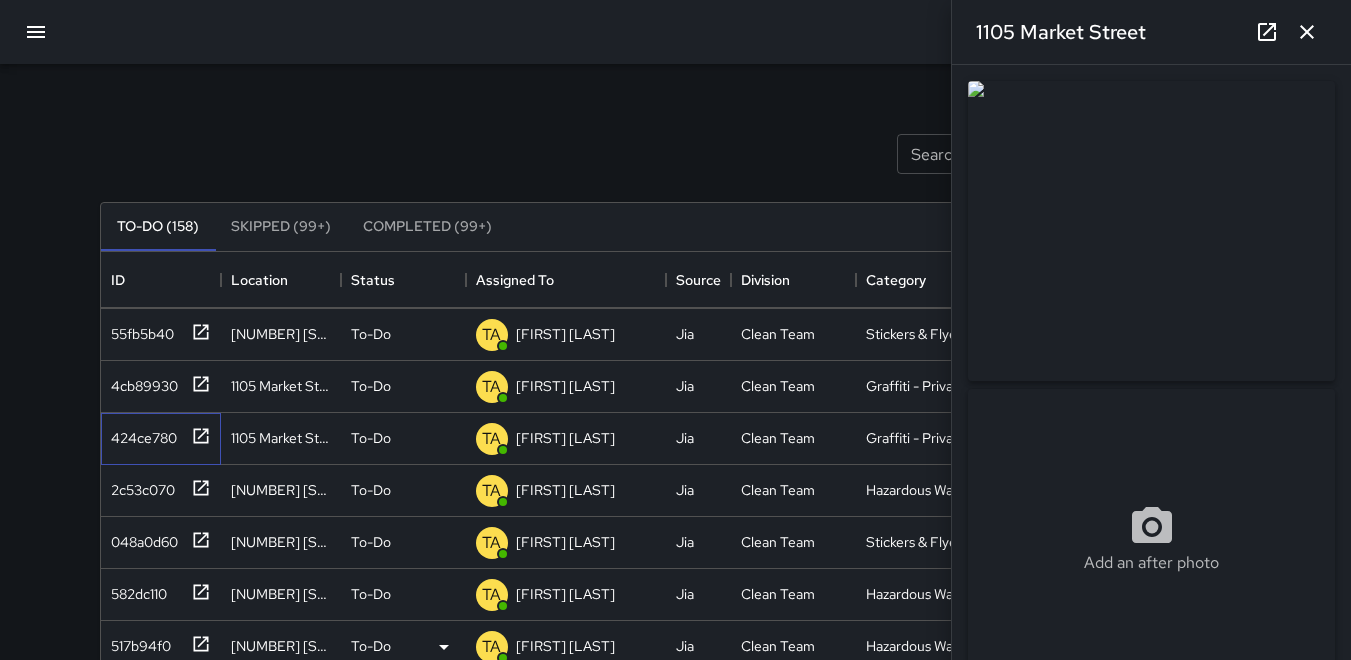 scroll, scrollTop: 1000, scrollLeft: 0, axis: vertical 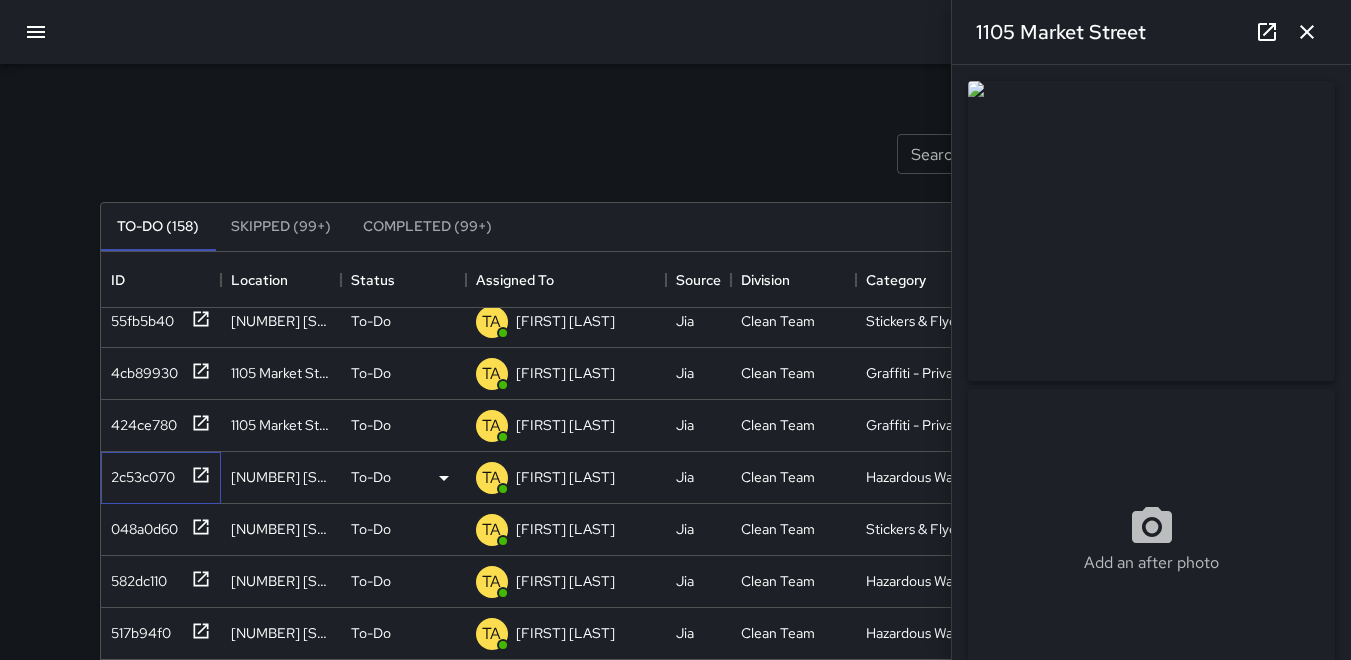 click on "2c53c070" at bounding box center [139, 473] 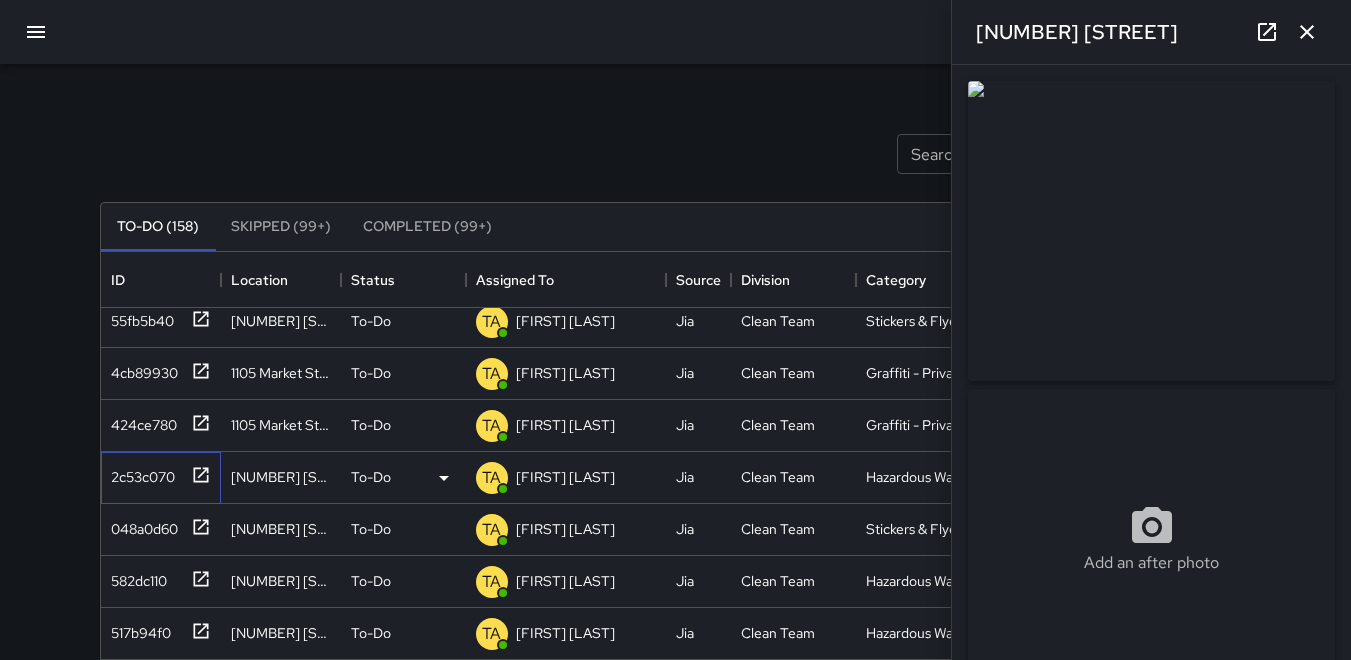 type on "**********" 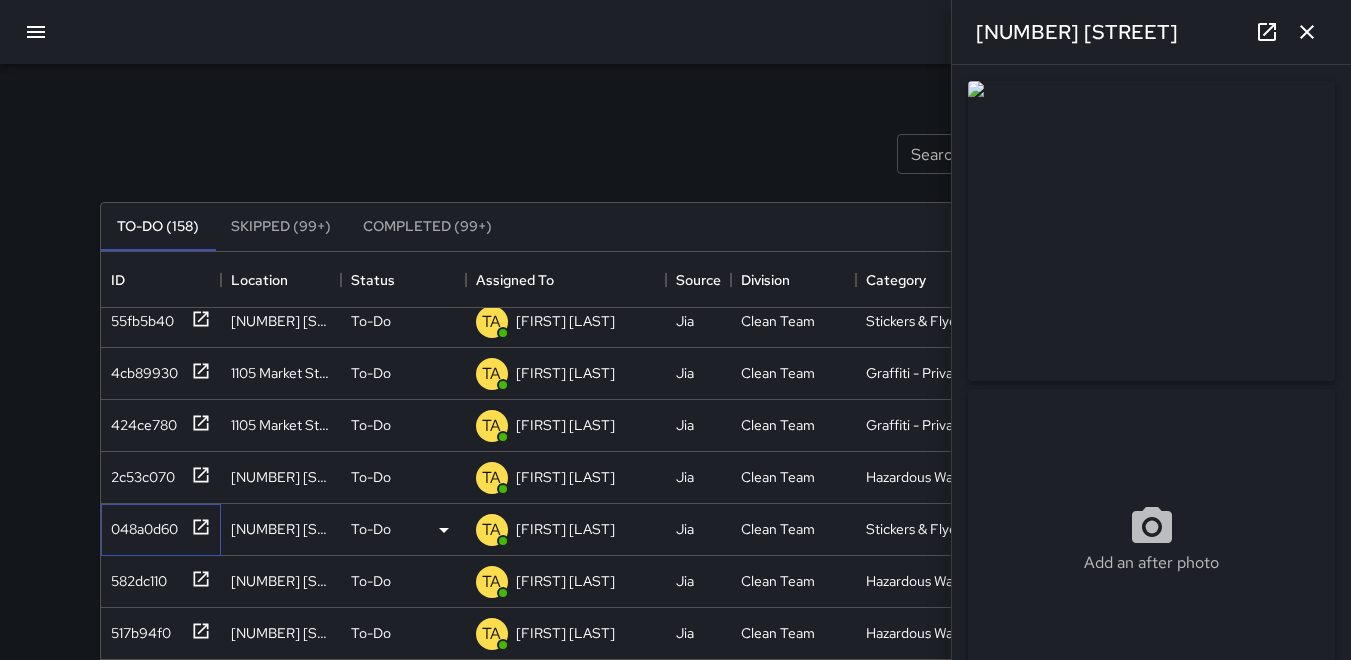 click on "048a0d60" at bounding box center (140, 525) 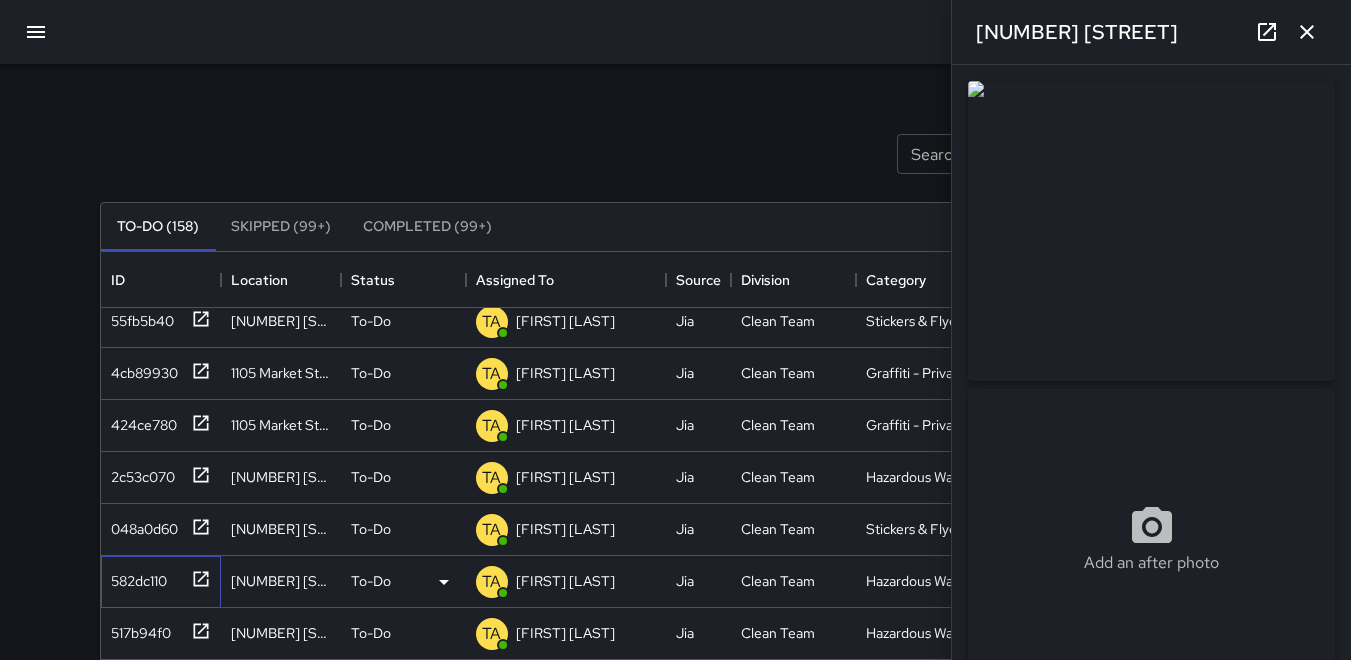 click on "582dc110" at bounding box center (135, 577) 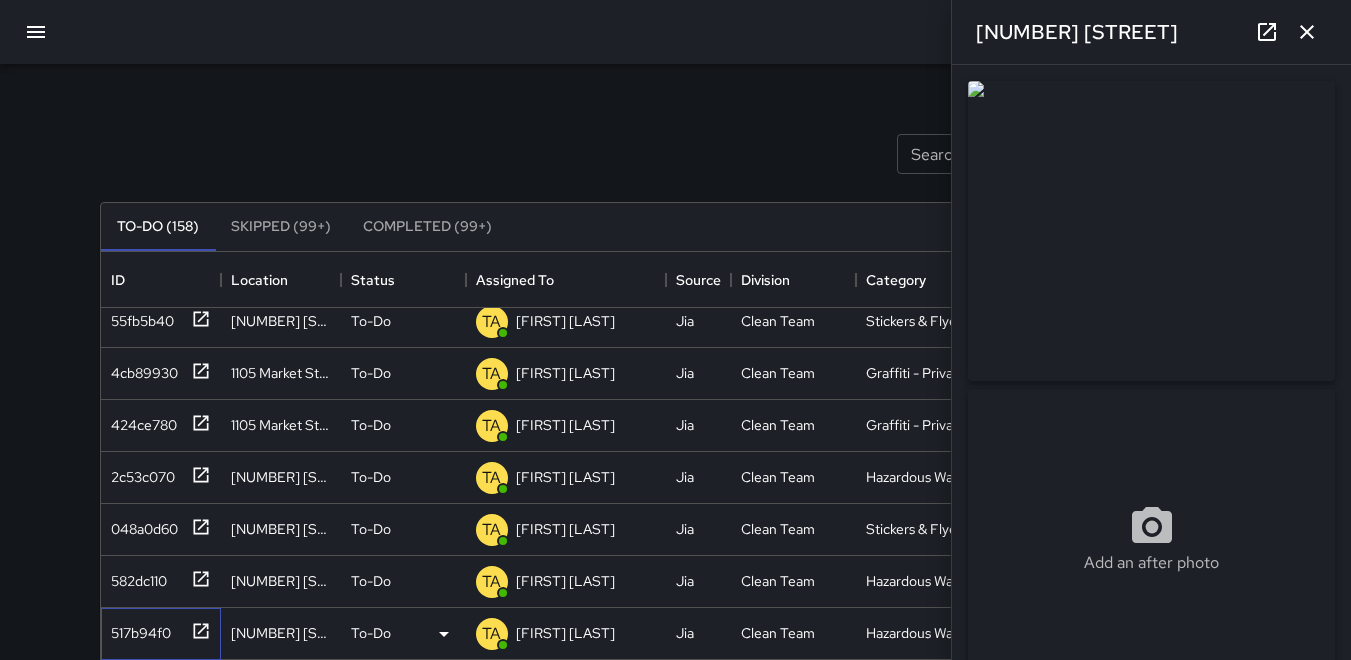 click on "517b94f0" at bounding box center [137, 629] 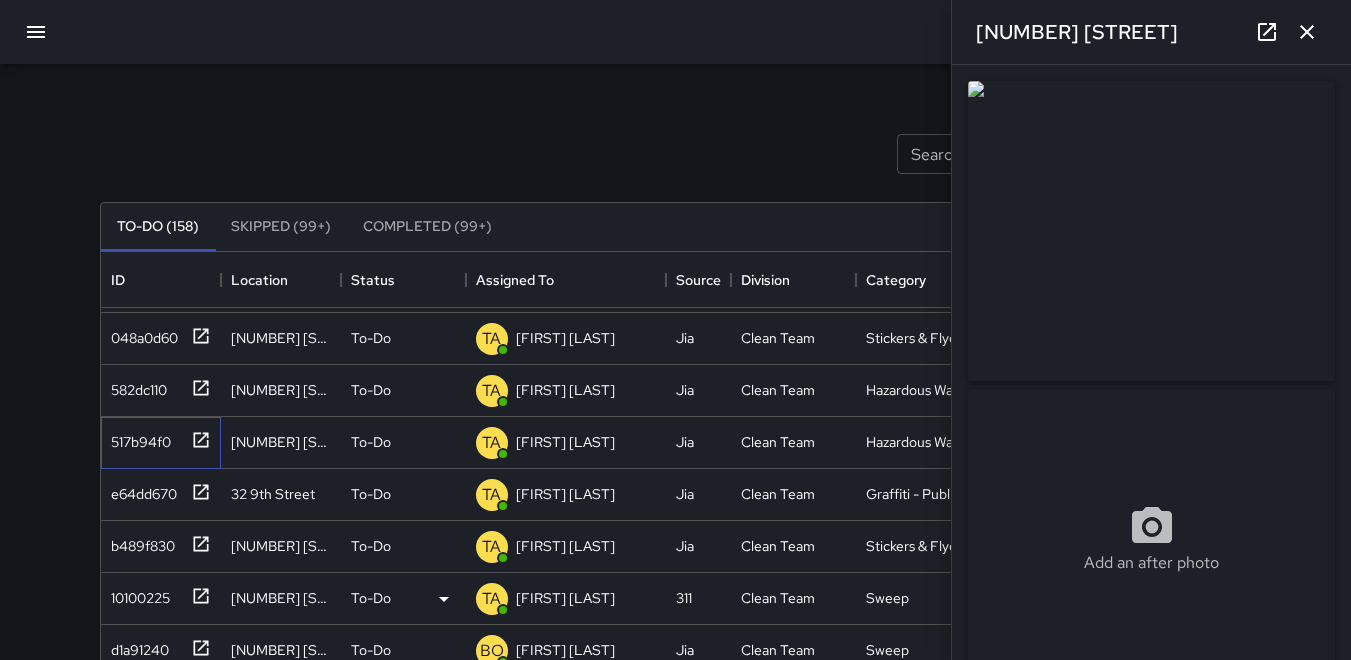 scroll, scrollTop: 1200, scrollLeft: 0, axis: vertical 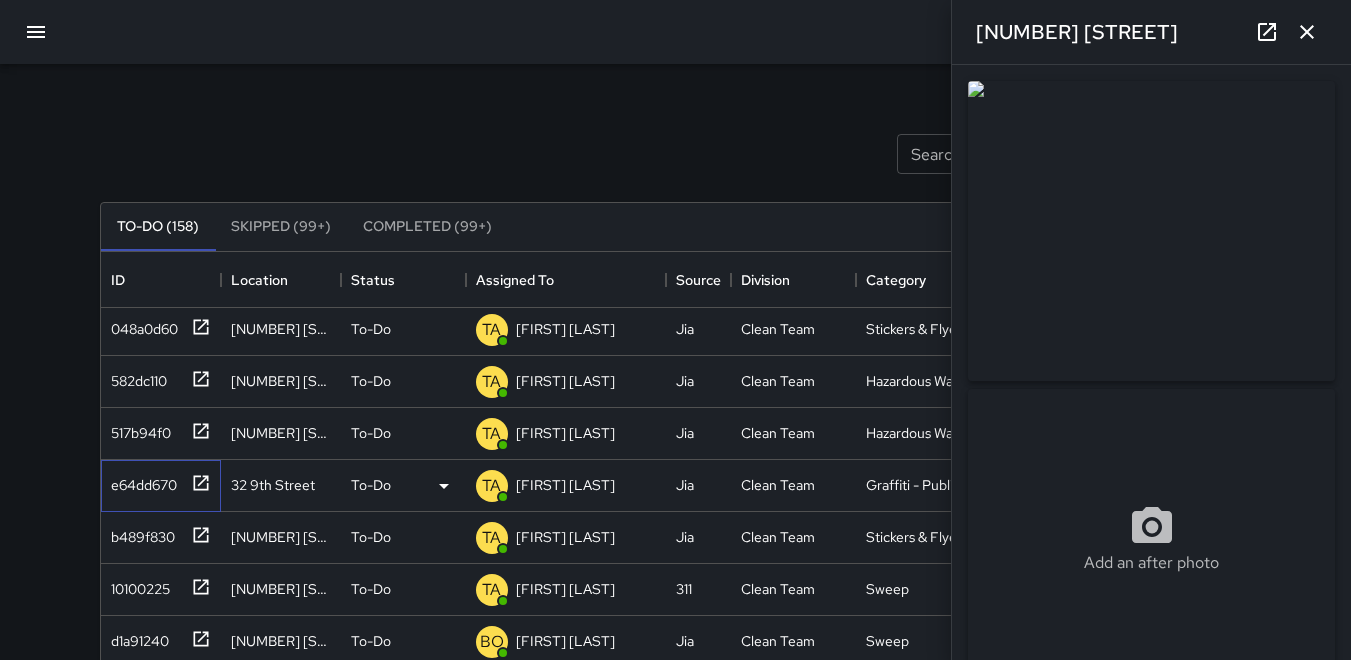 click on "e64dd670" at bounding box center (140, 481) 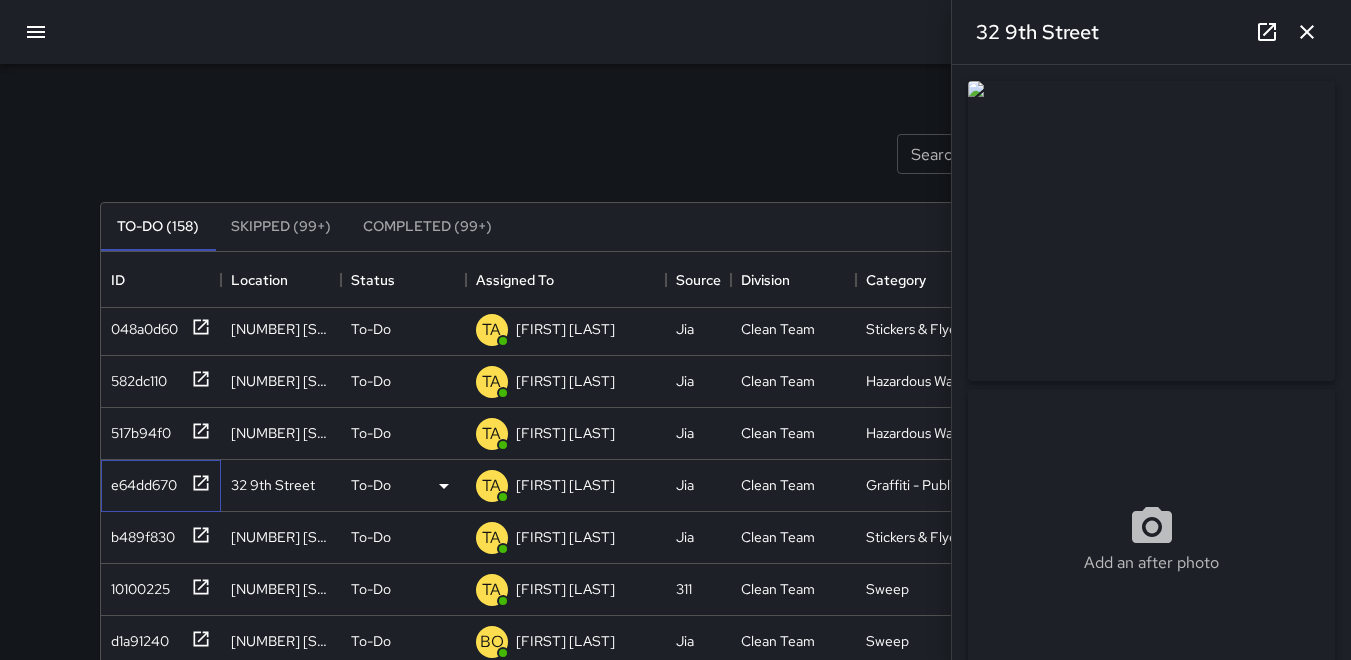 type on "**********" 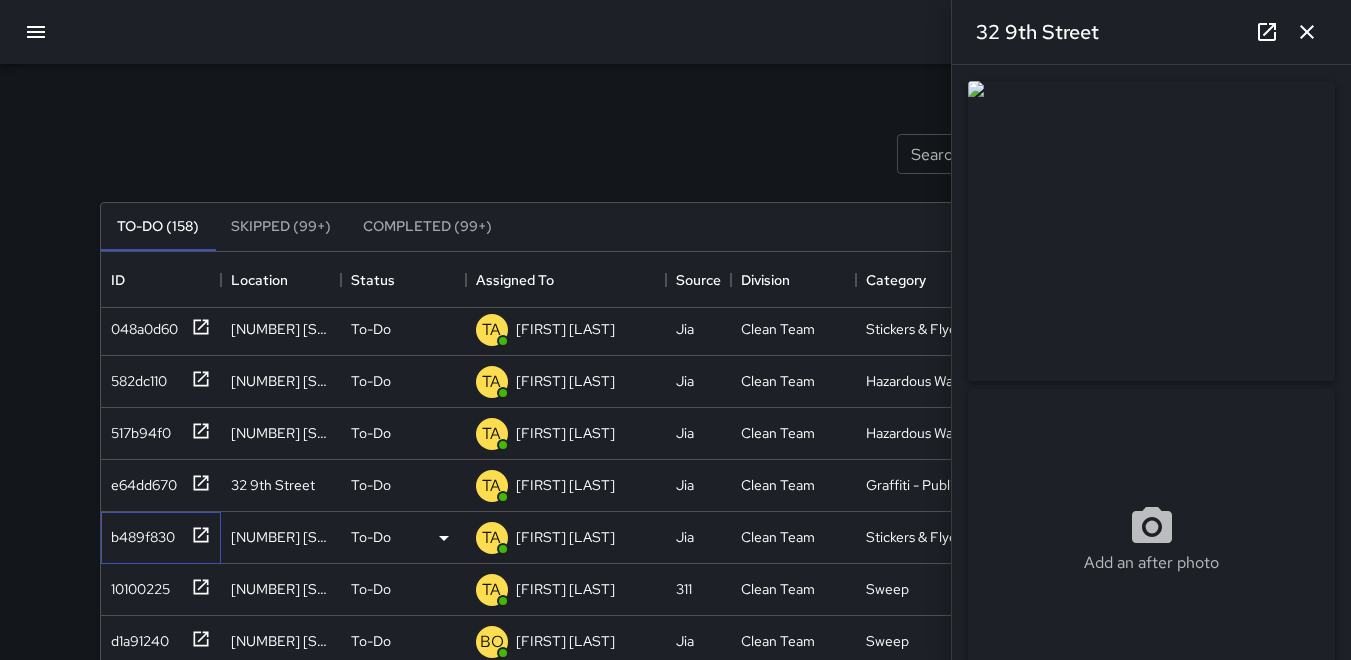 click on "b489f830" at bounding box center (139, 533) 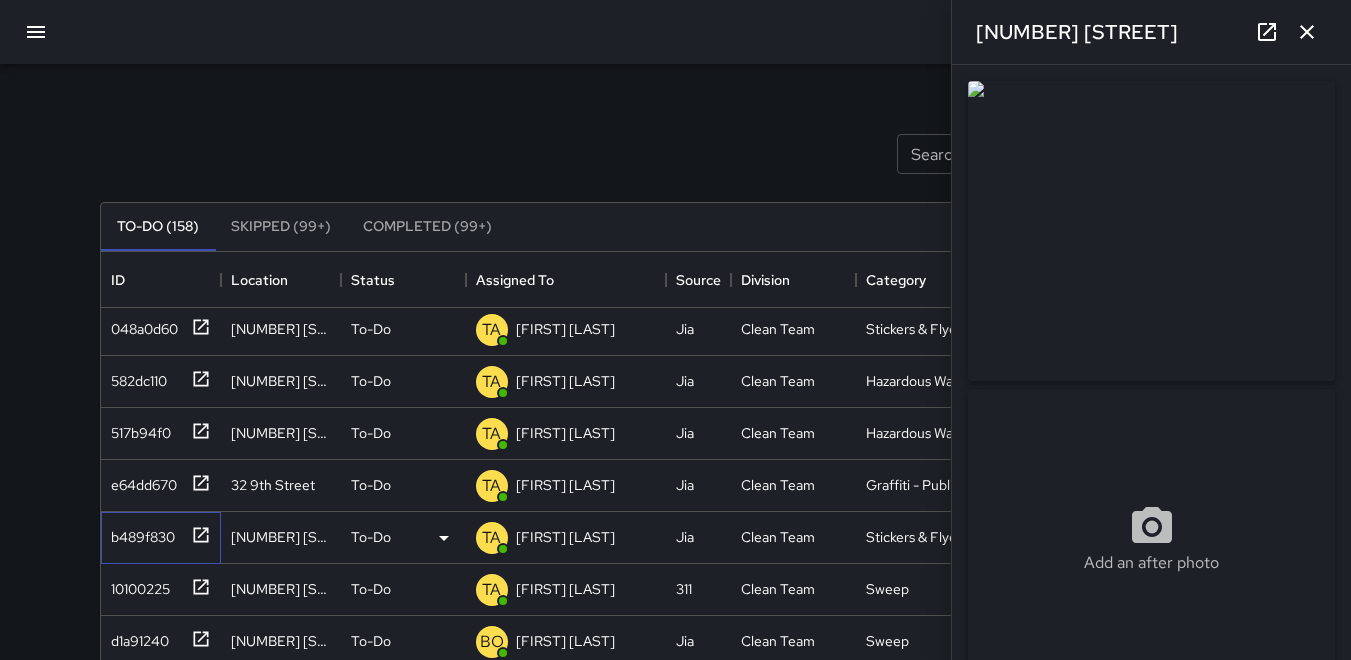 type on "**********" 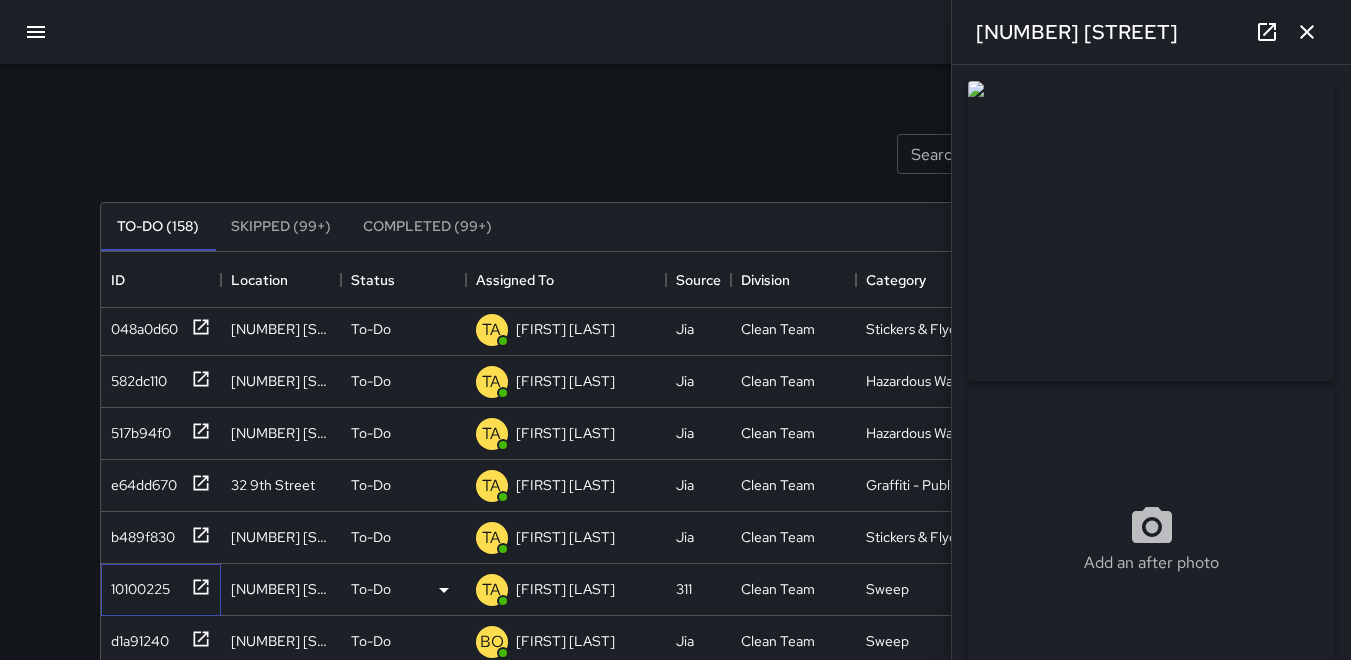 click on "10100225" at bounding box center (136, 585) 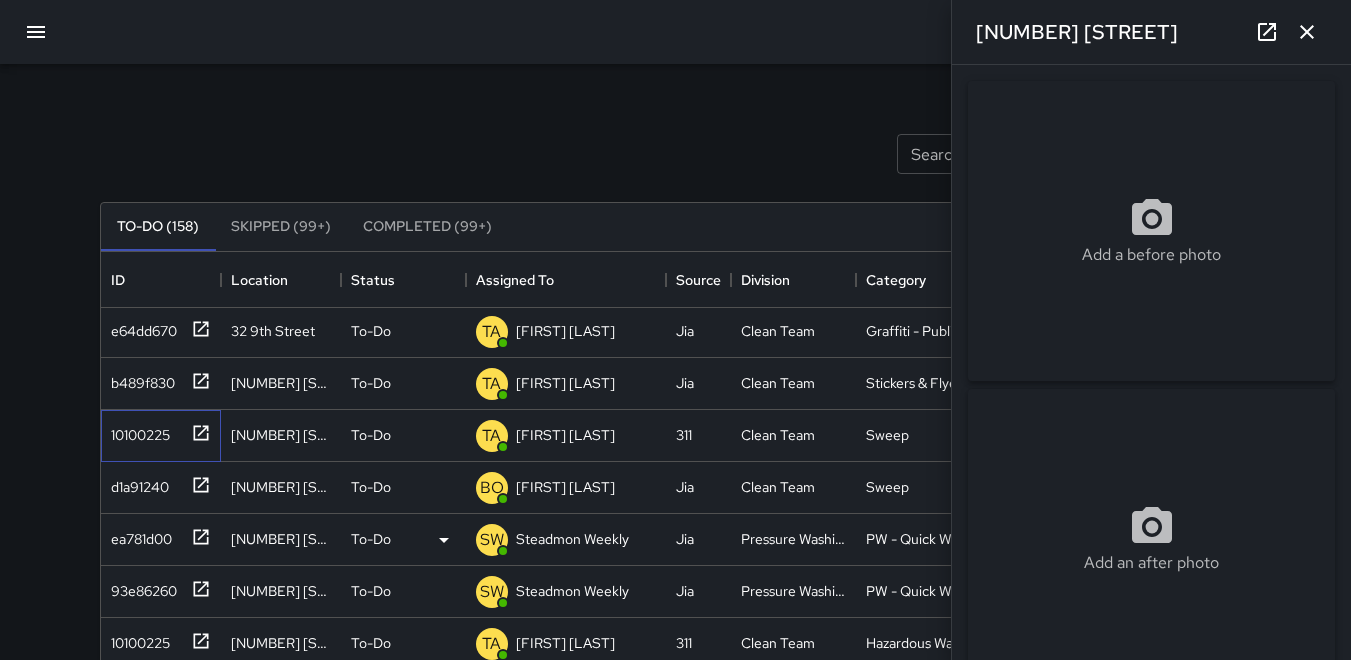 scroll, scrollTop: 1400, scrollLeft: 0, axis: vertical 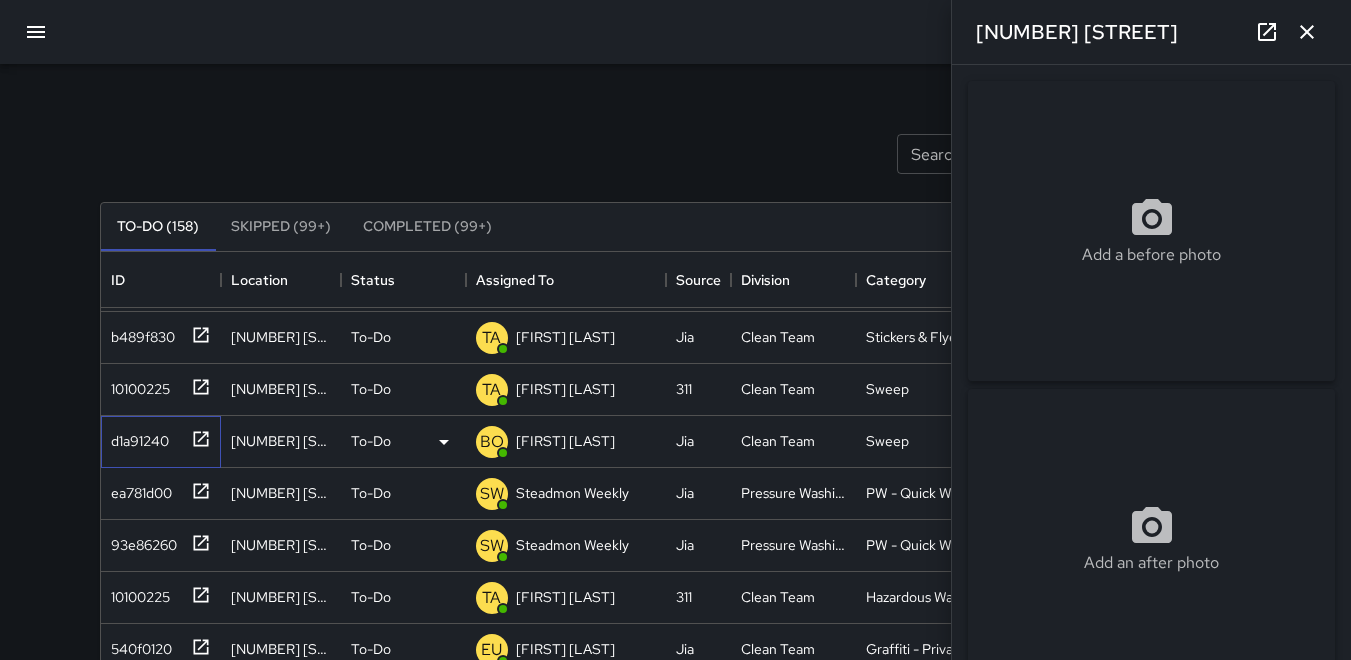 click on "d1a91240" at bounding box center [136, 437] 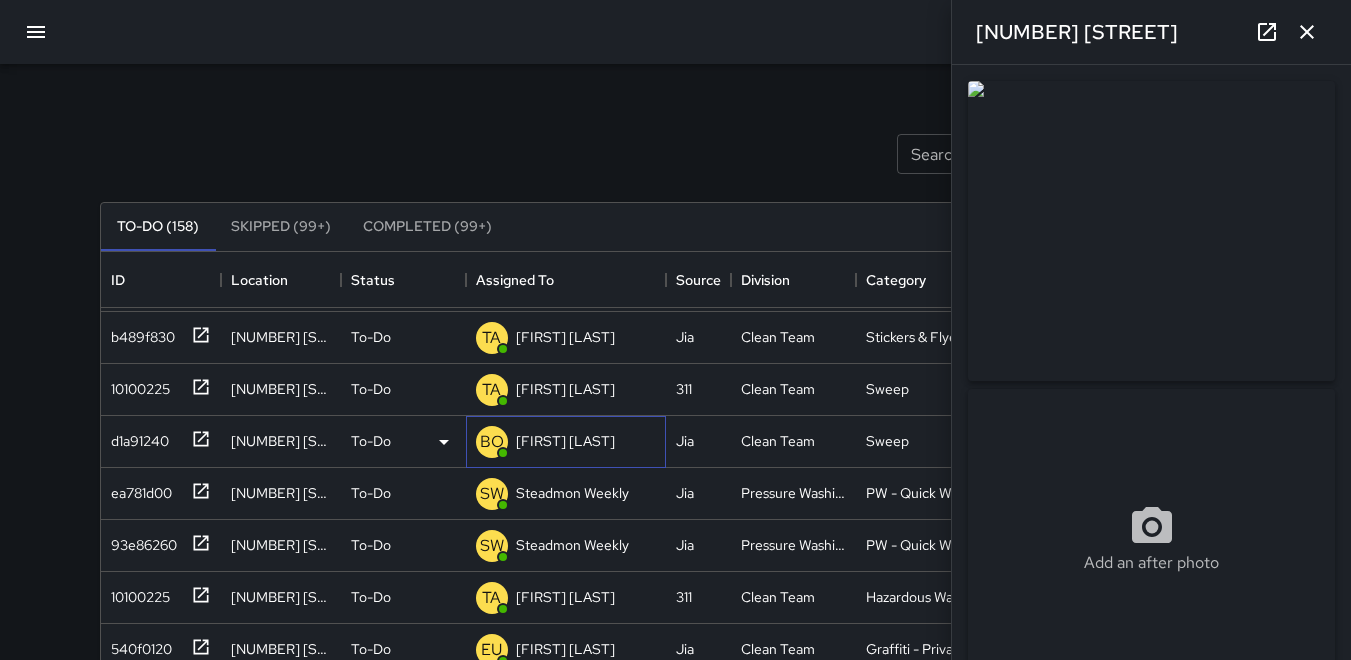 click on "BO" at bounding box center (492, 442) 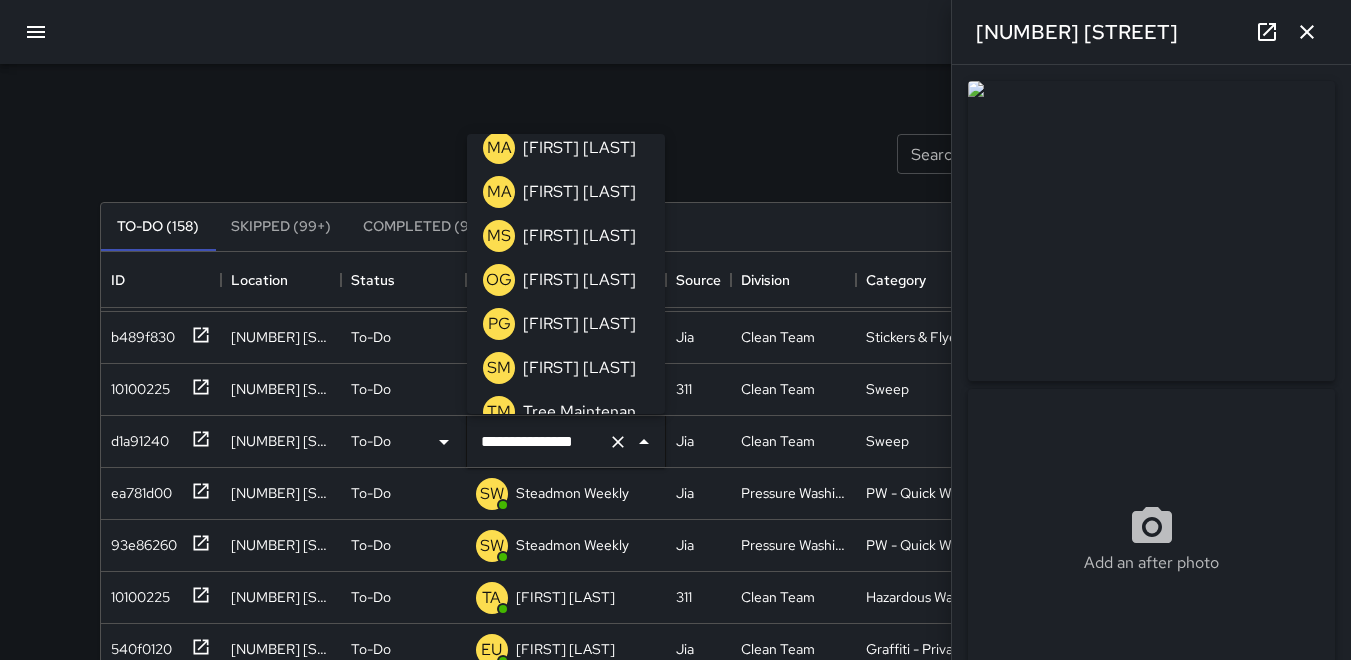 scroll, scrollTop: 792, scrollLeft: 0, axis: vertical 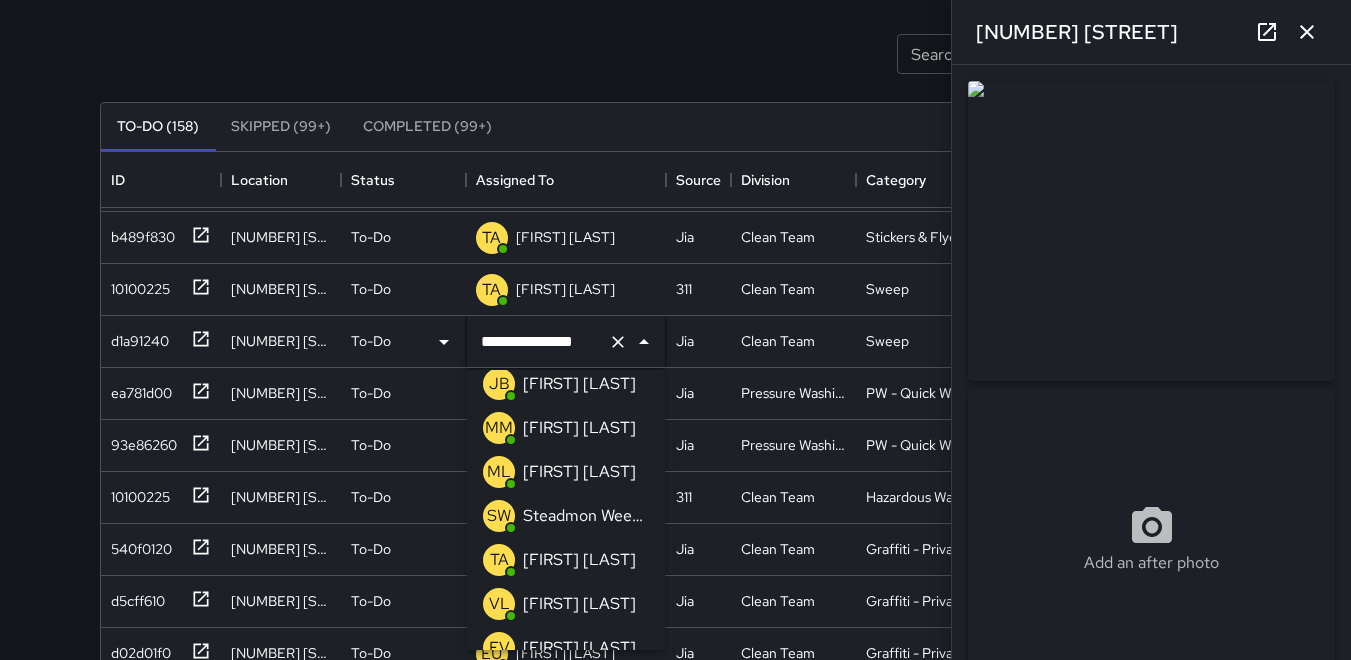 click on "MM" at bounding box center [499, 428] 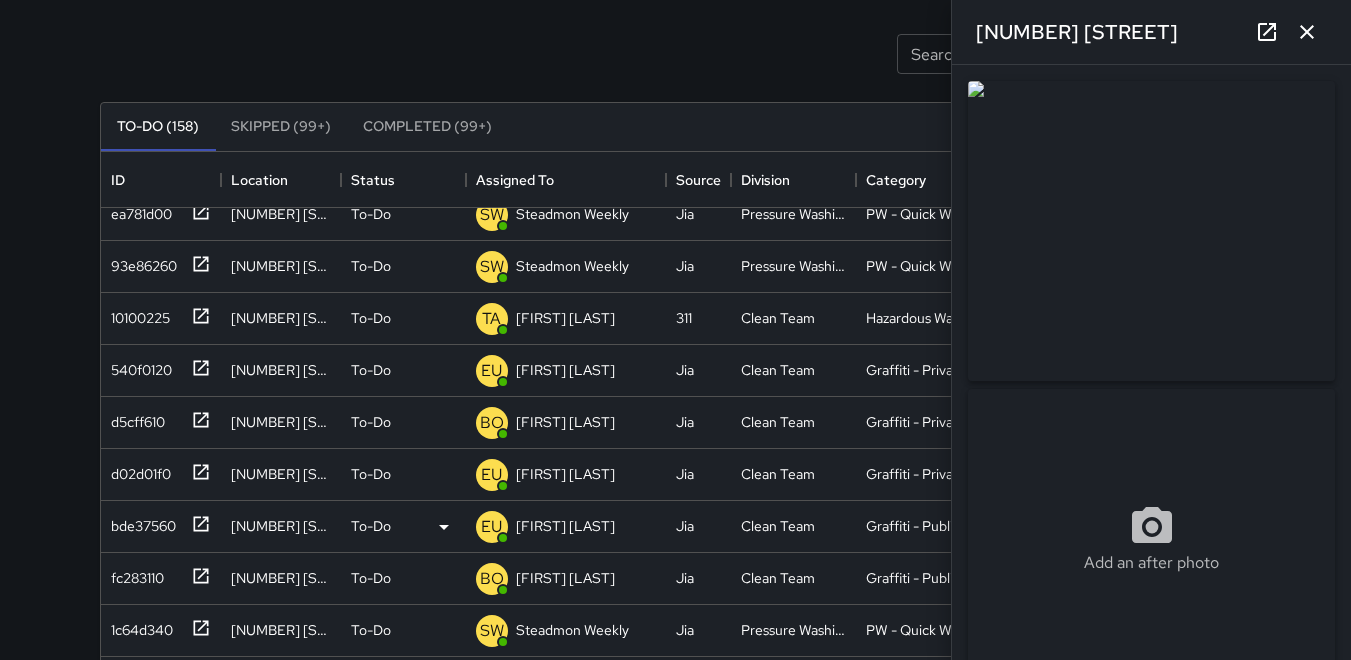 scroll, scrollTop: 1600, scrollLeft: 0, axis: vertical 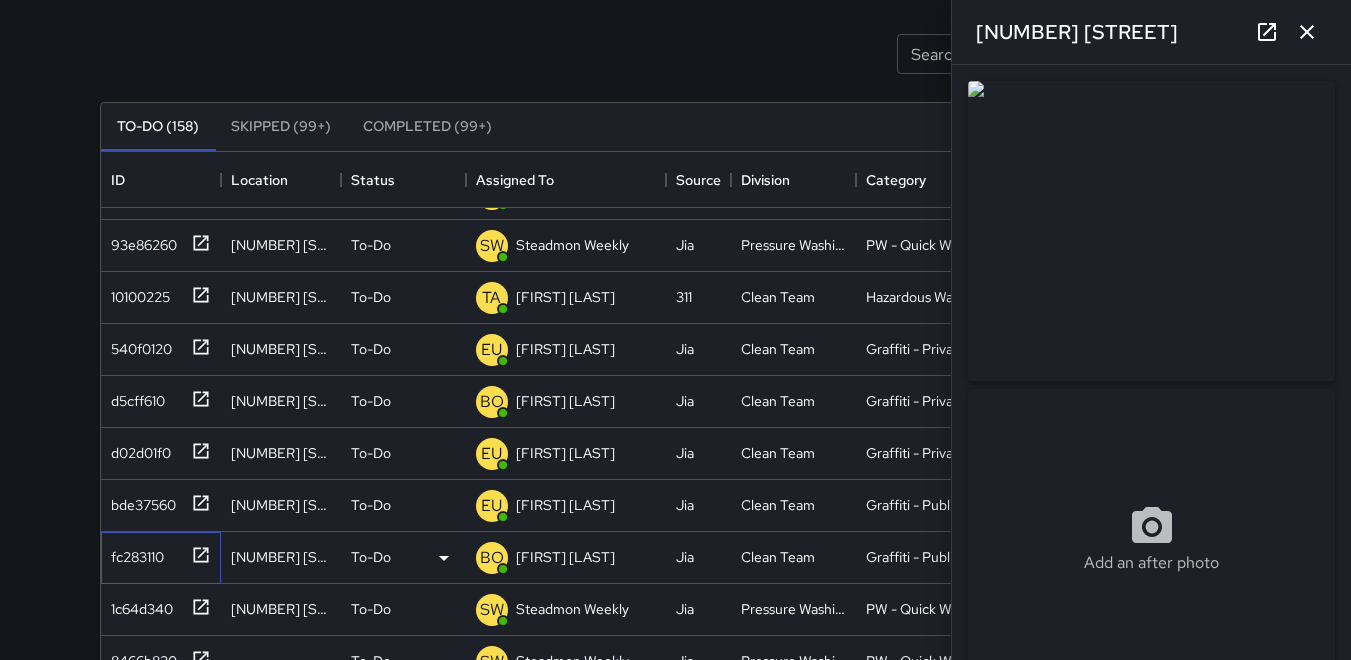click on "fc283110" at bounding box center [133, 553] 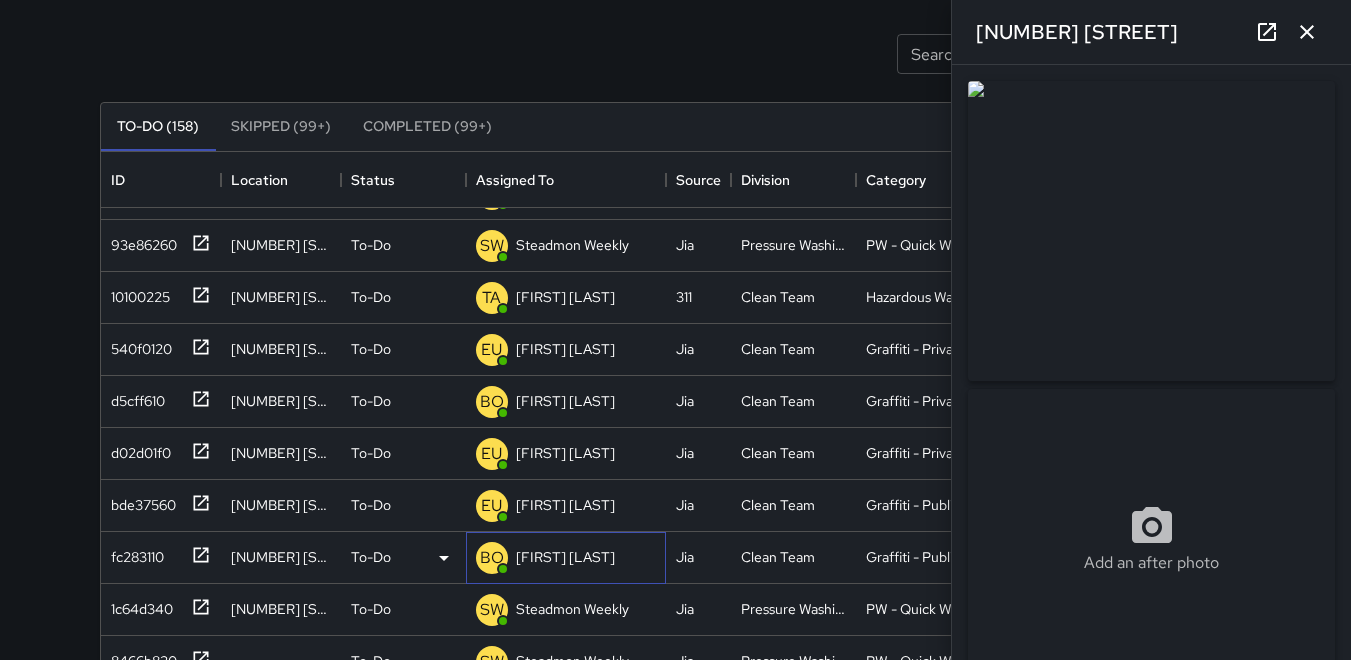 click on "BO" at bounding box center [492, 558] 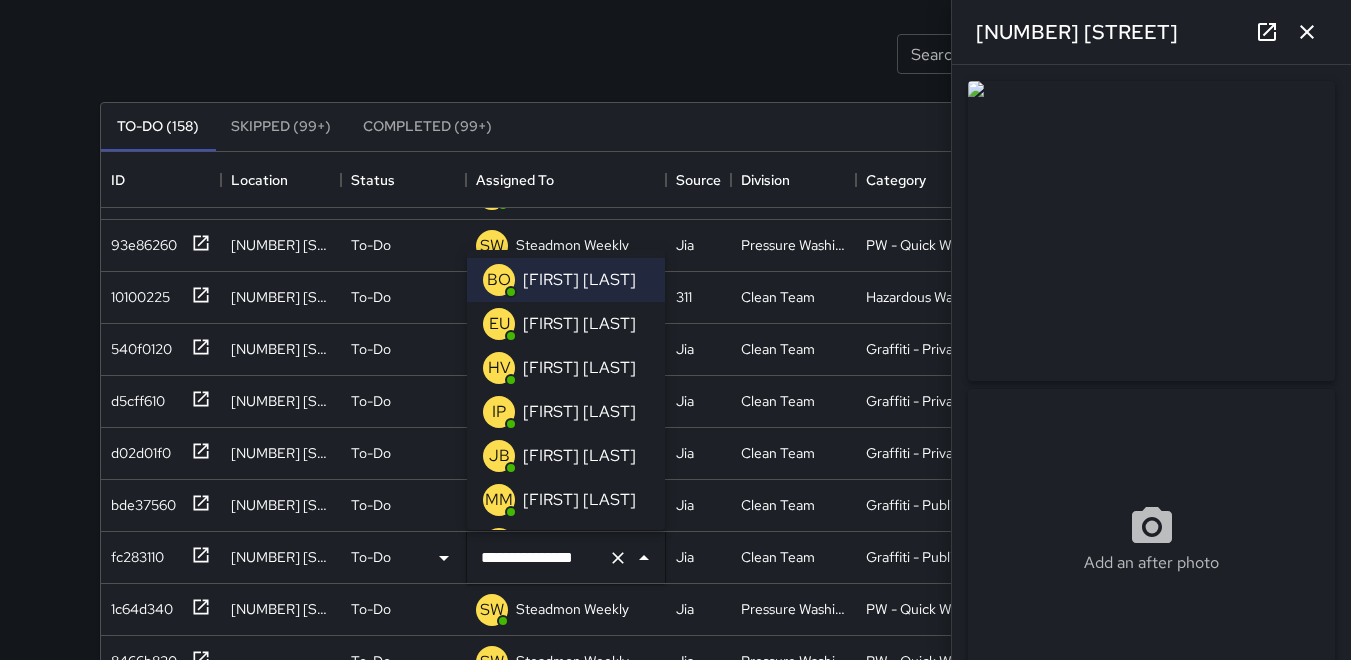 click on "EU" at bounding box center (499, 324) 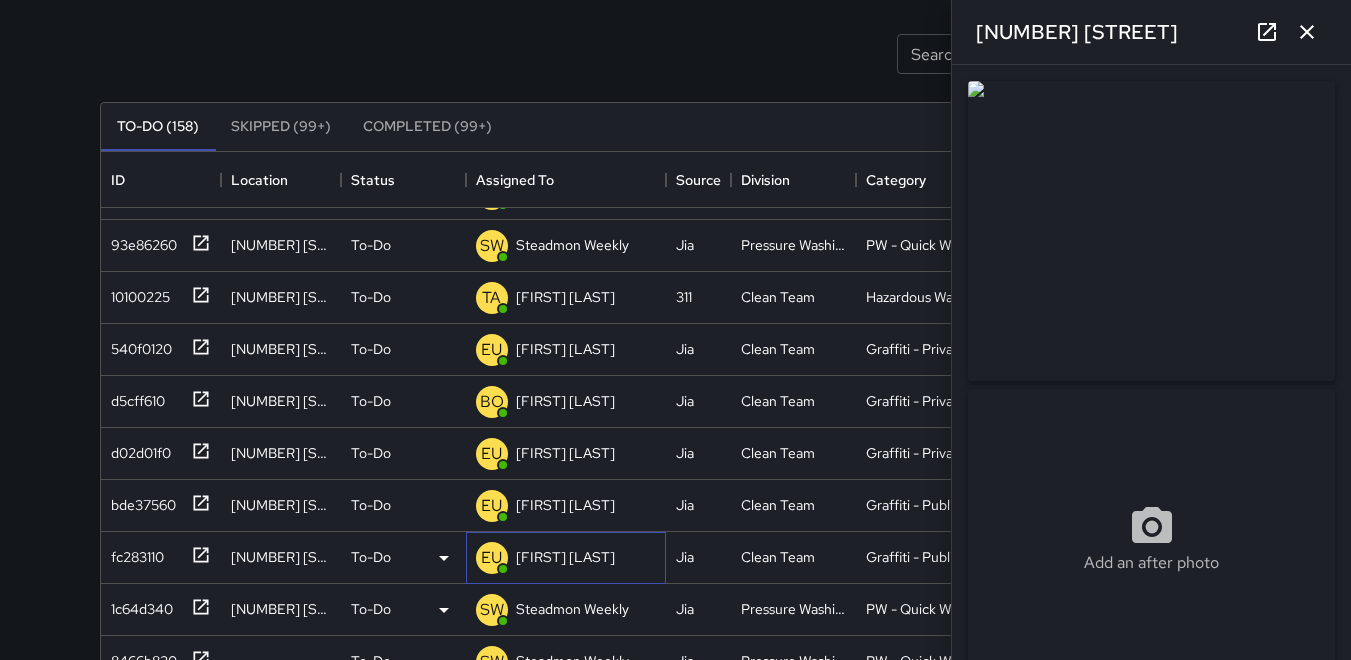 scroll, scrollTop: 1700, scrollLeft: 0, axis: vertical 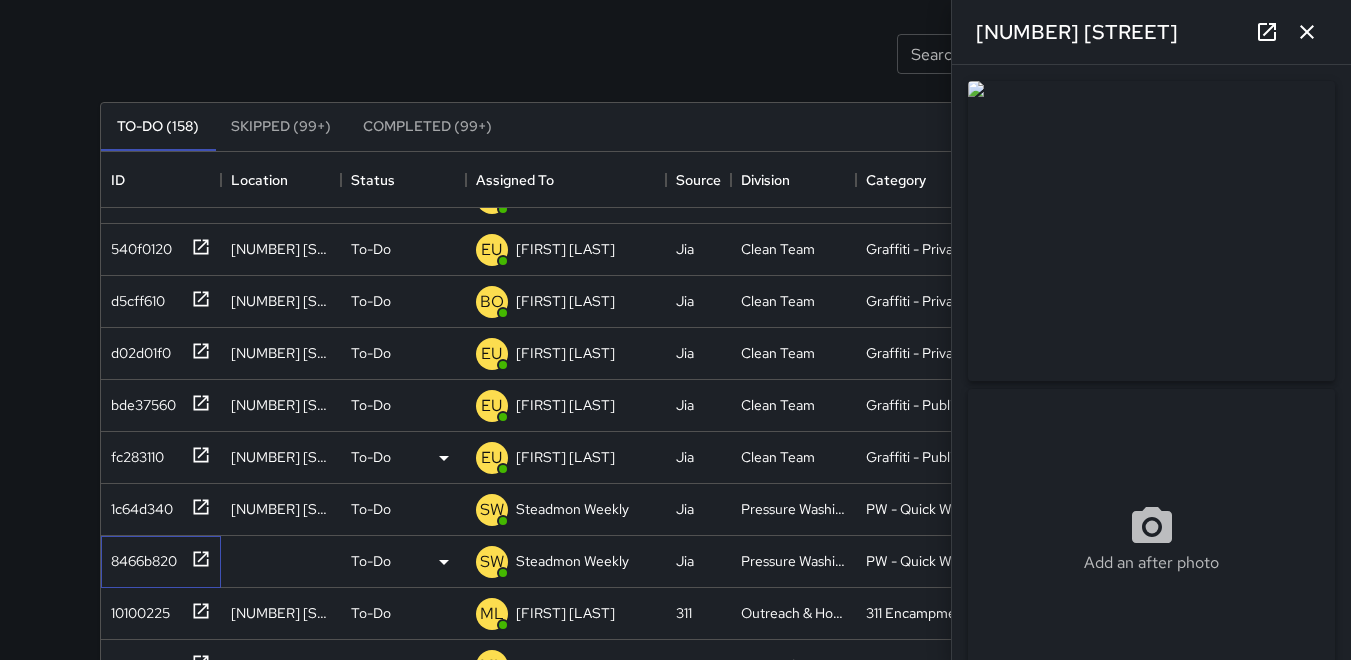 click on "8466b820" at bounding box center [140, 557] 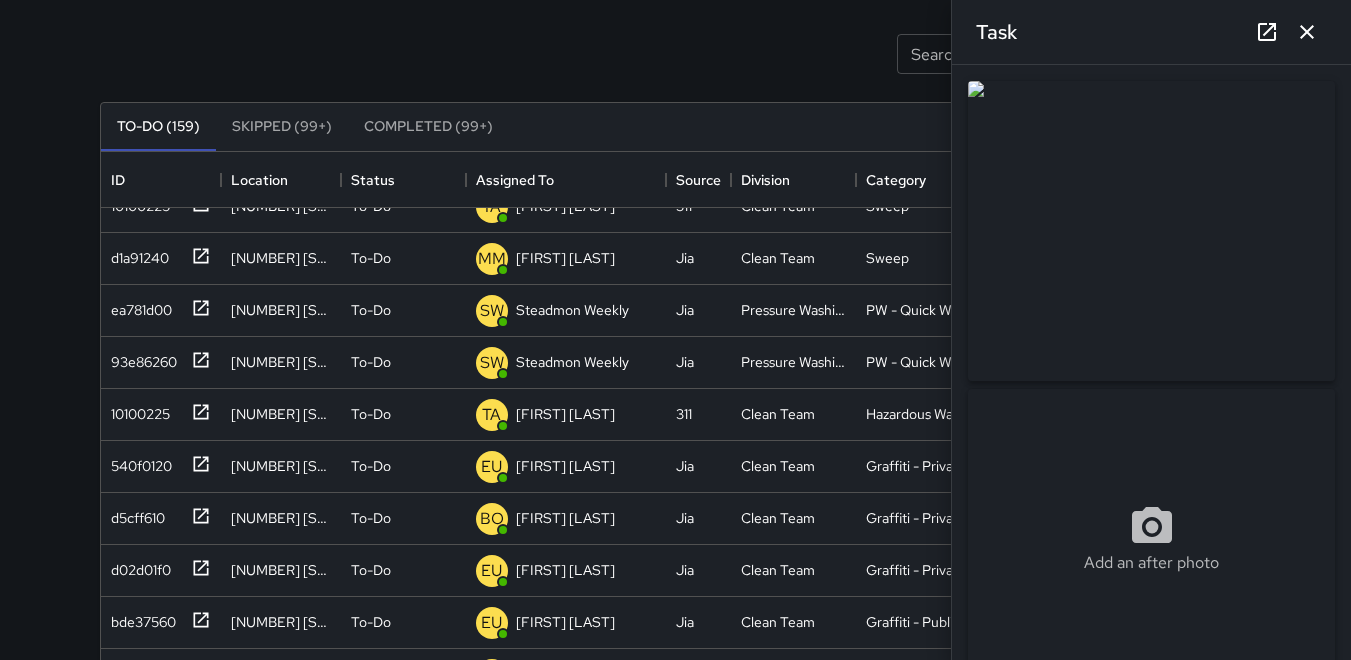 scroll, scrollTop: 1500, scrollLeft: 0, axis: vertical 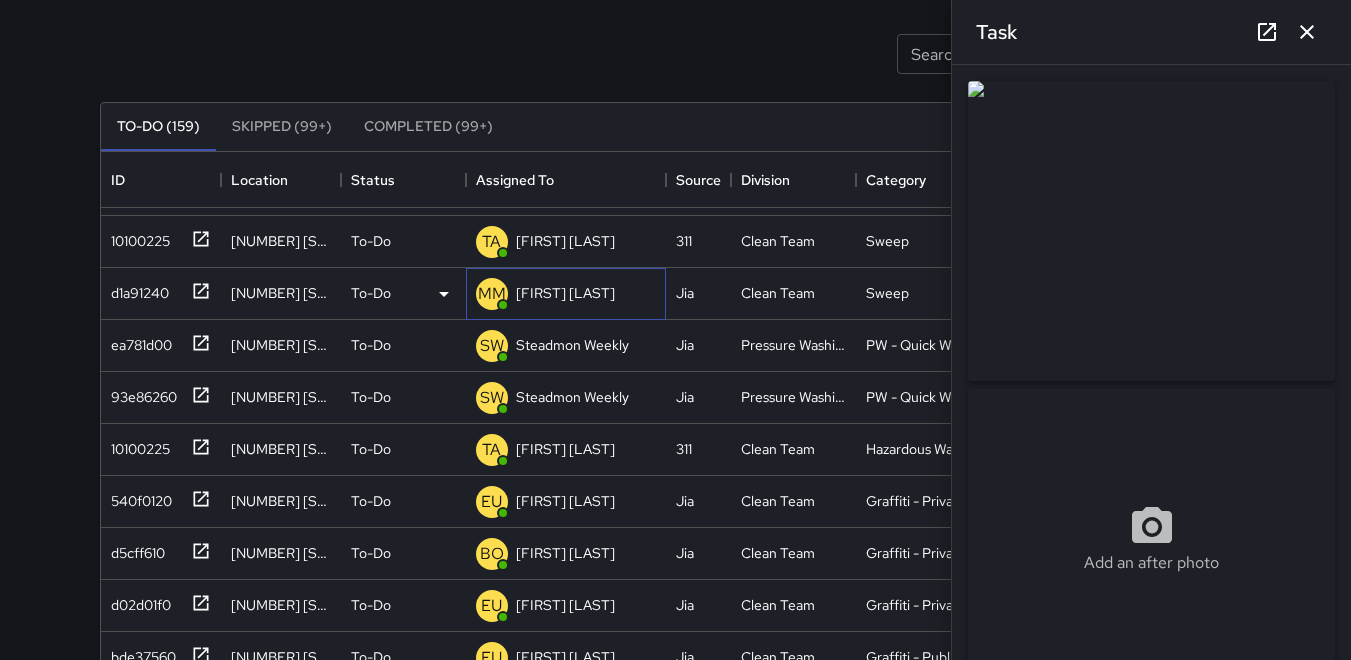 click on "MM" at bounding box center (492, 294) 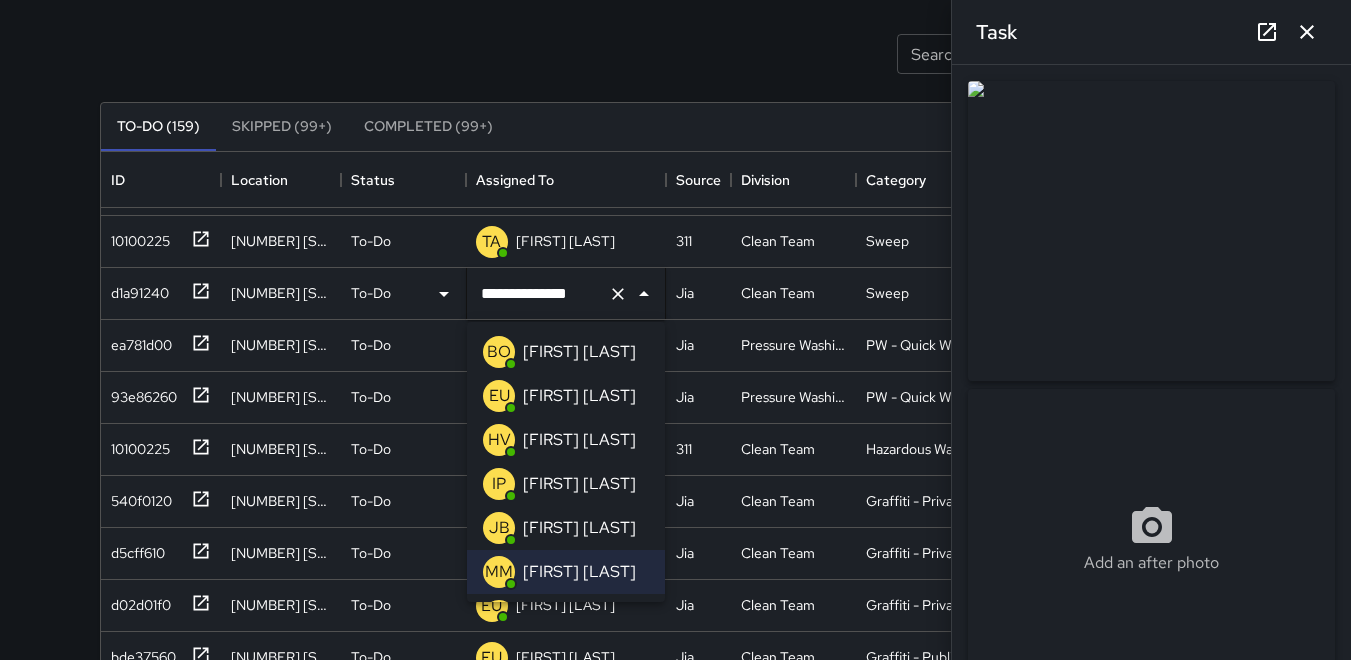 click on "BO" at bounding box center [499, 352] 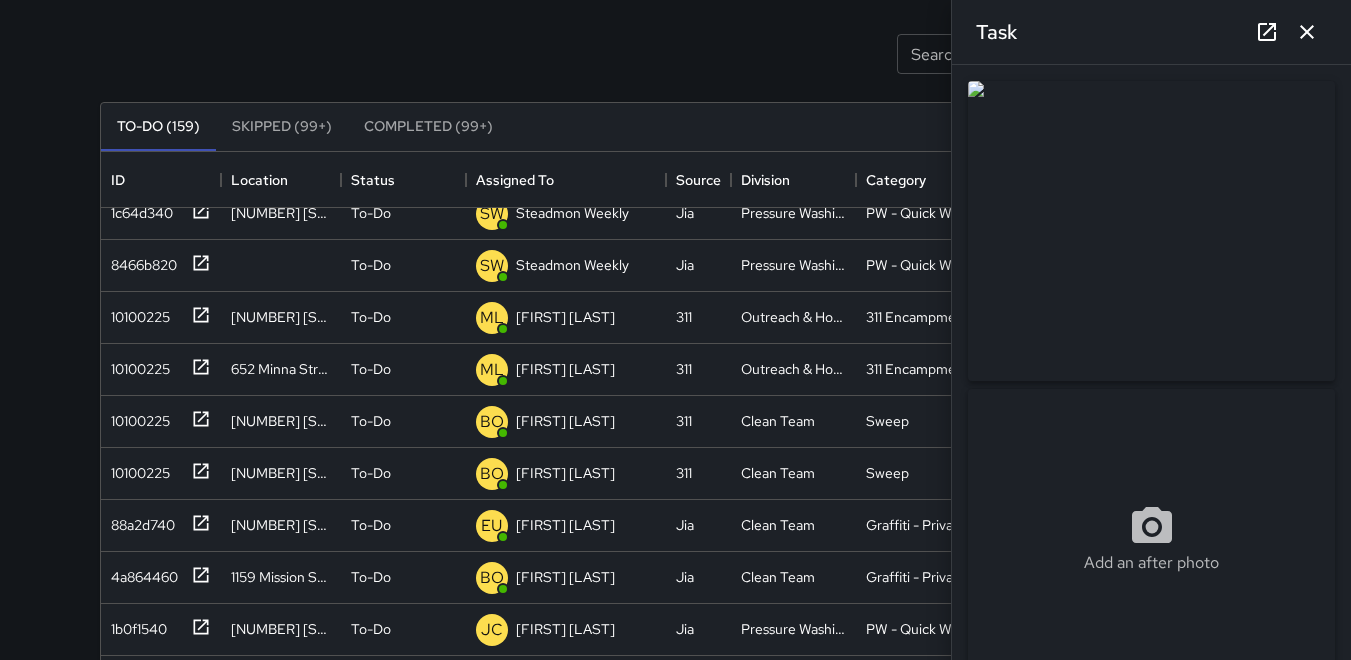 scroll, scrollTop: 2148, scrollLeft: 0, axis: vertical 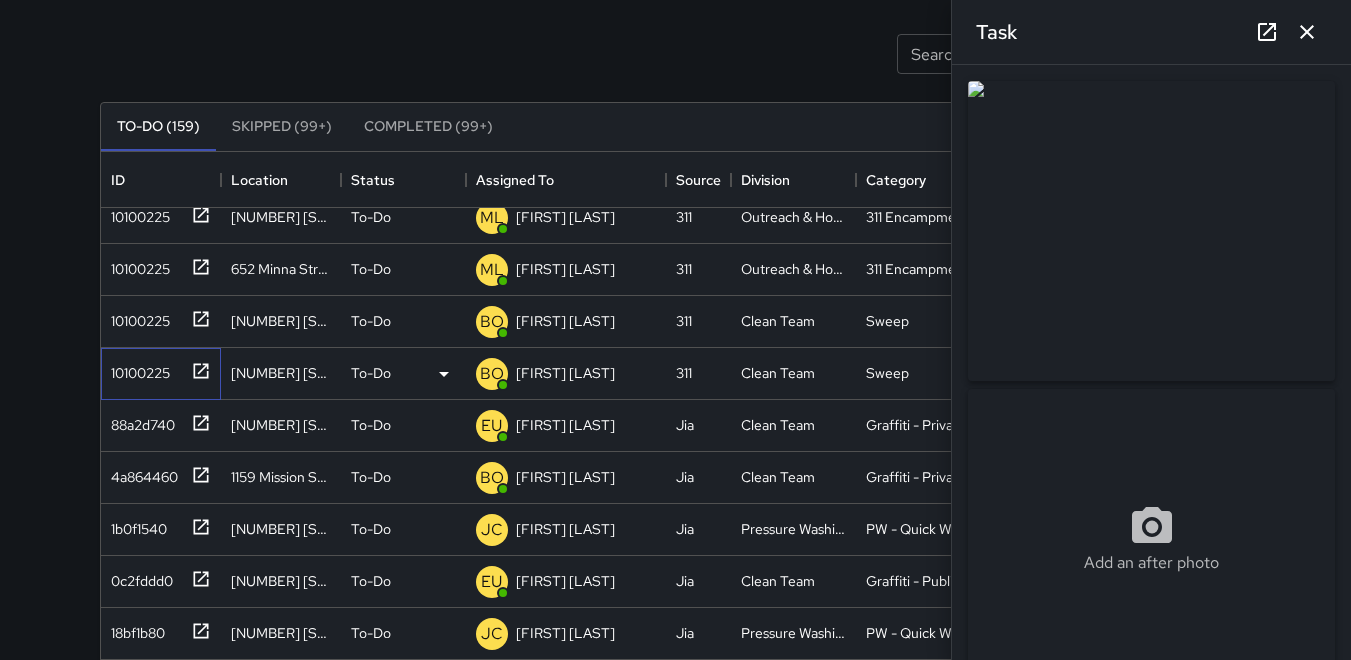 click on "10100225" at bounding box center (136, 369) 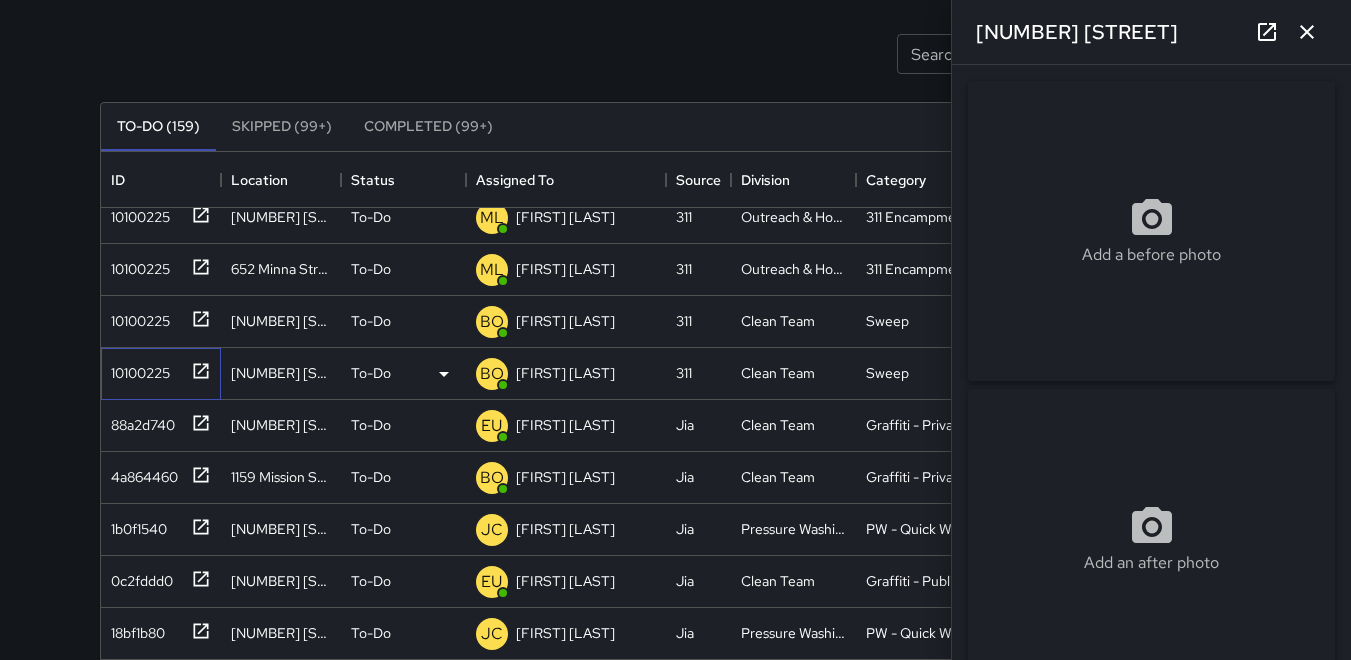 type on "**********" 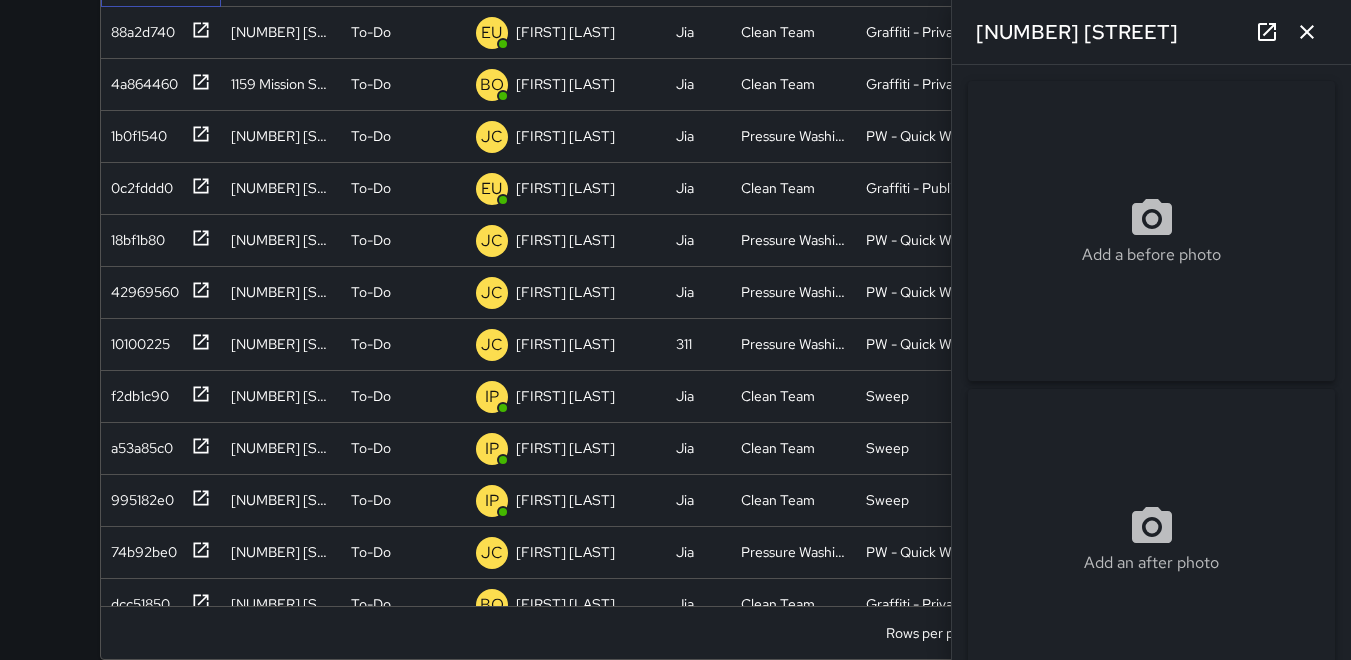 scroll, scrollTop: 500, scrollLeft: 0, axis: vertical 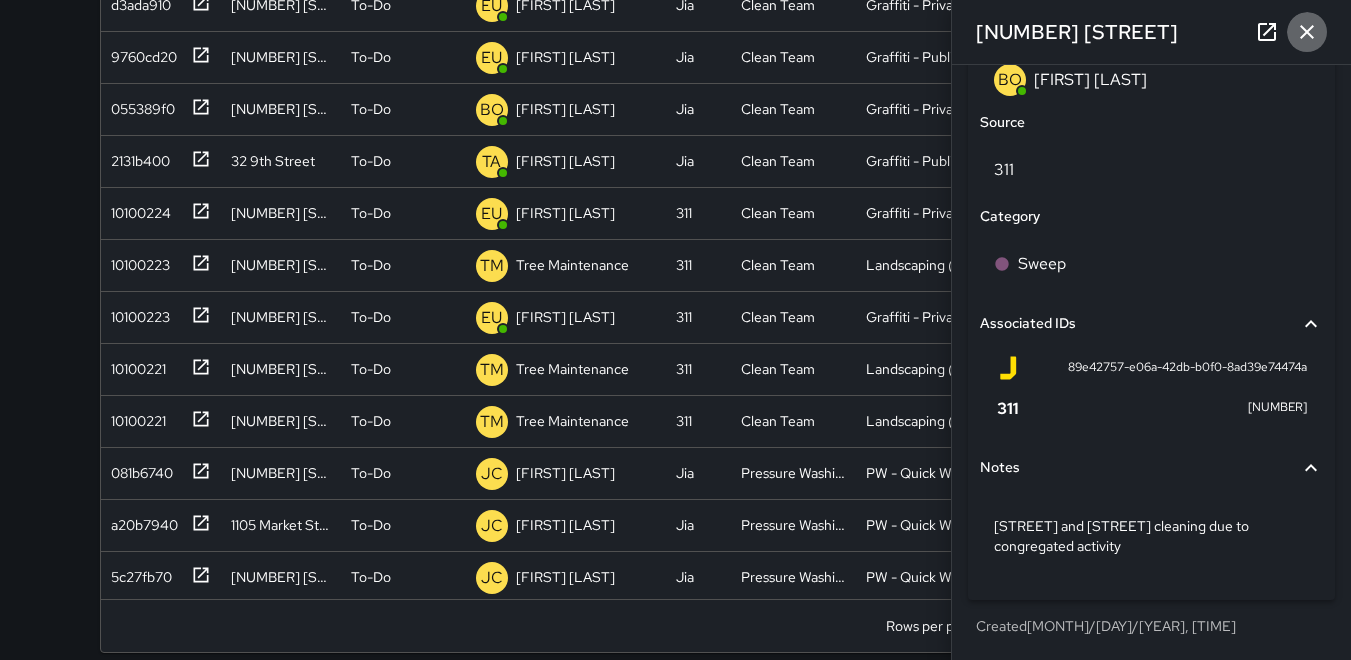 click 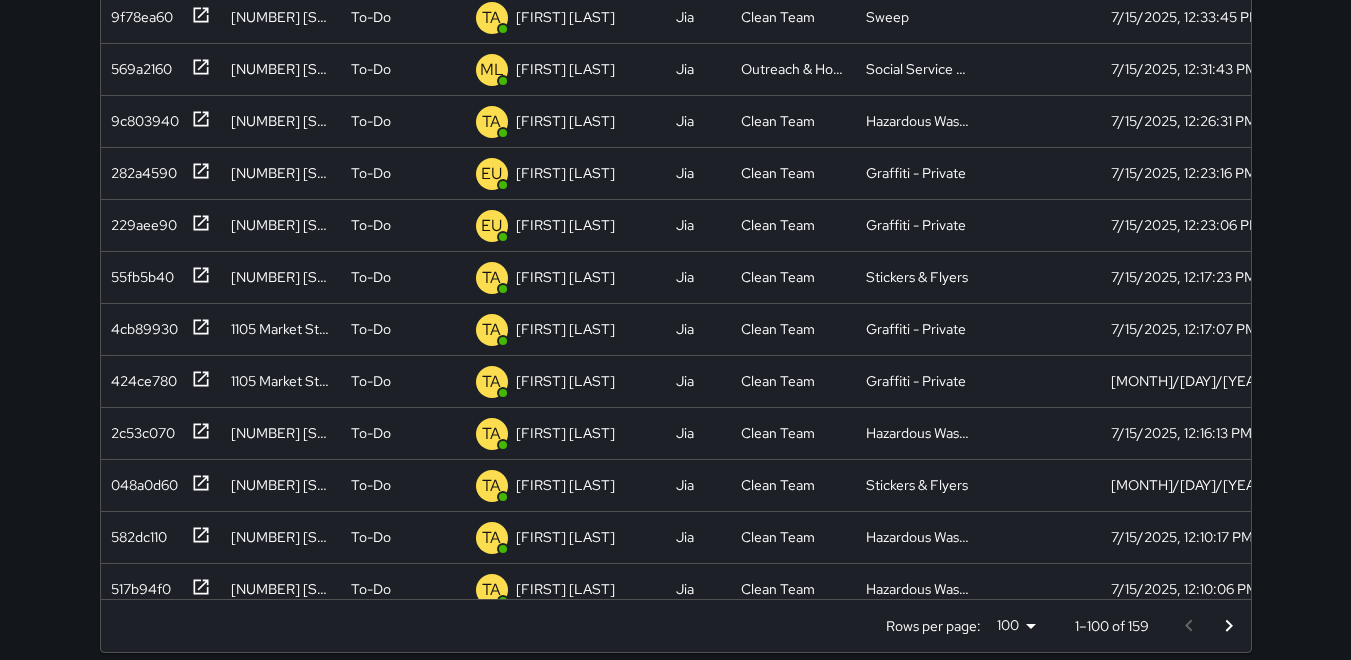scroll, scrollTop: 0, scrollLeft: 0, axis: both 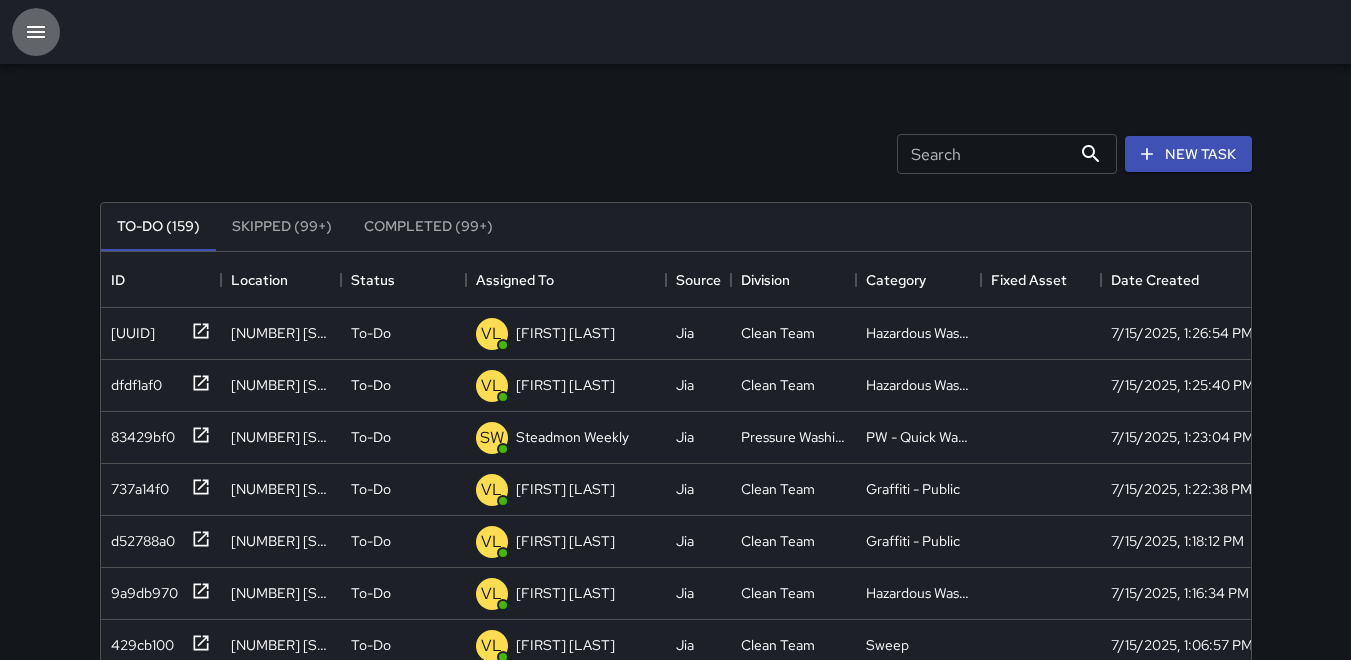 click 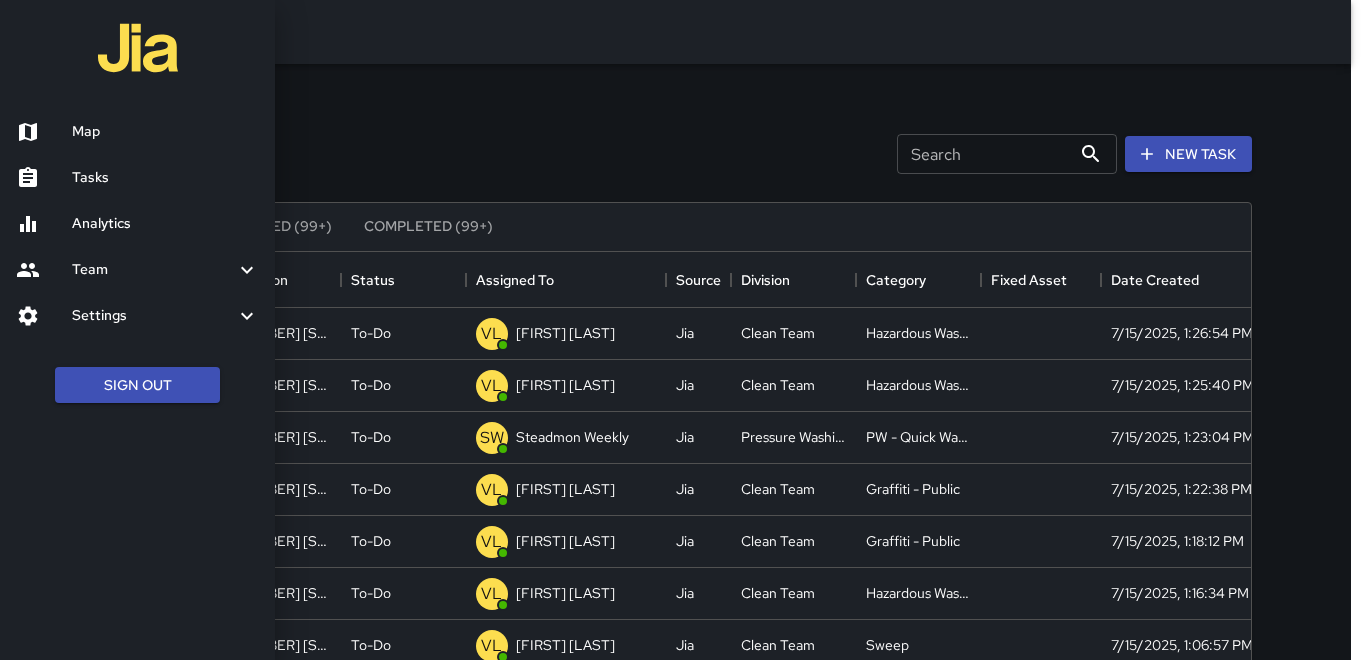 click on "Map" at bounding box center [165, 132] 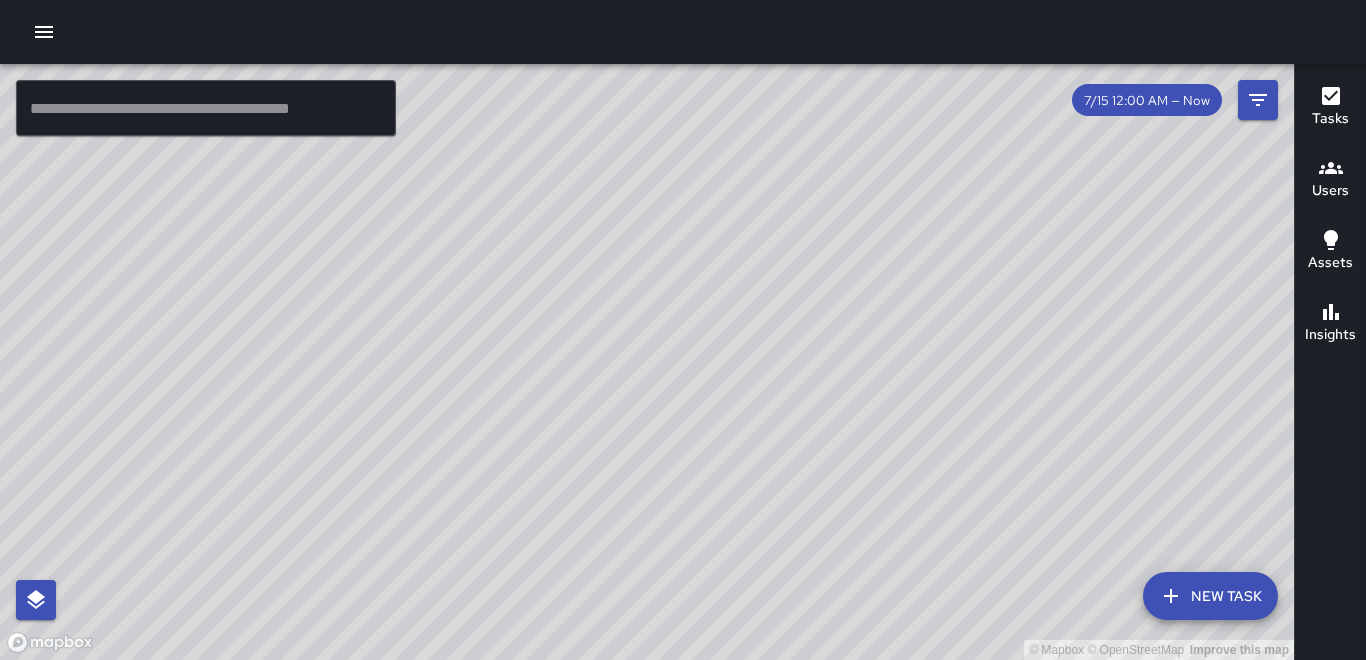 click on "Tasks Users Assets Insights" at bounding box center [1330, 362] 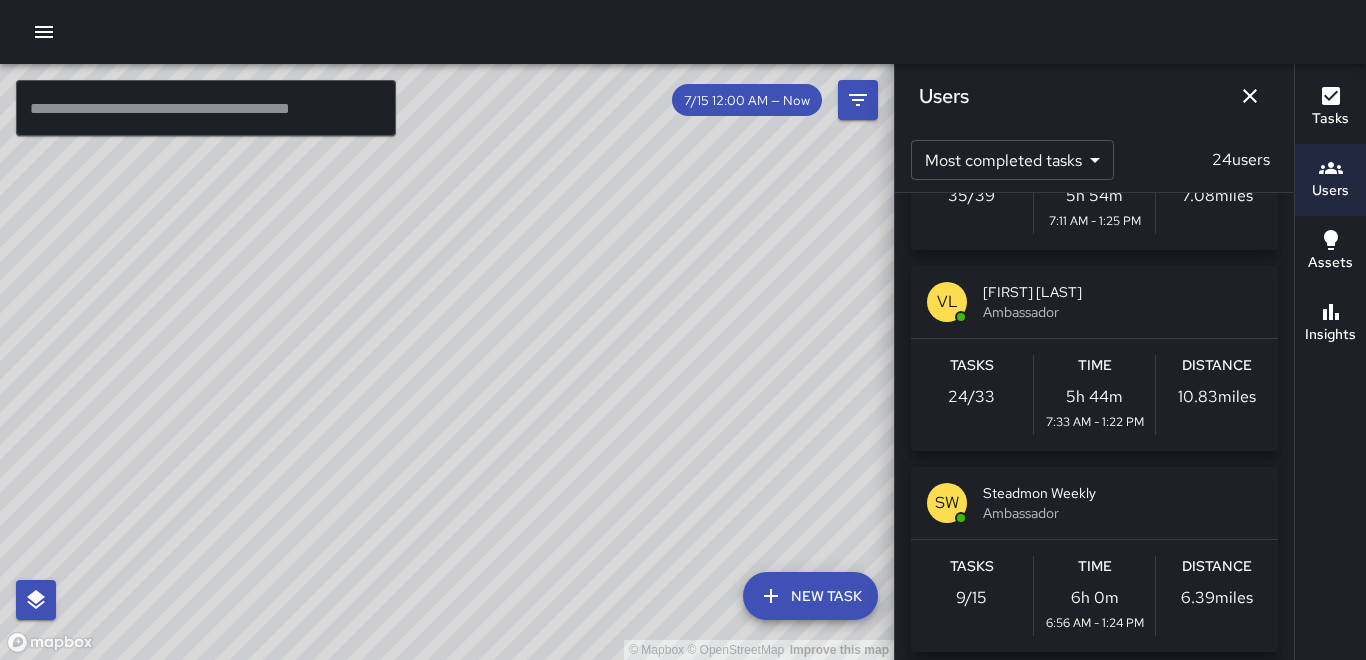 scroll, scrollTop: 1200, scrollLeft: 0, axis: vertical 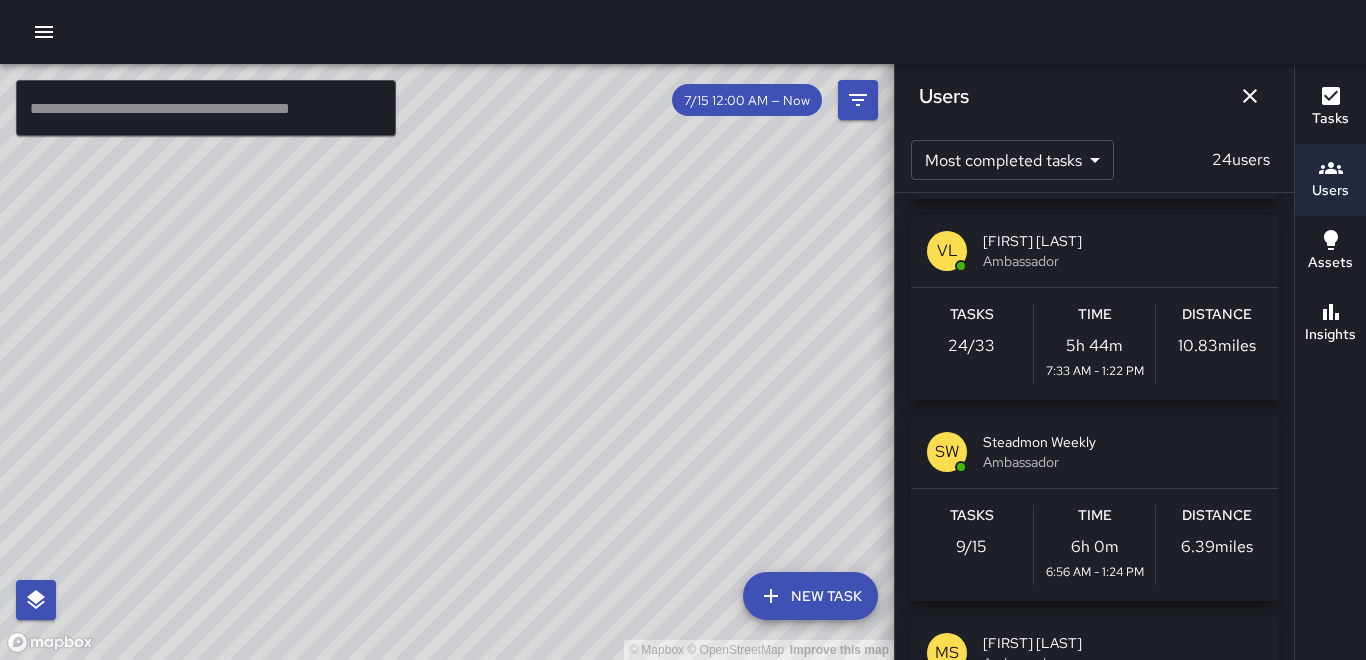 click on "Distance 10.83  miles" at bounding box center [1217, 344] 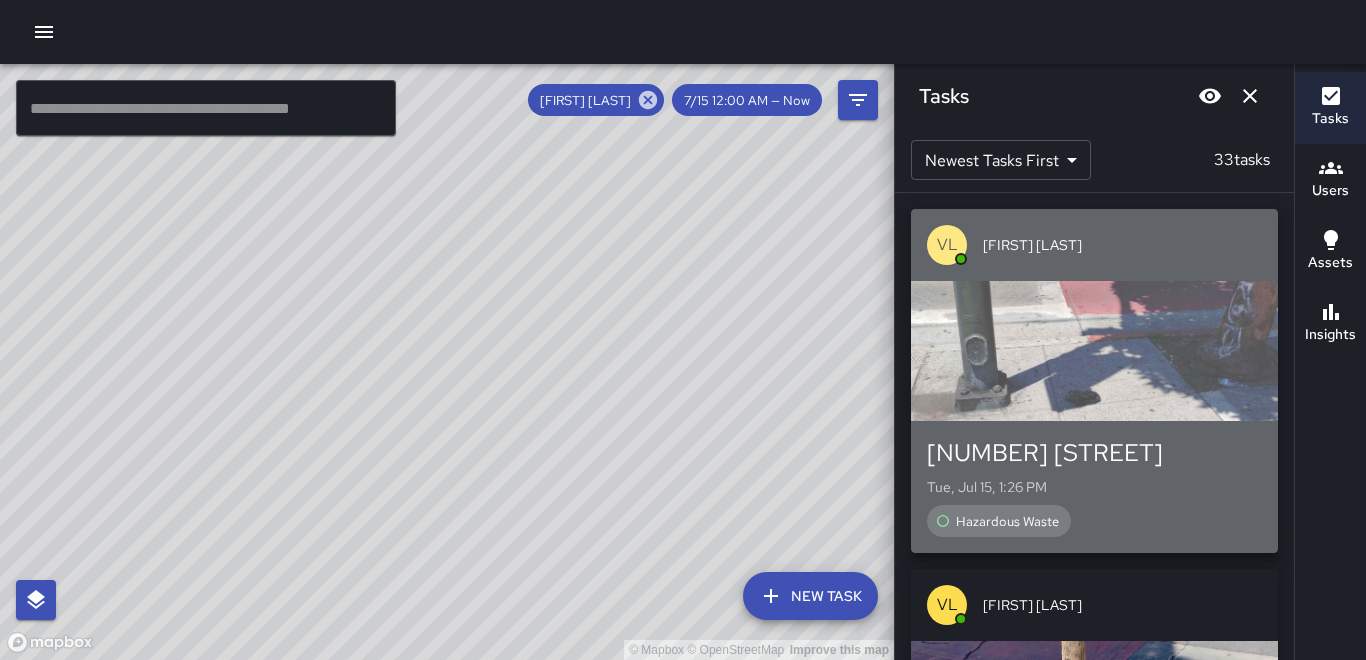 click at bounding box center (1094, 351) 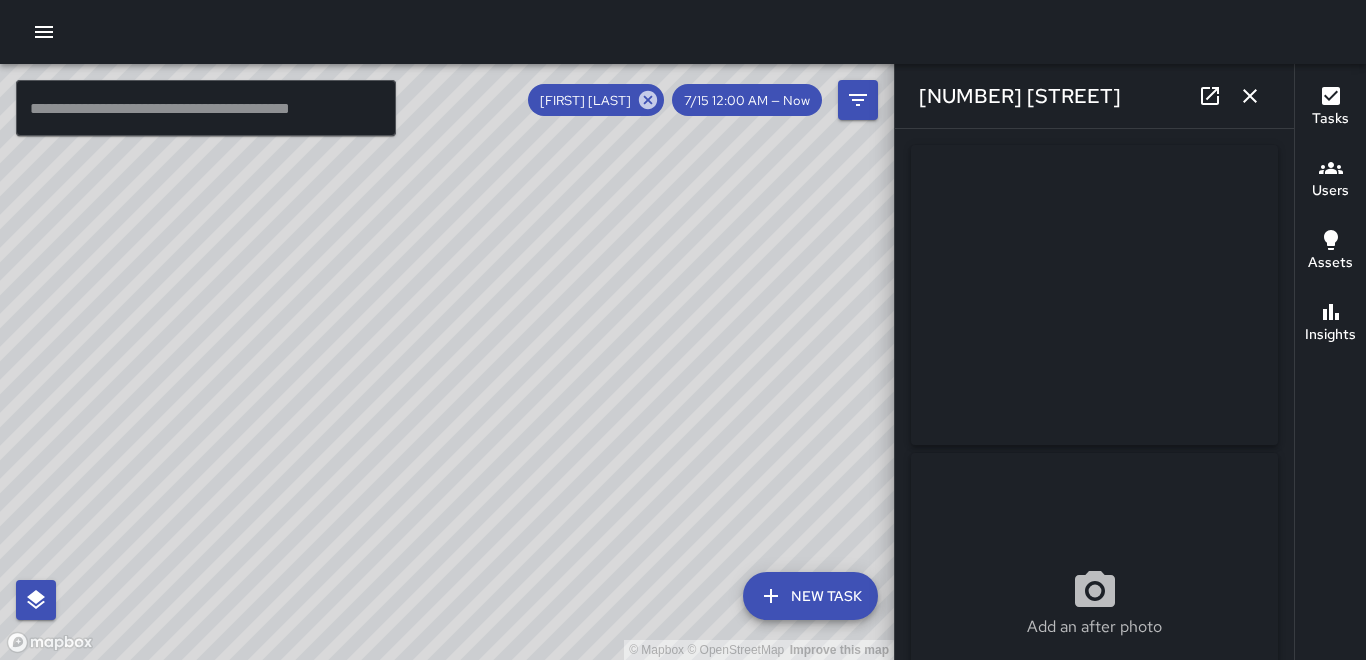 type on "**********" 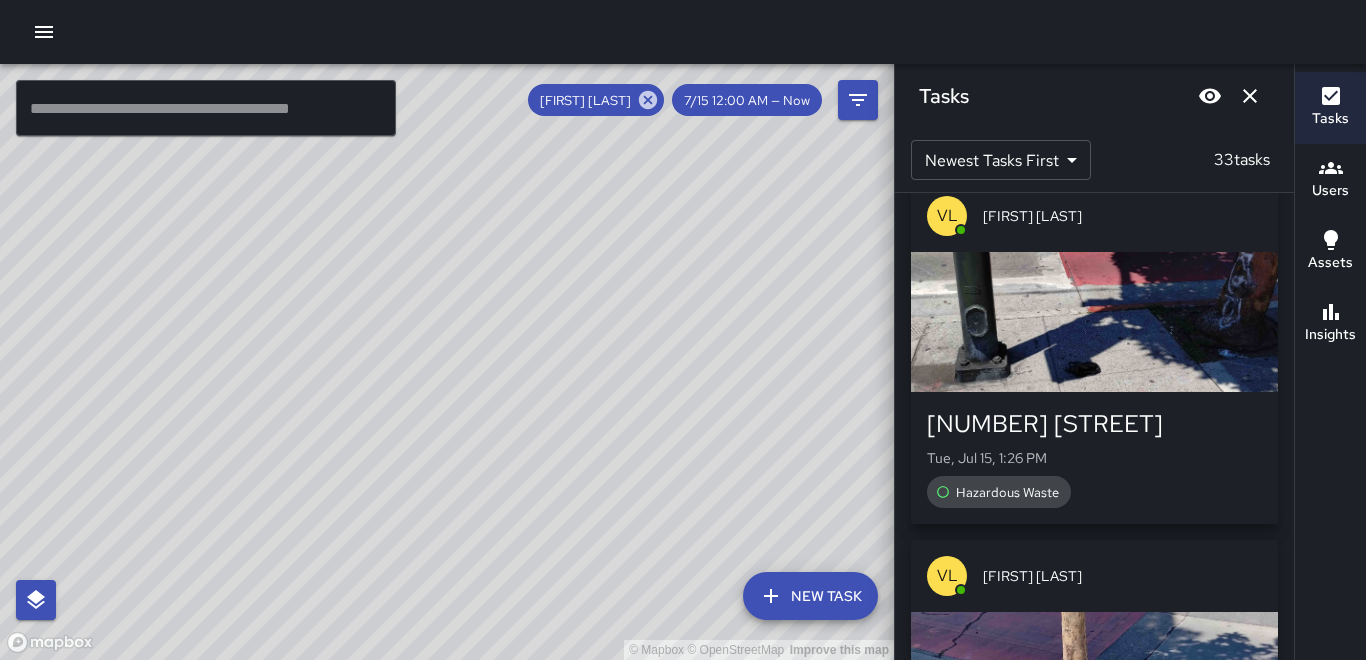 scroll, scrollTop: 0, scrollLeft: 0, axis: both 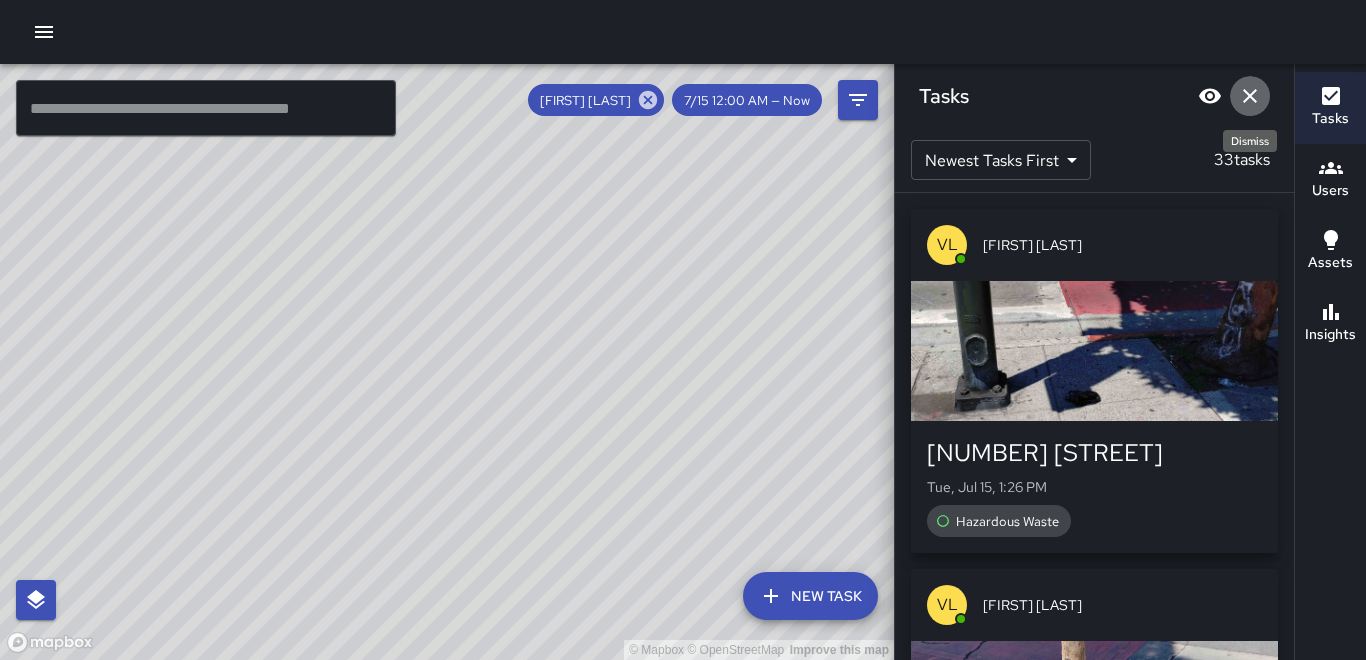 click 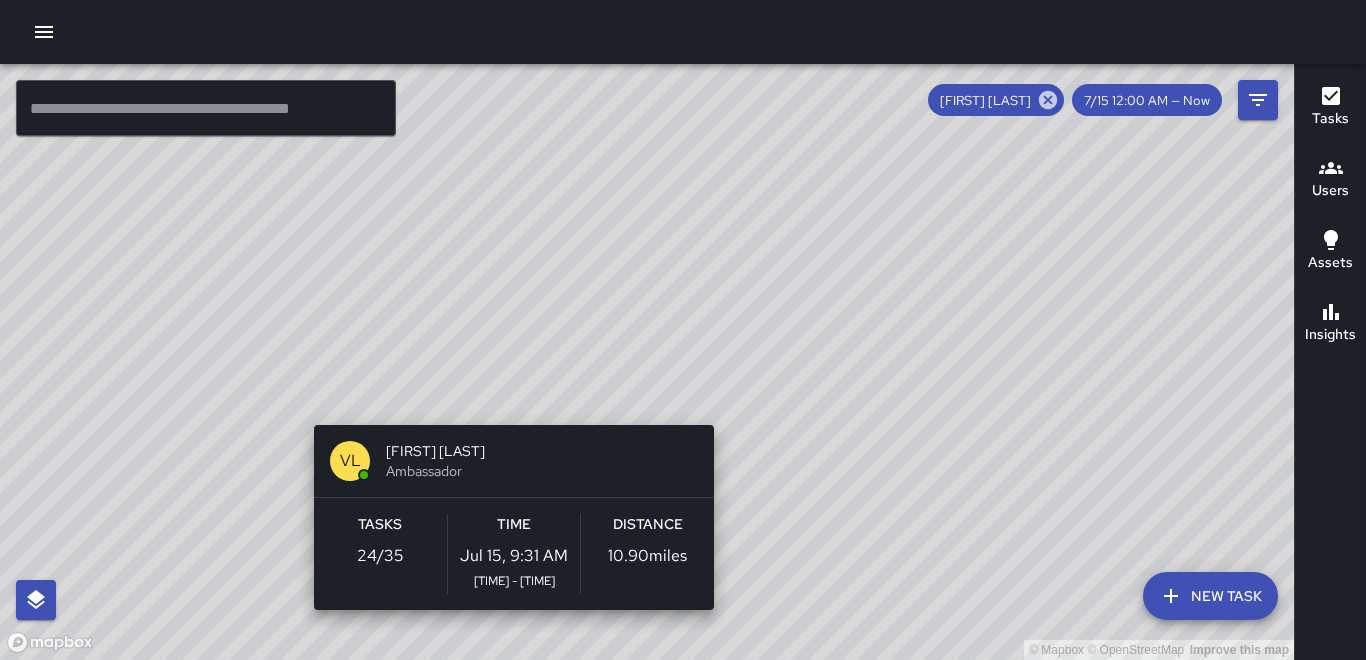 click on "© Mapbox   © OpenStreetMap   Improve this map VL Valerie Lippincott Ambassador Tasks 24  /  35 Time Jul 15, 9:31 AM 7:33 AM - 1:28 PM Distance 10.90  miles" at bounding box center (647, 362) 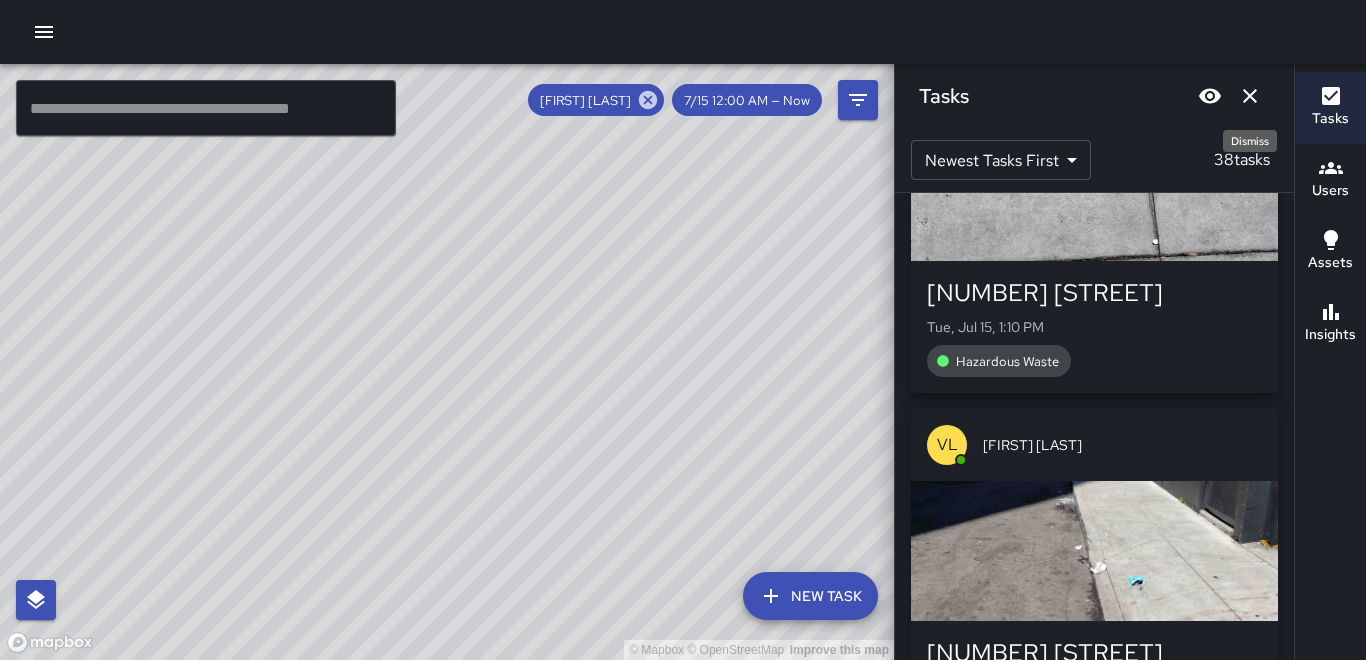 scroll, scrollTop: 4480, scrollLeft: 0, axis: vertical 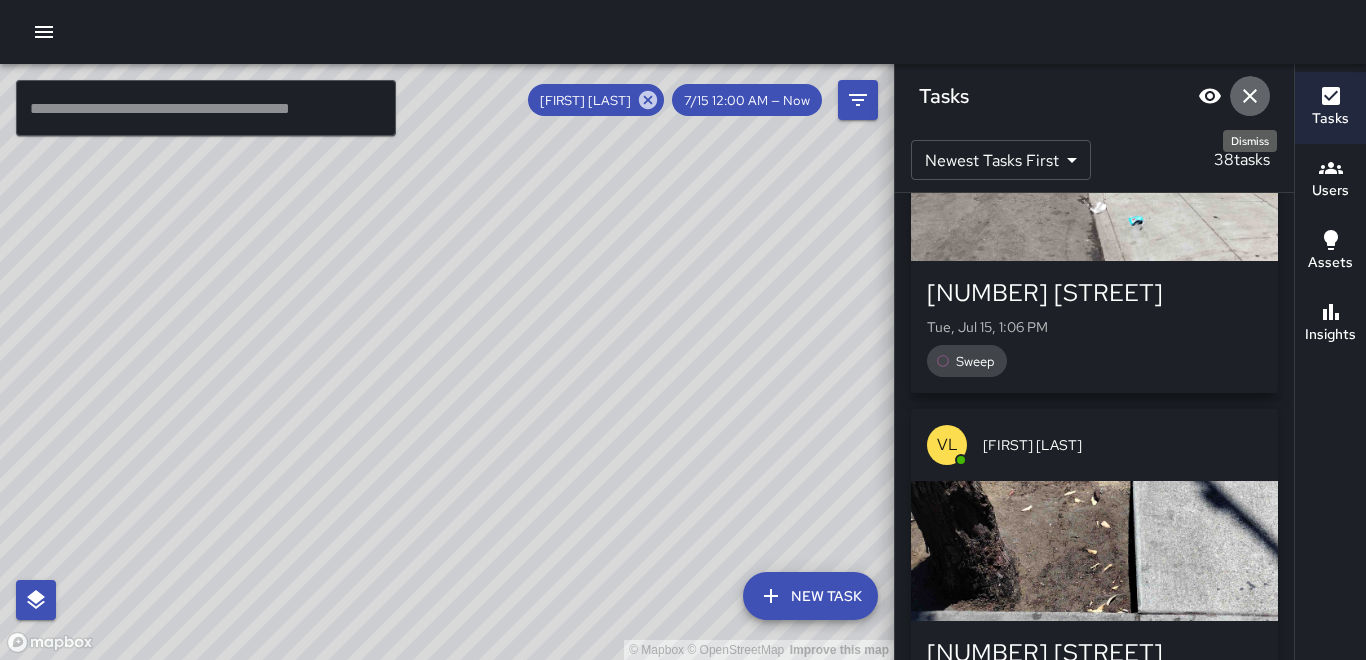 click 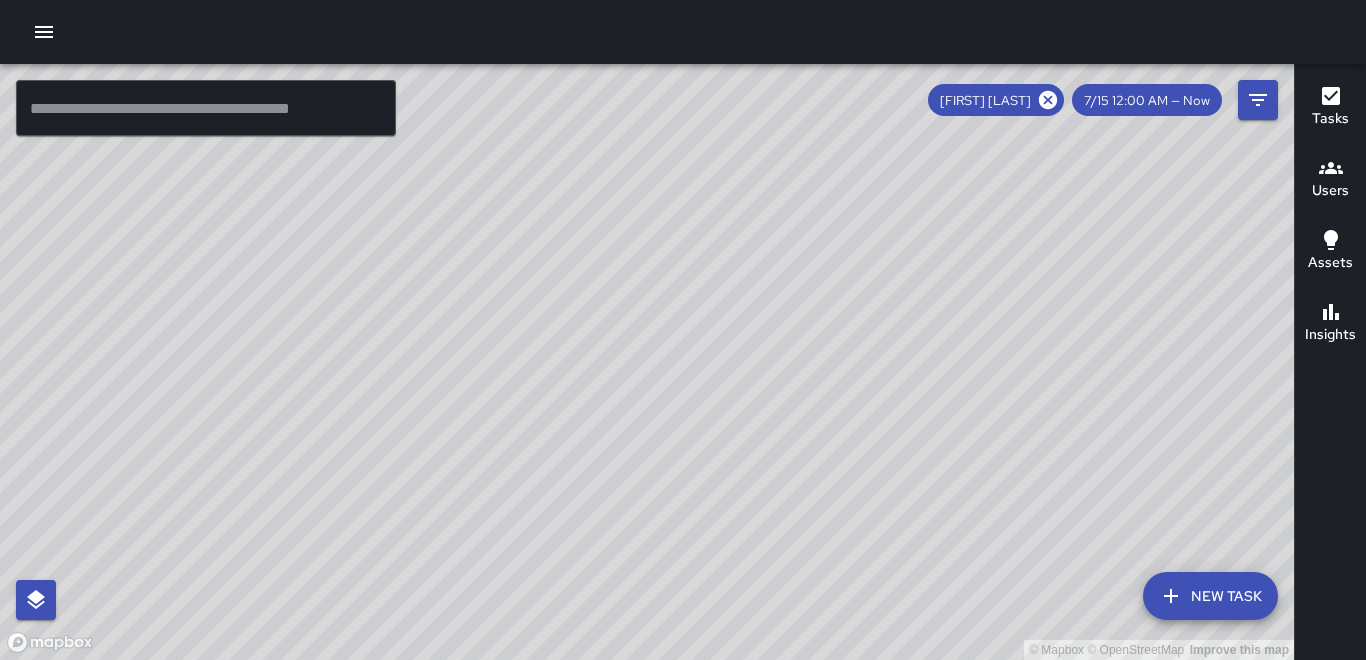 click 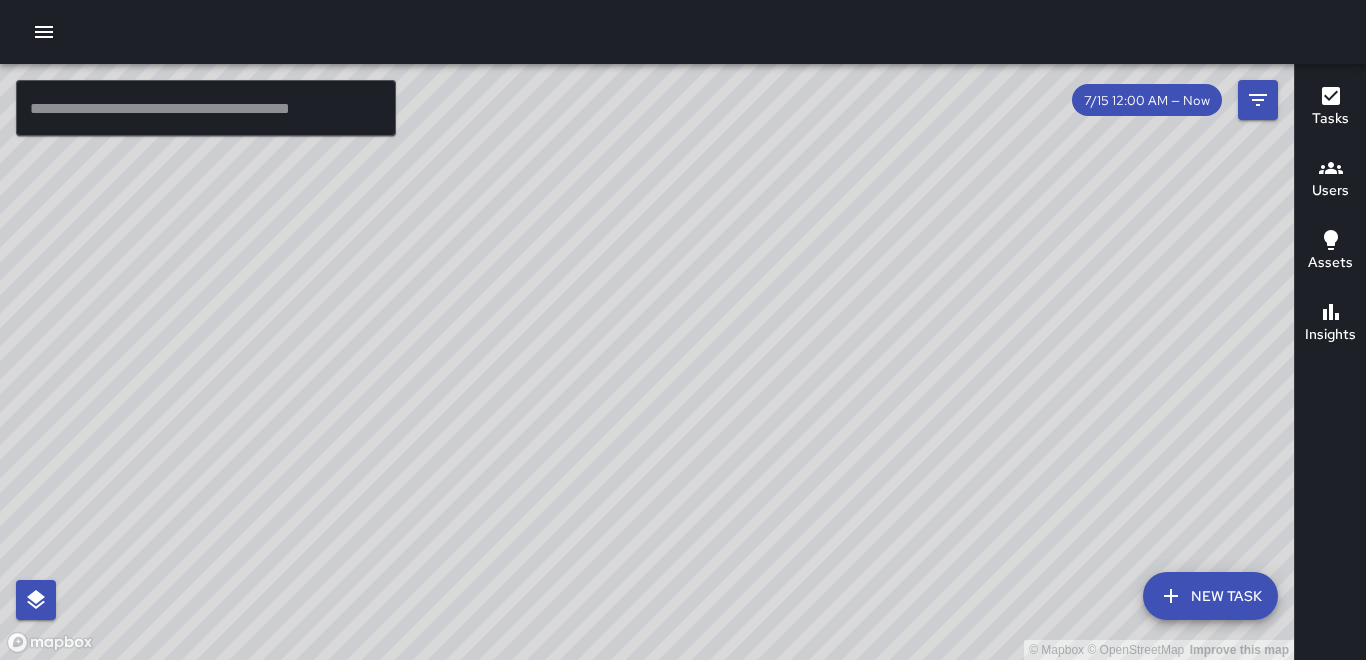 click on "Users" at bounding box center (1330, 180) 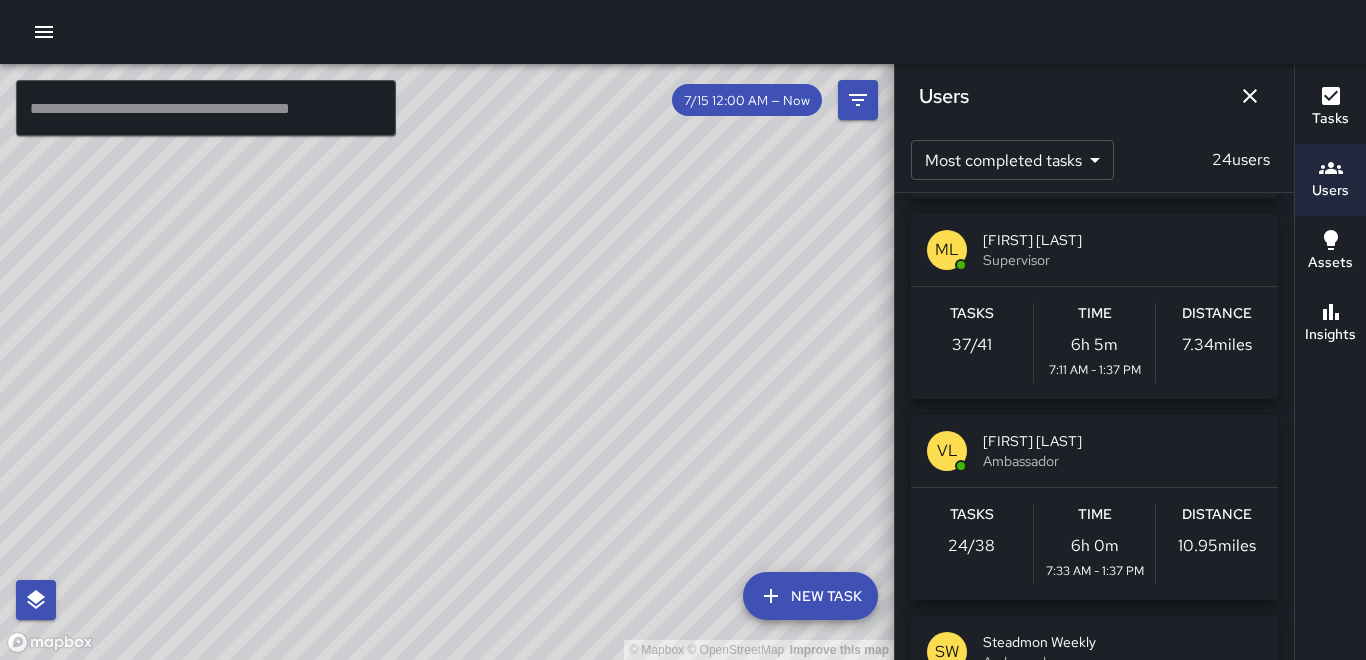 scroll, scrollTop: 900, scrollLeft: 0, axis: vertical 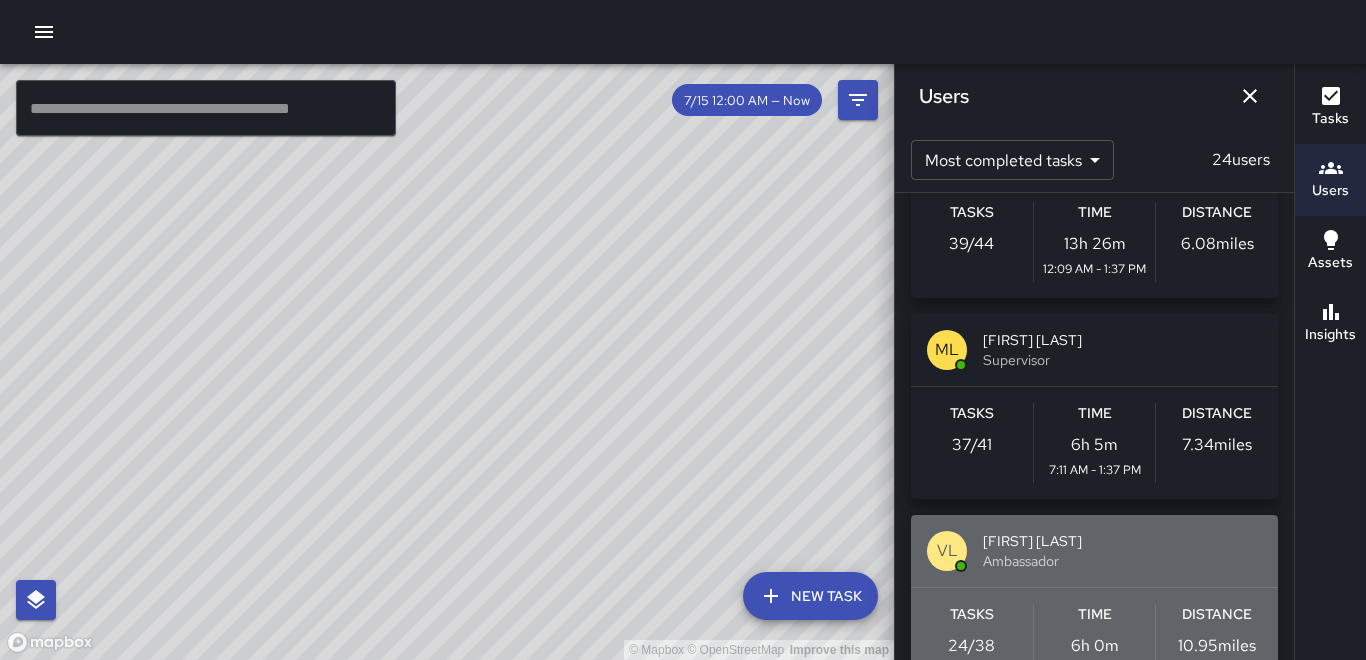 click on "Distance" at bounding box center (1217, 615) 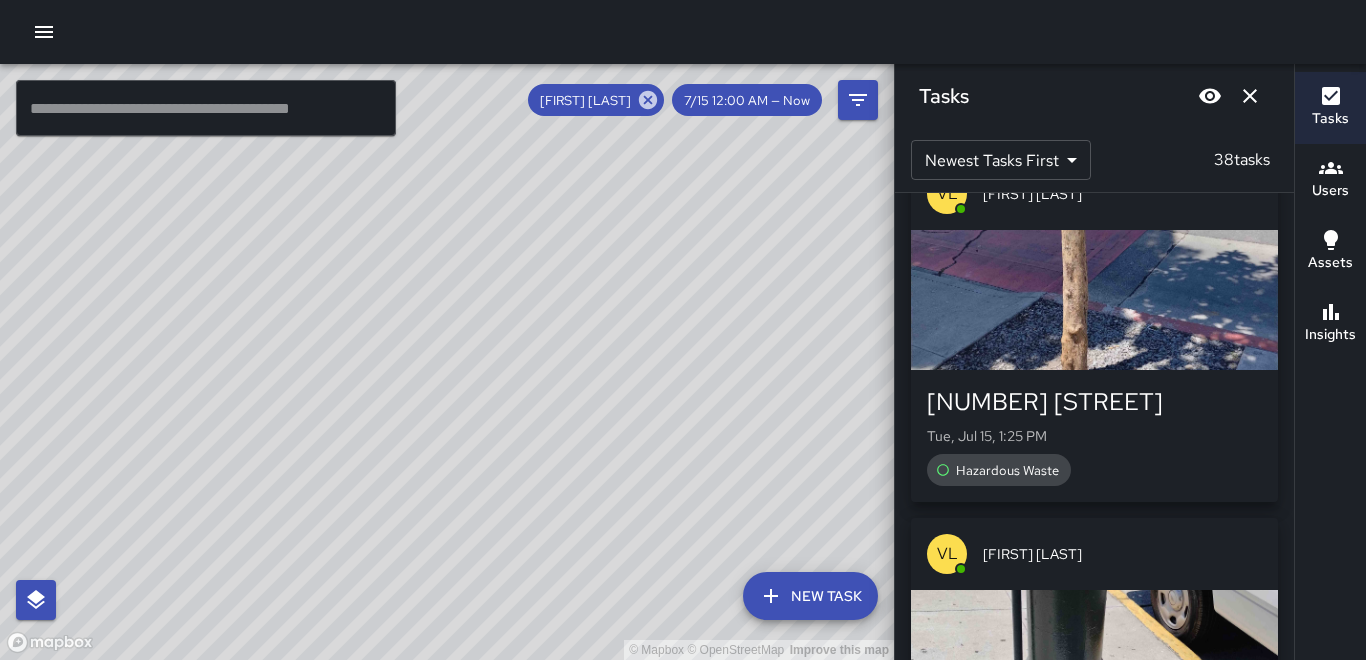 scroll, scrollTop: 2180, scrollLeft: 0, axis: vertical 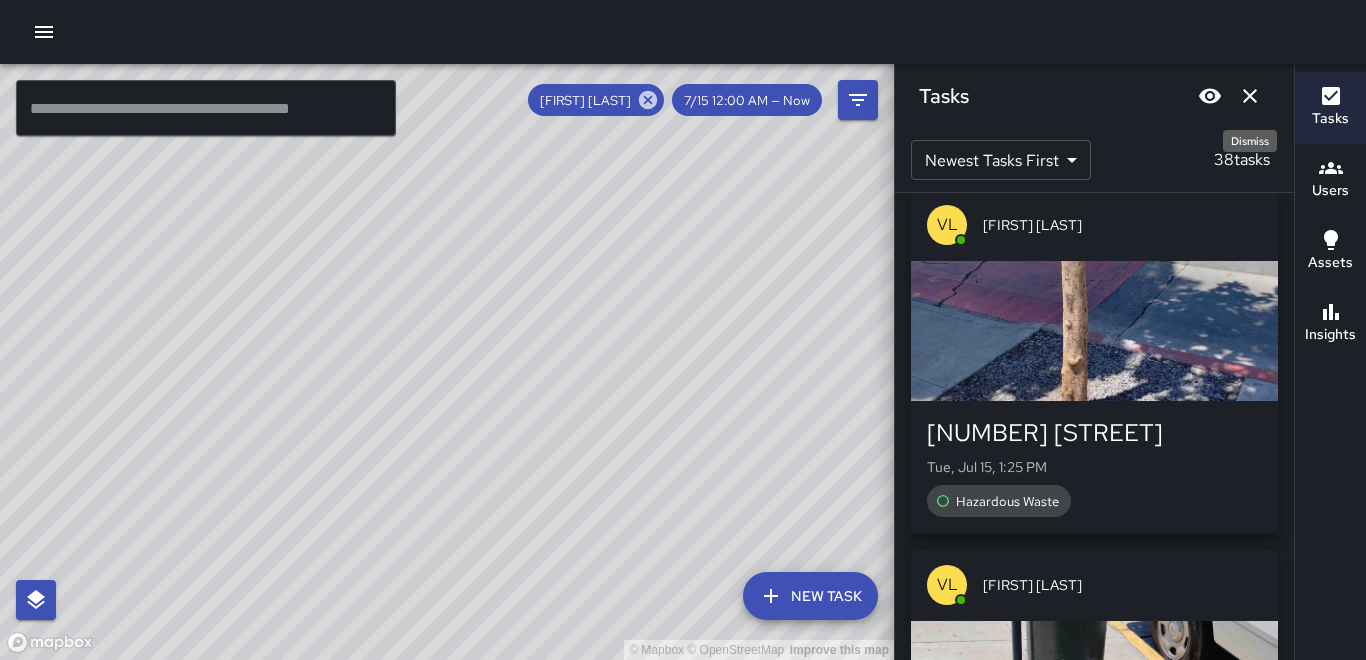 click 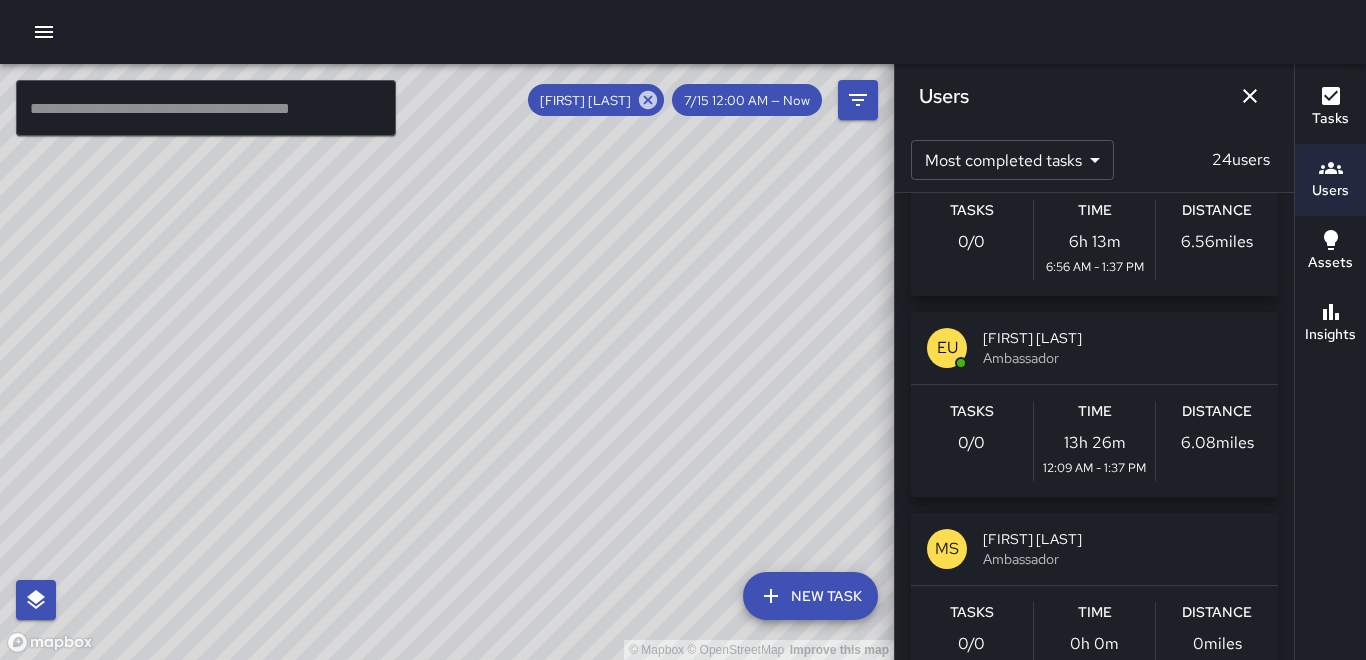 scroll, scrollTop: 0, scrollLeft: 0, axis: both 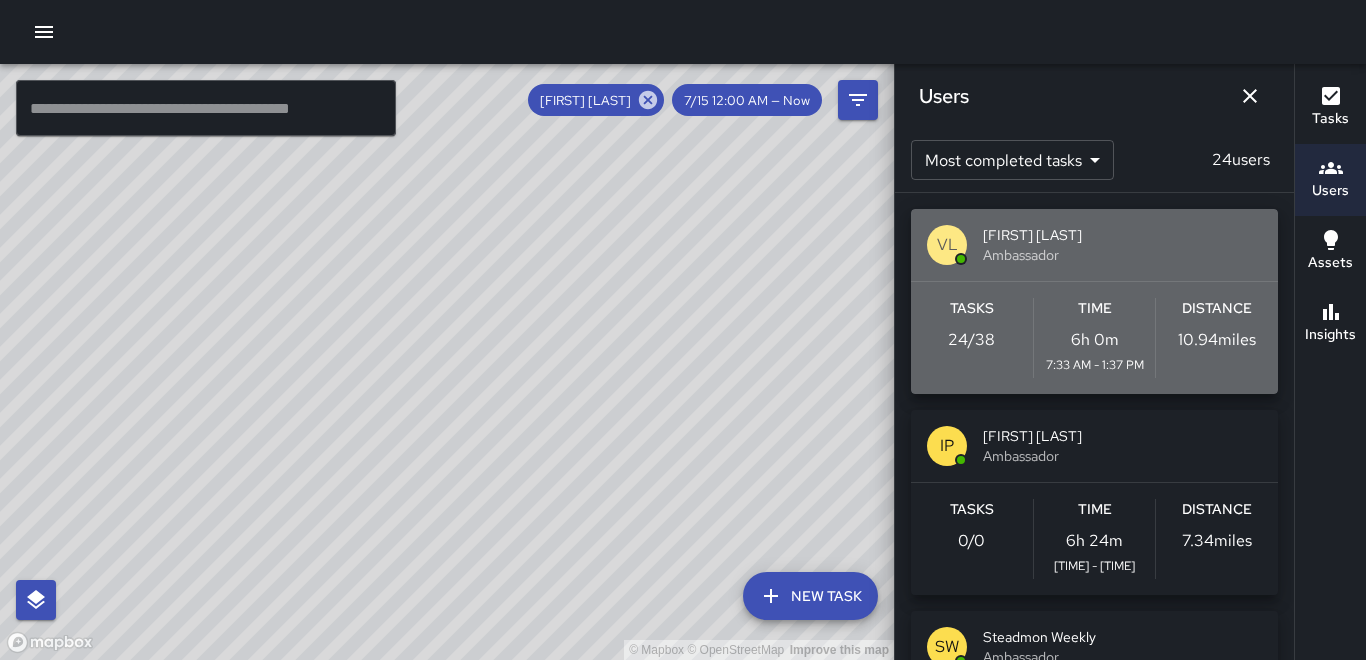 click on "Distance 10.94  miles" at bounding box center (1217, 338) 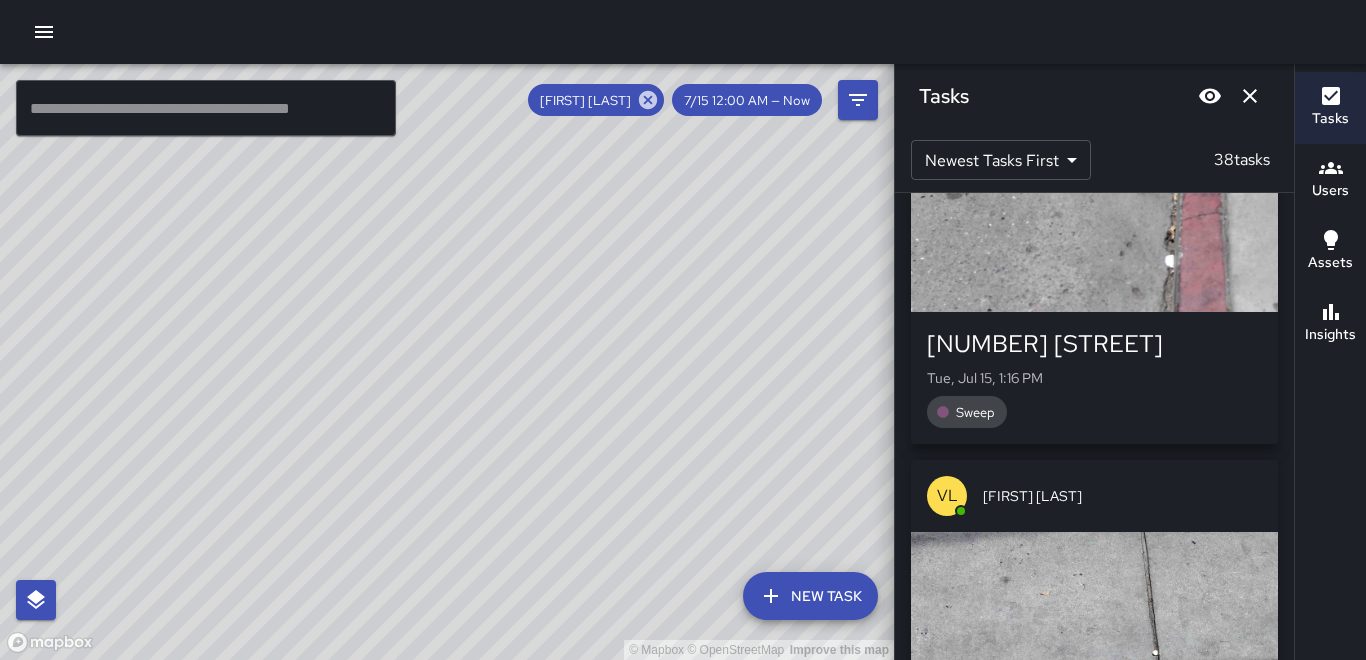 scroll, scrollTop: 3700, scrollLeft: 0, axis: vertical 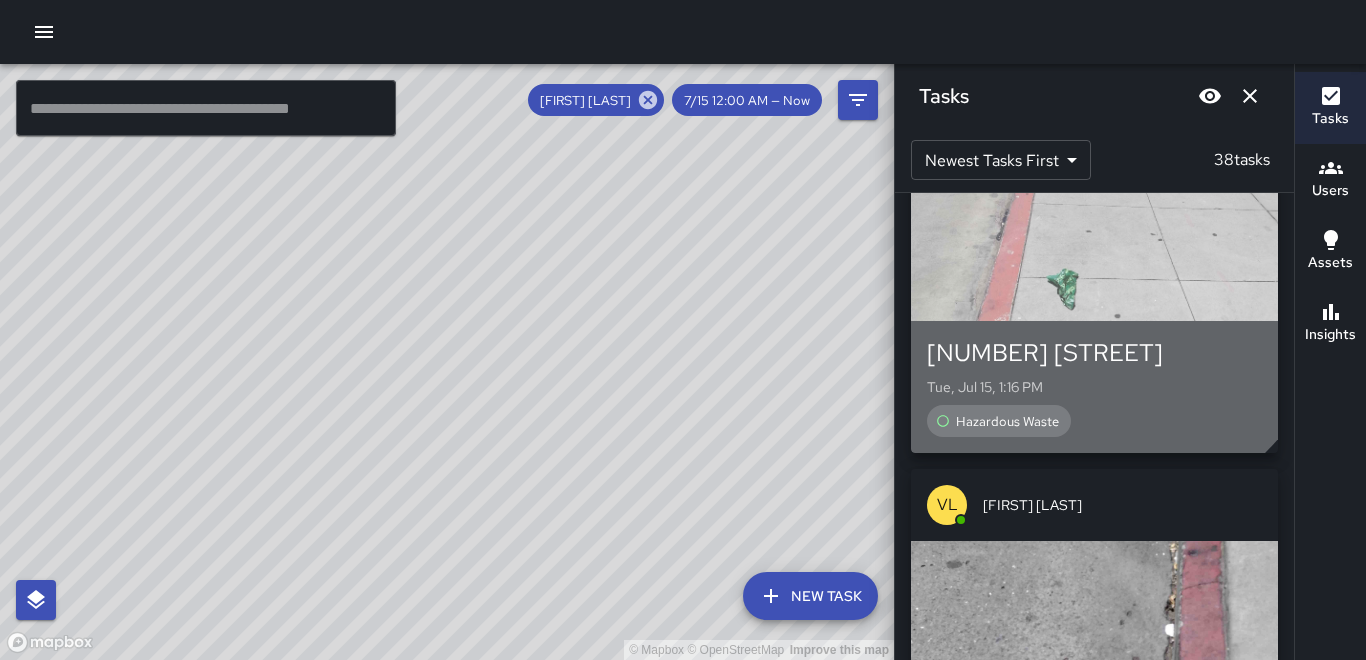 click at bounding box center (1094, 251) 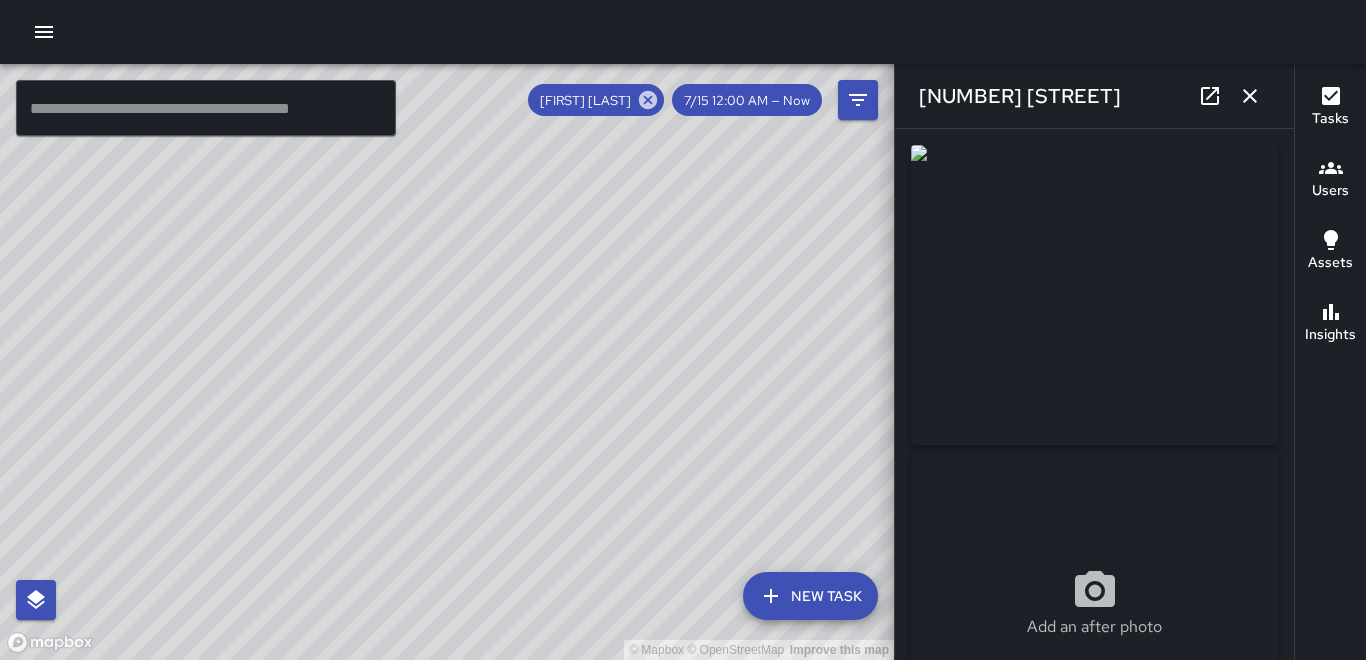 type on "**********" 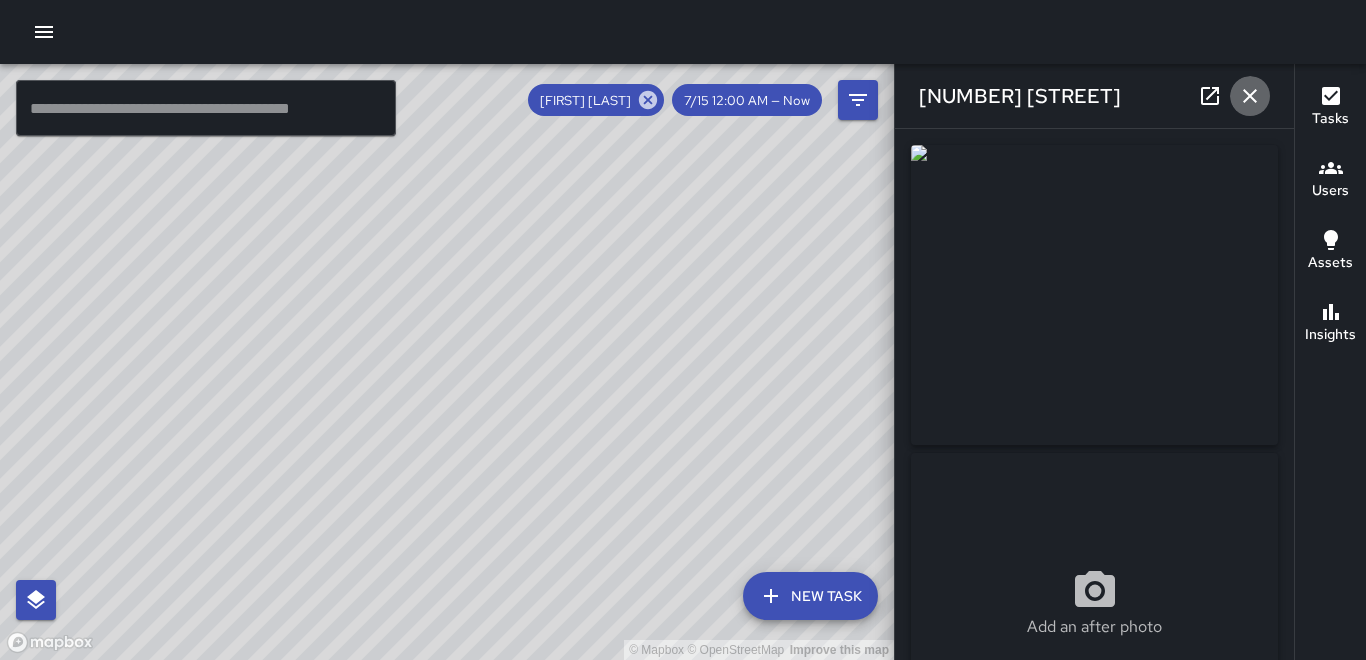 click at bounding box center (1250, 96) 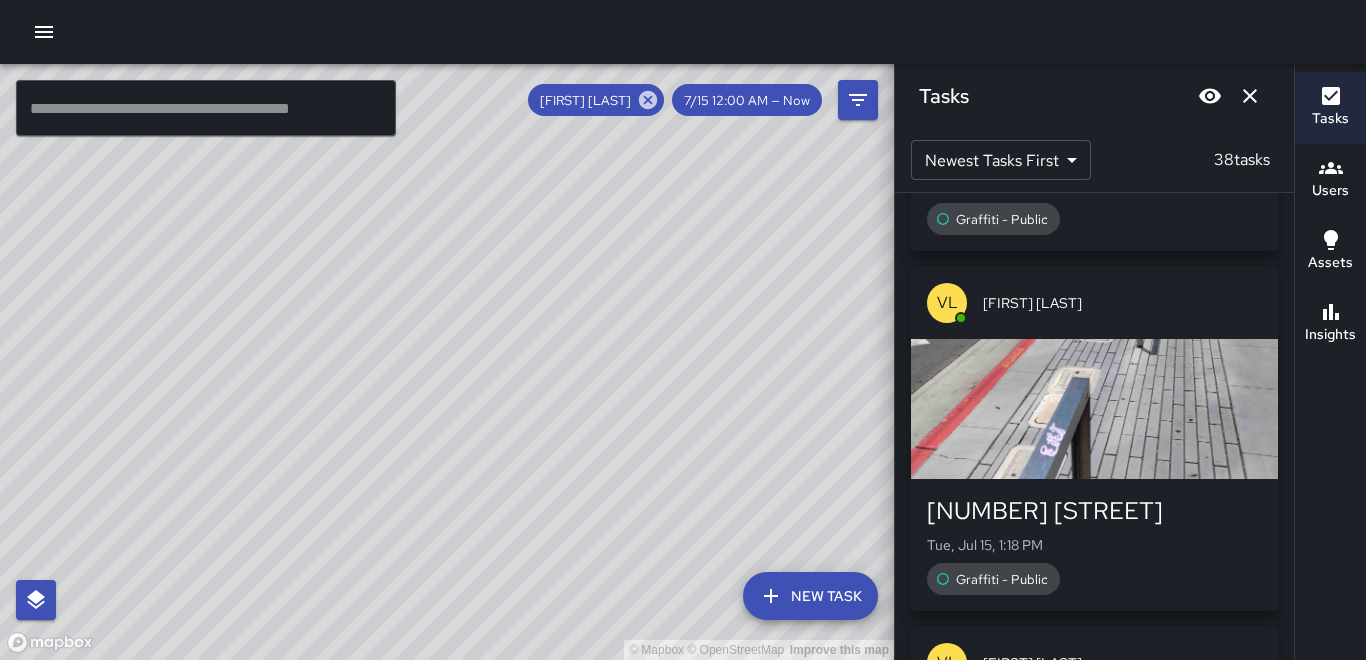 scroll, scrollTop: 3100, scrollLeft: 0, axis: vertical 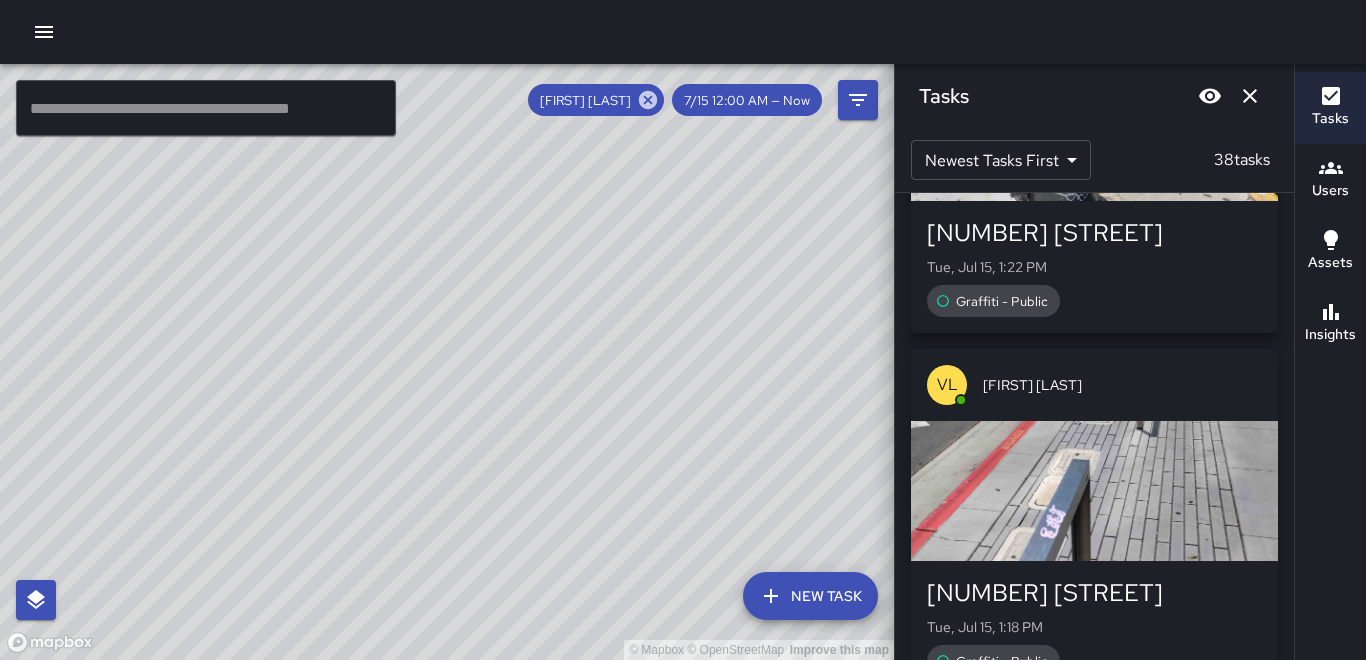 click at bounding box center [1094, 491] 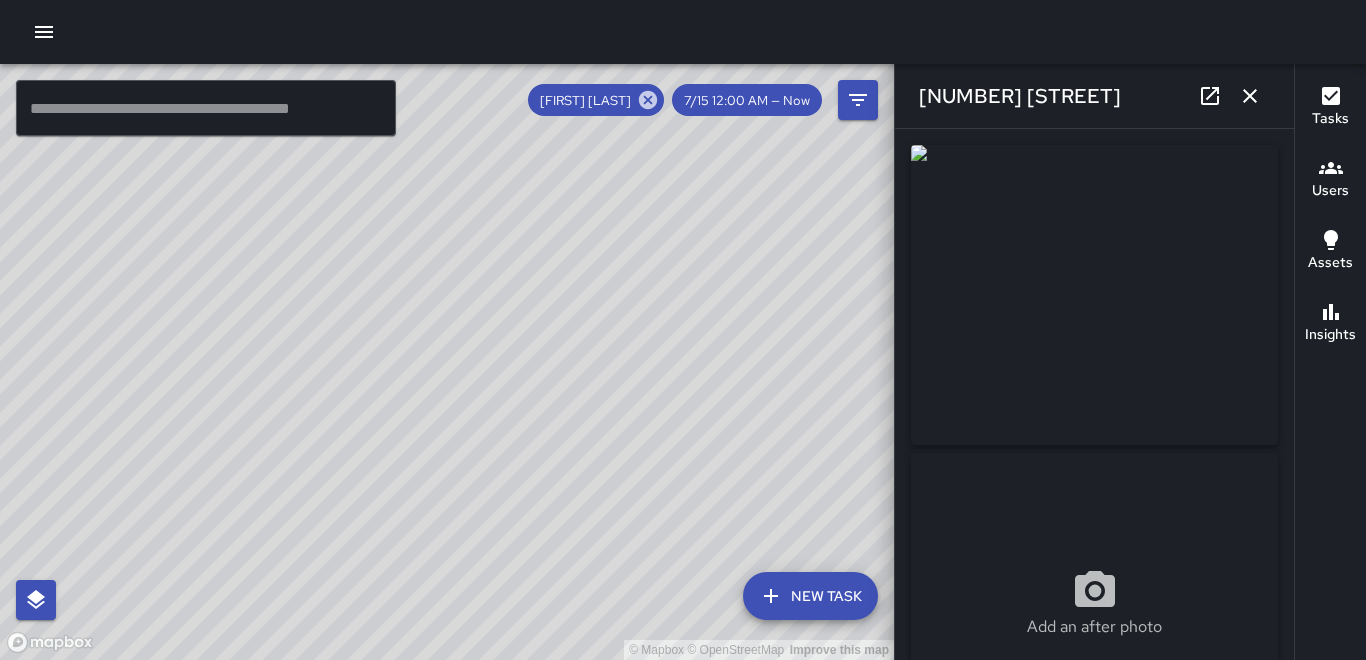 type on "**********" 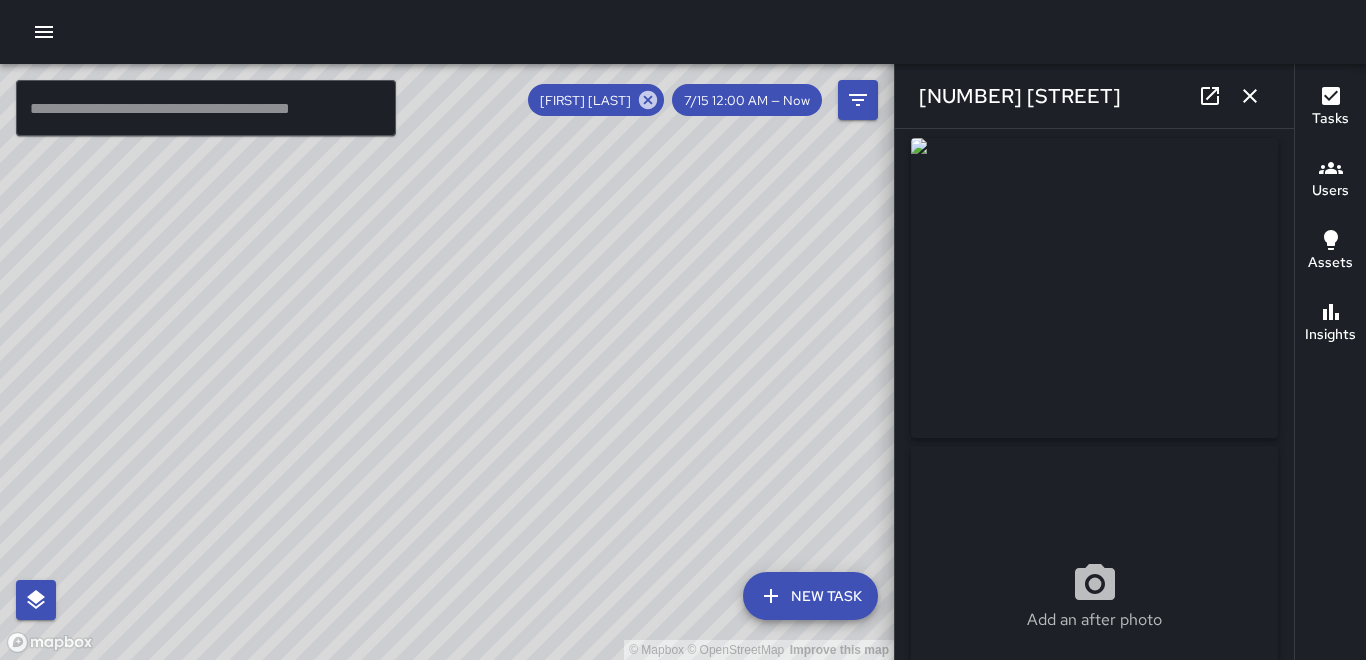 scroll, scrollTop: 0, scrollLeft: 0, axis: both 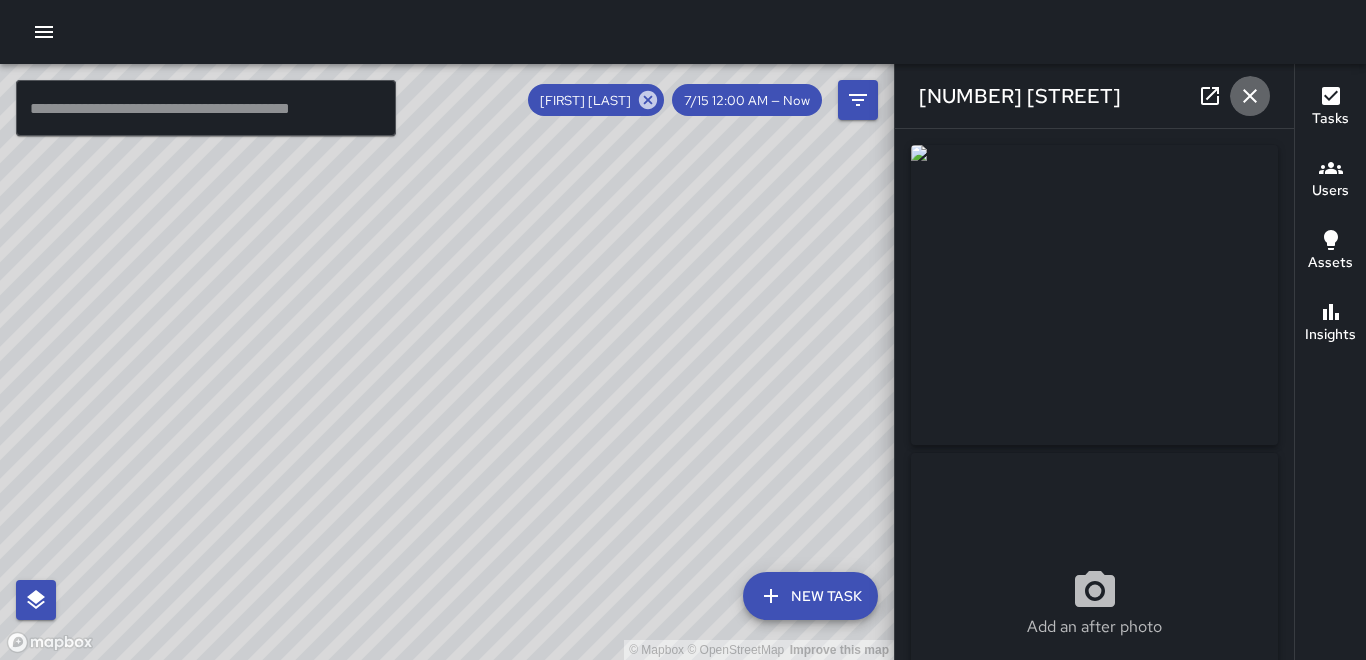 click 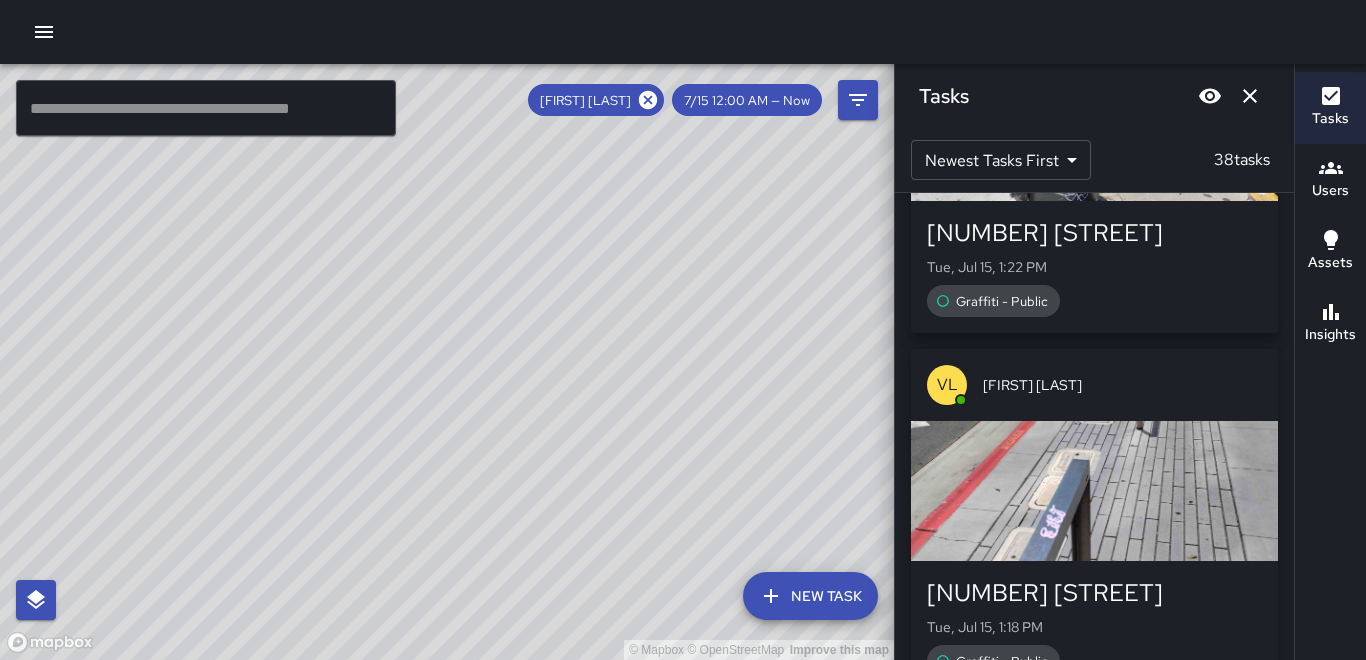 click 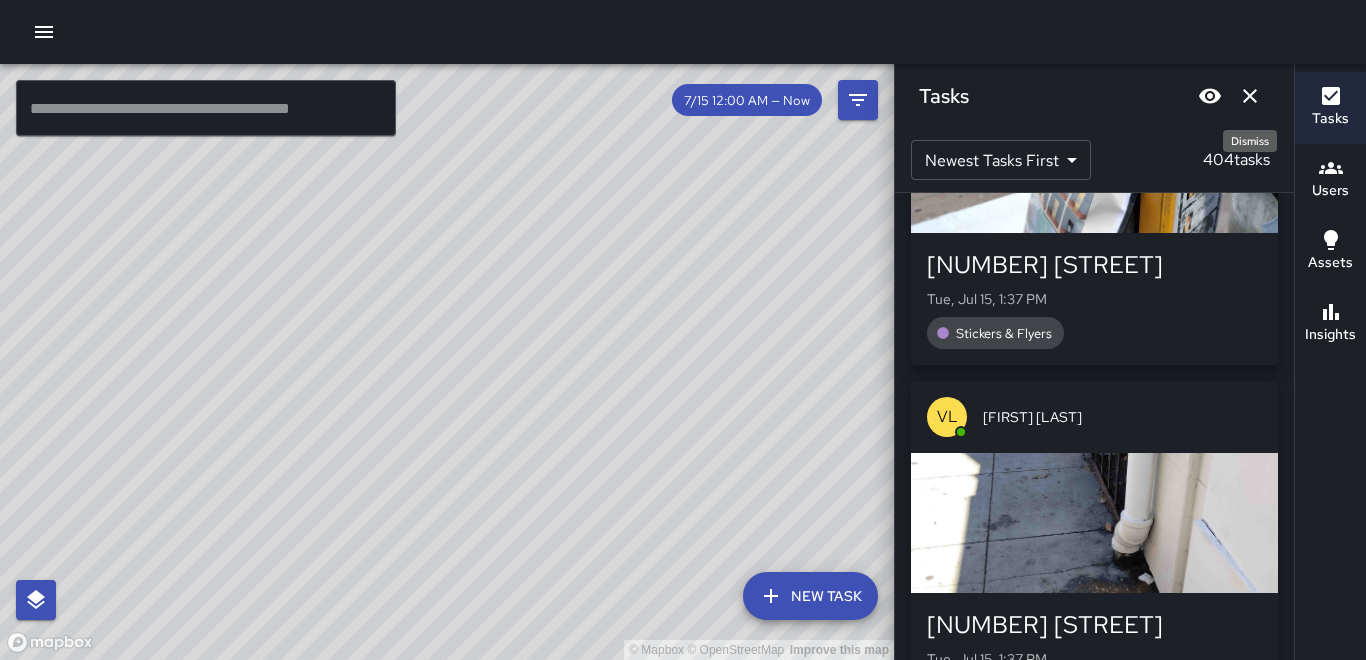 click 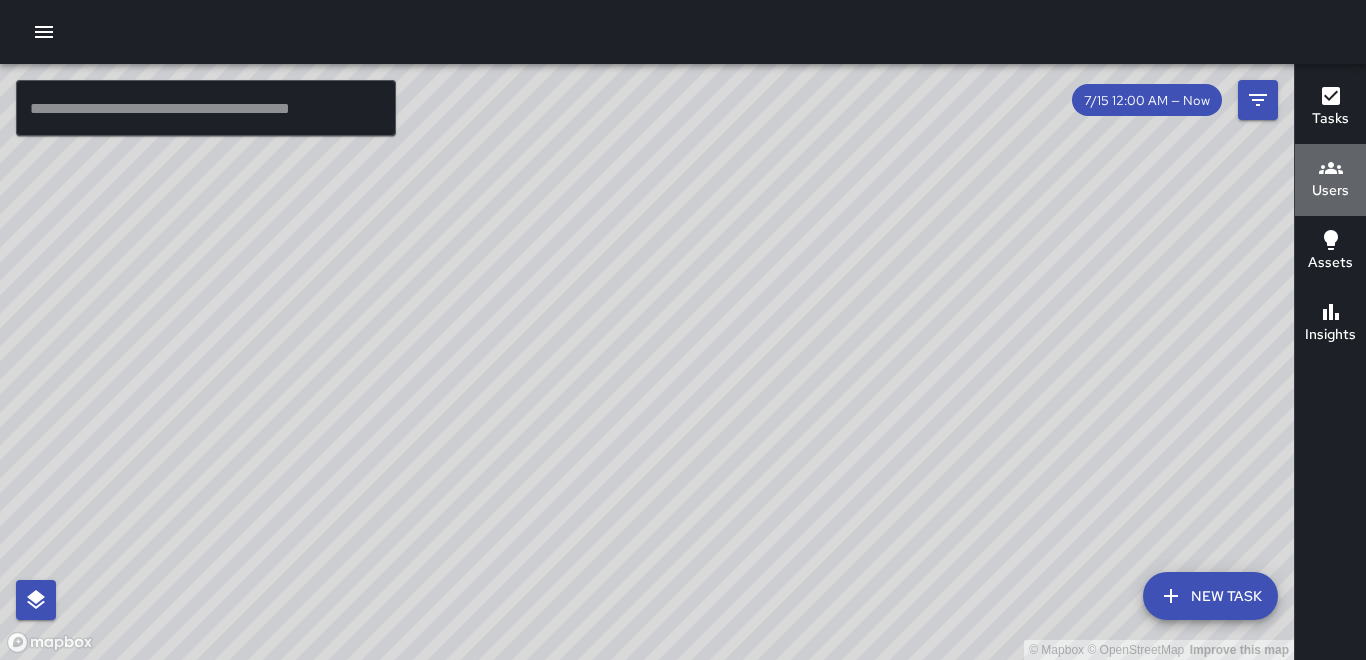 click 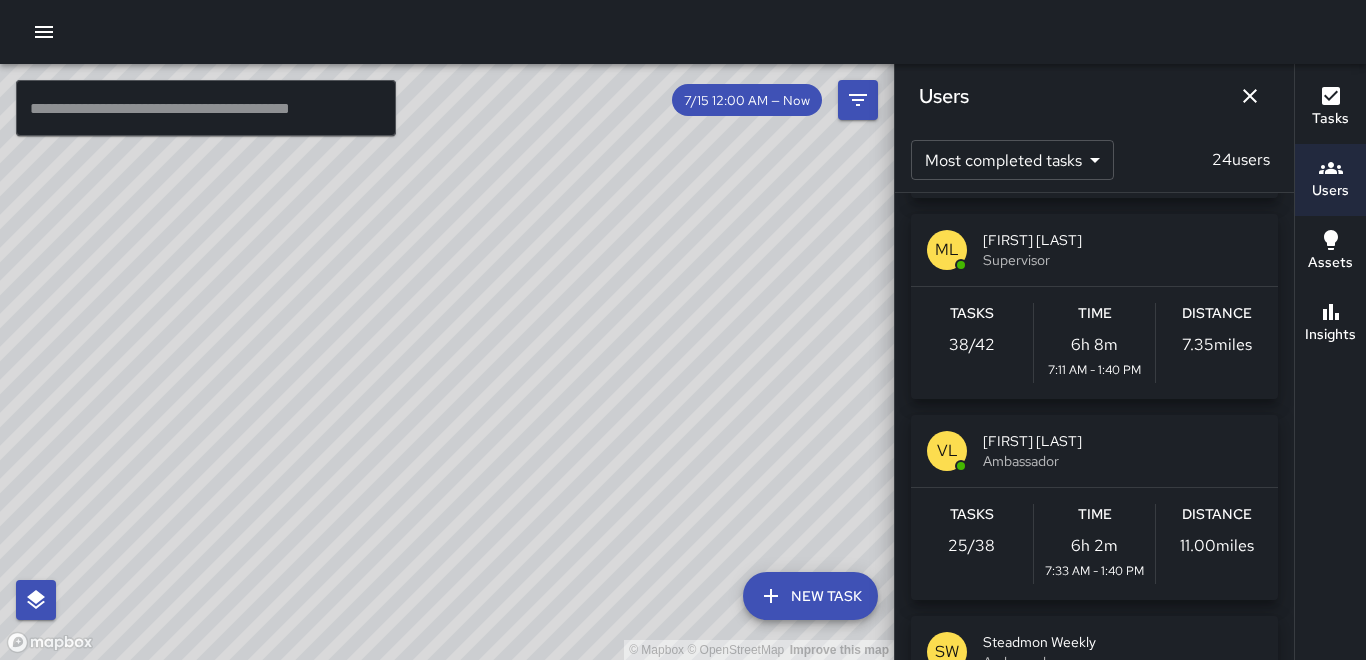 scroll, scrollTop: 1100, scrollLeft: 0, axis: vertical 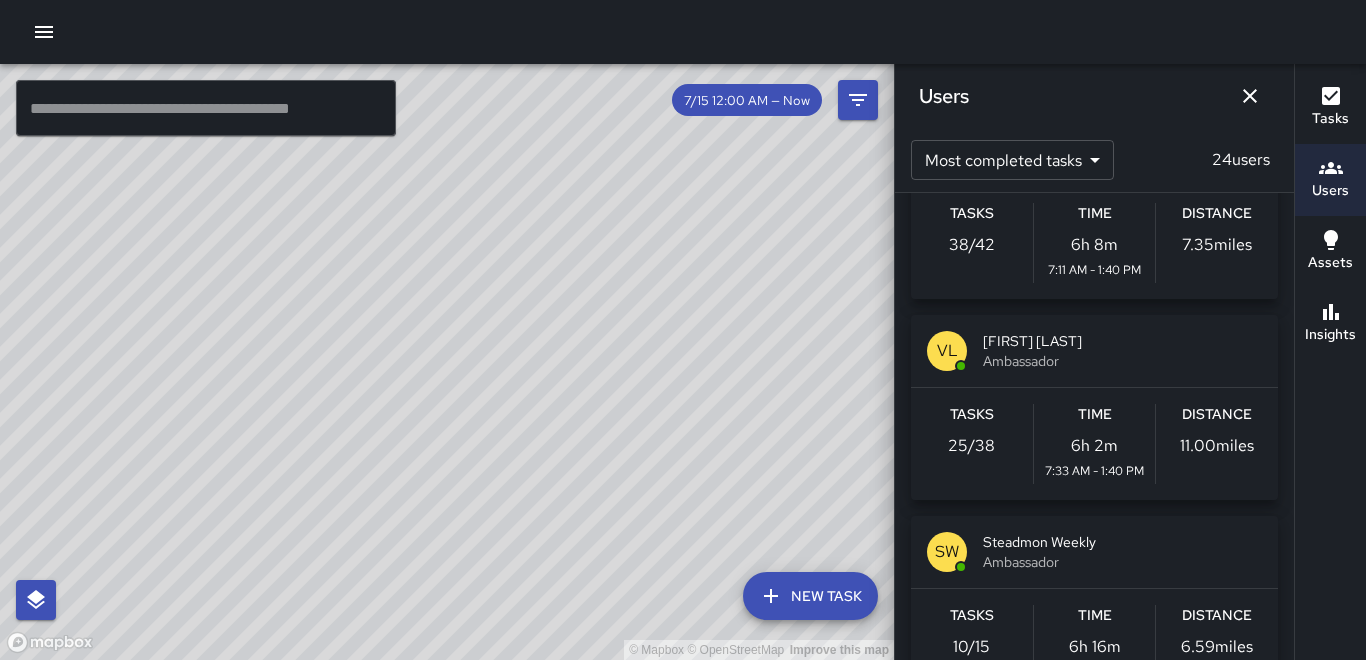 click on "Distance 11.00  miles" at bounding box center (1217, 444) 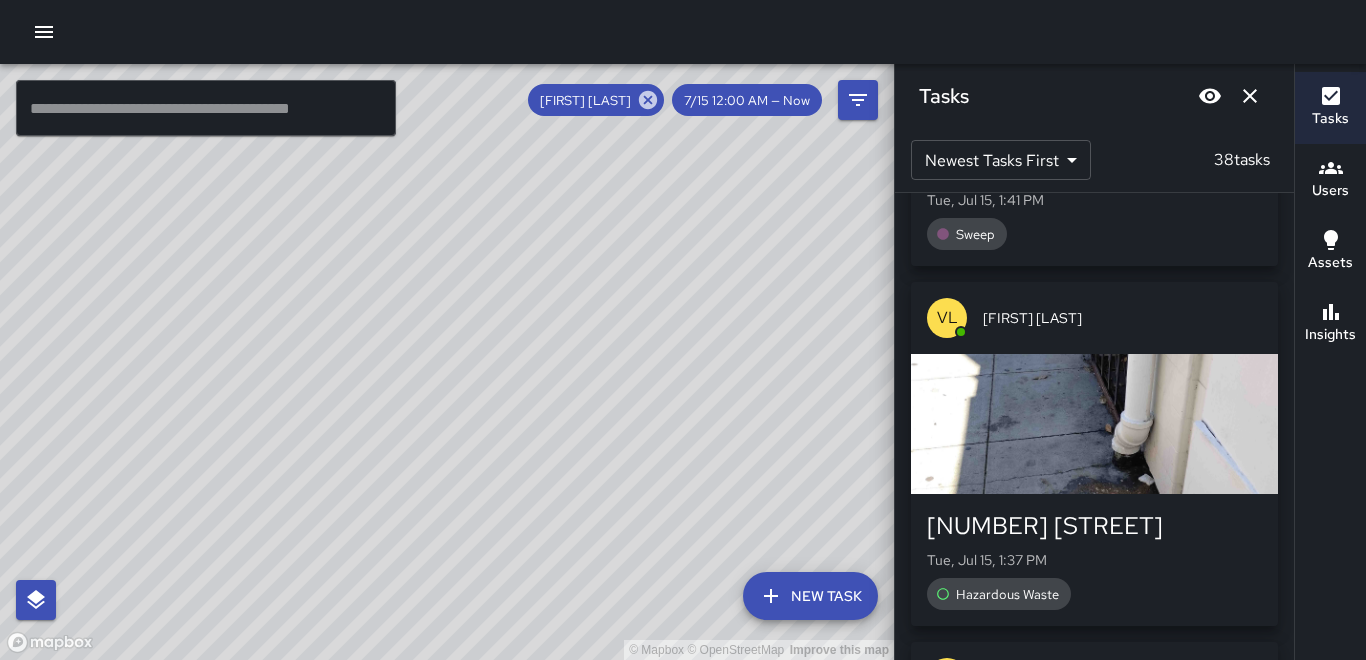 scroll, scrollTop: 0, scrollLeft: 0, axis: both 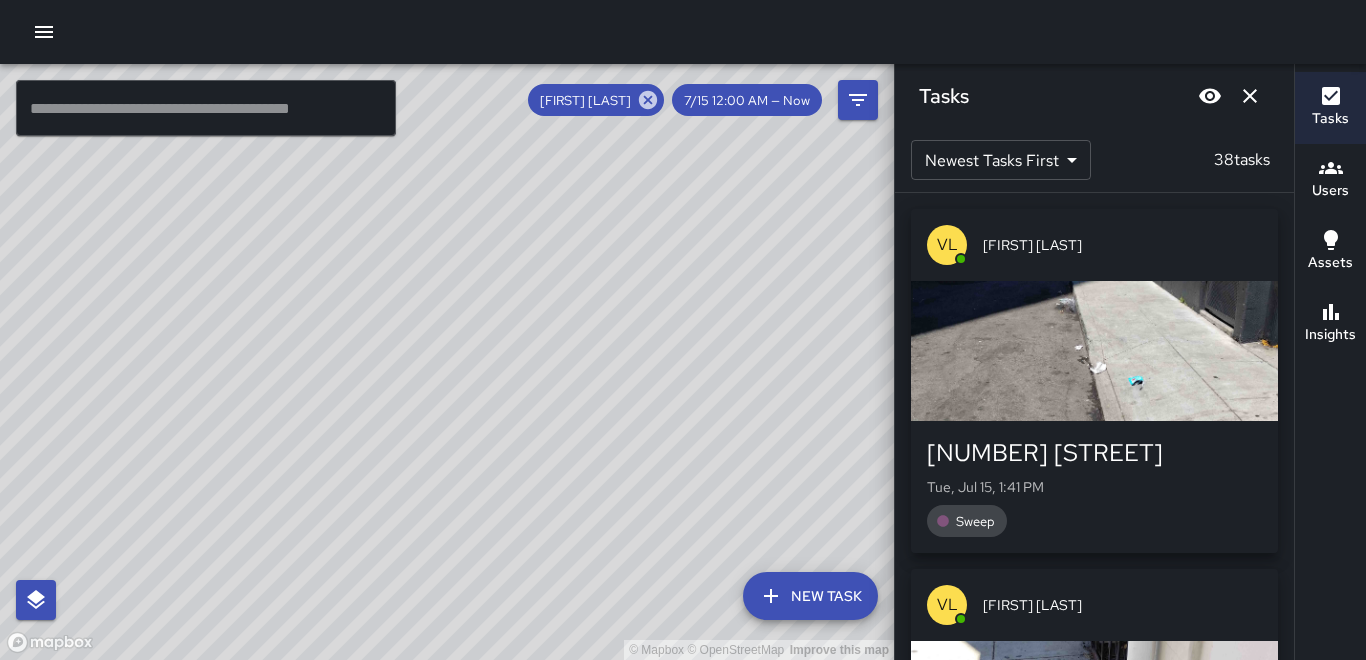 click at bounding box center [1094, 351] 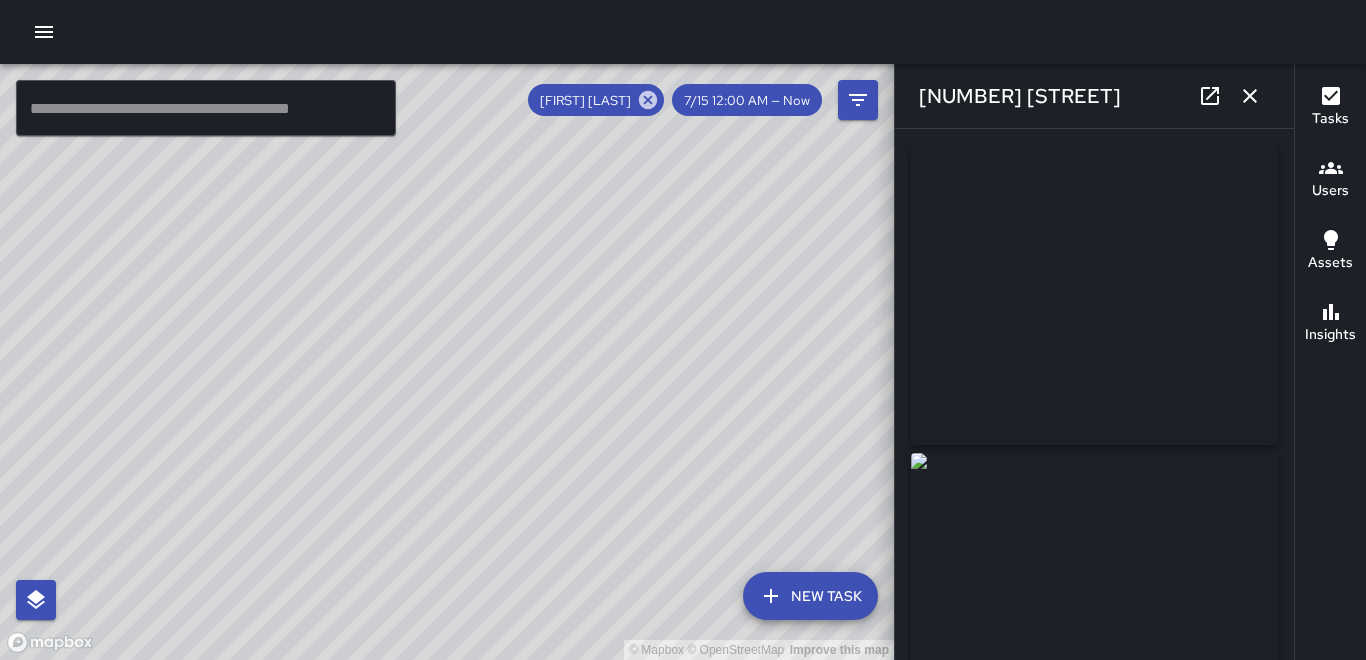 type on "**********" 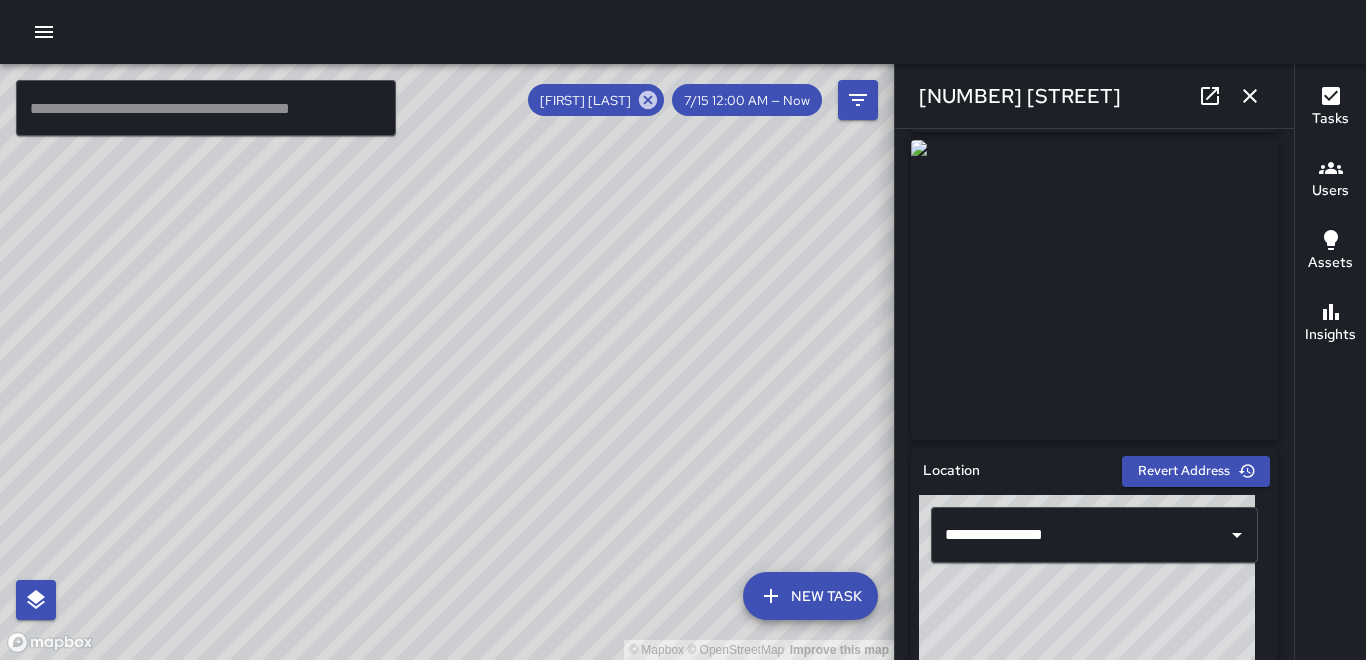 scroll, scrollTop: 300, scrollLeft: 0, axis: vertical 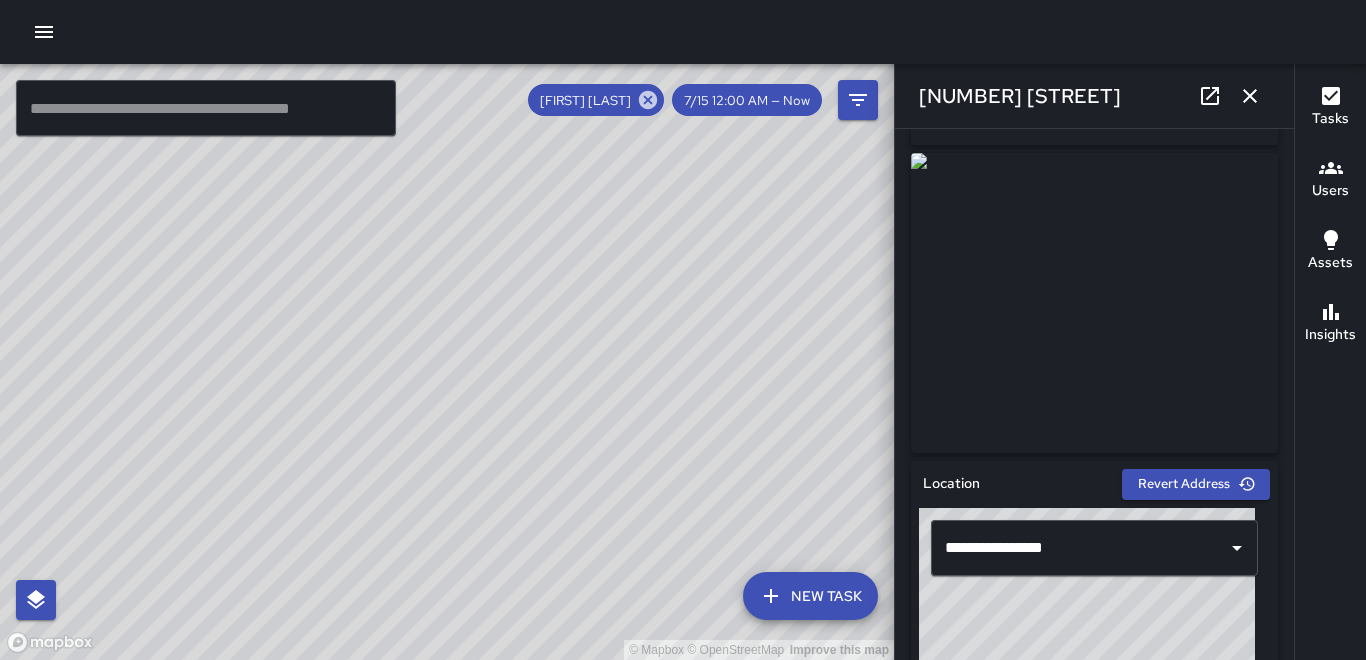 click 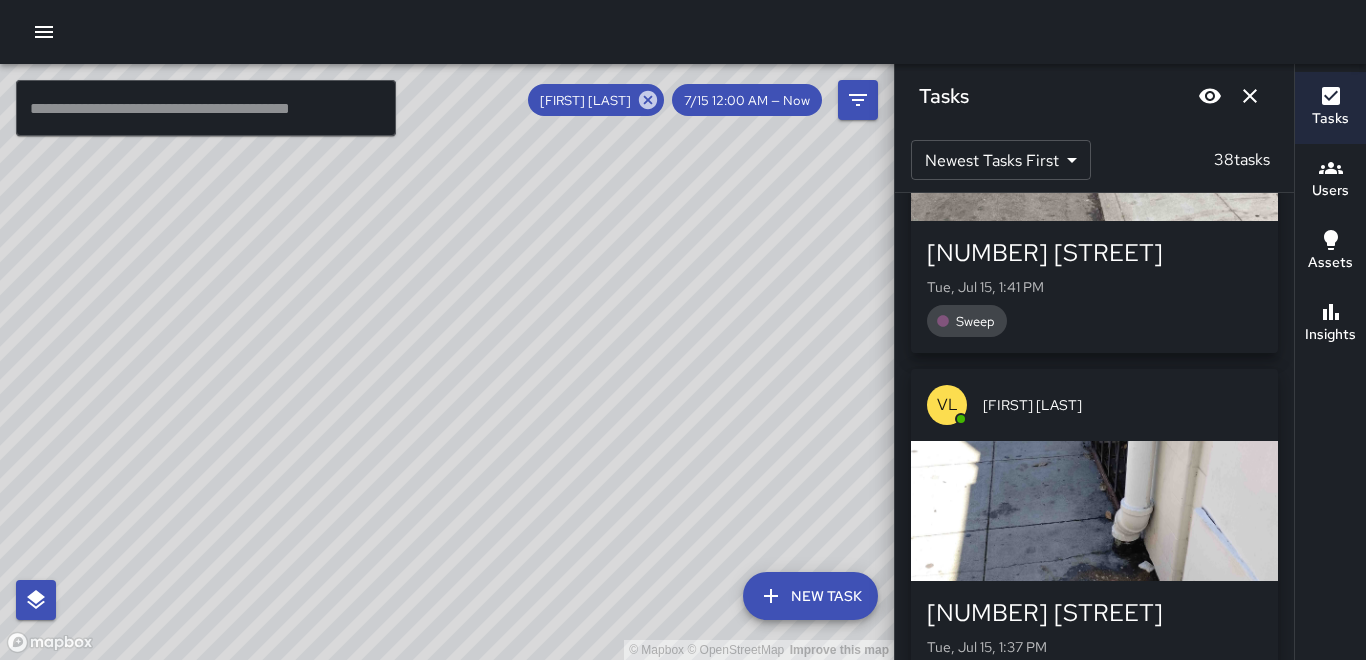 scroll, scrollTop: 300, scrollLeft: 0, axis: vertical 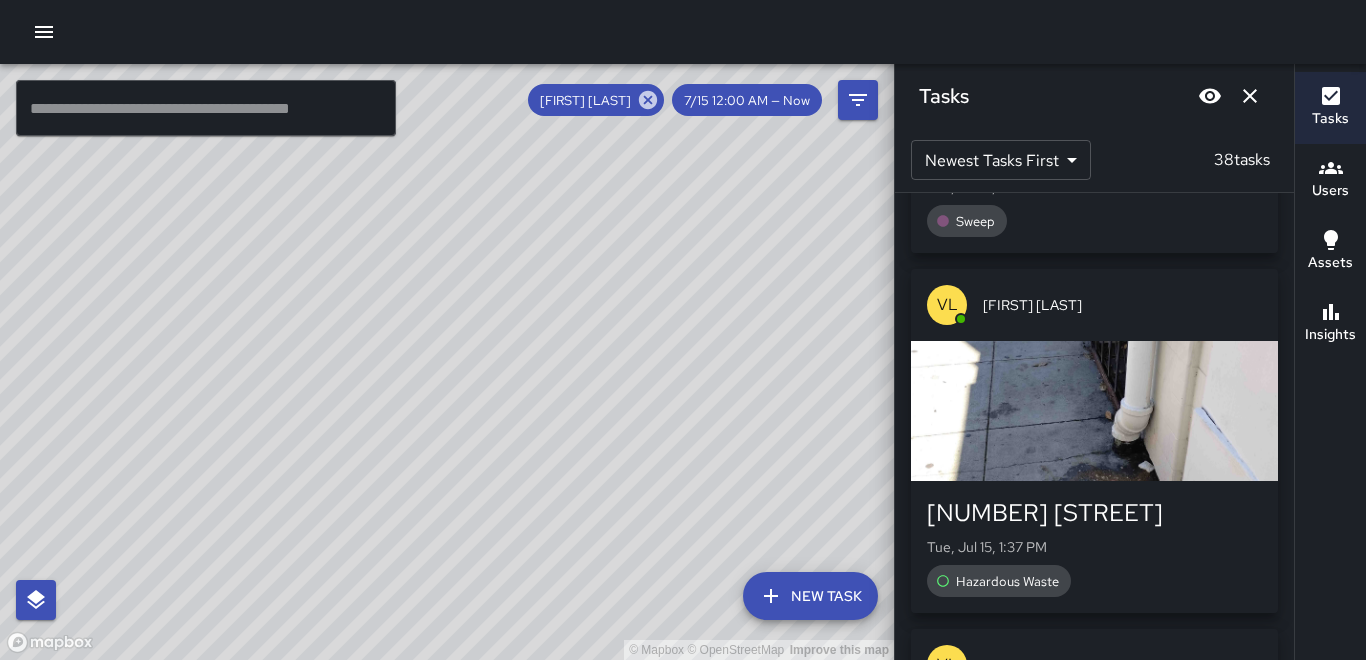 click at bounding box center (1094, 411) 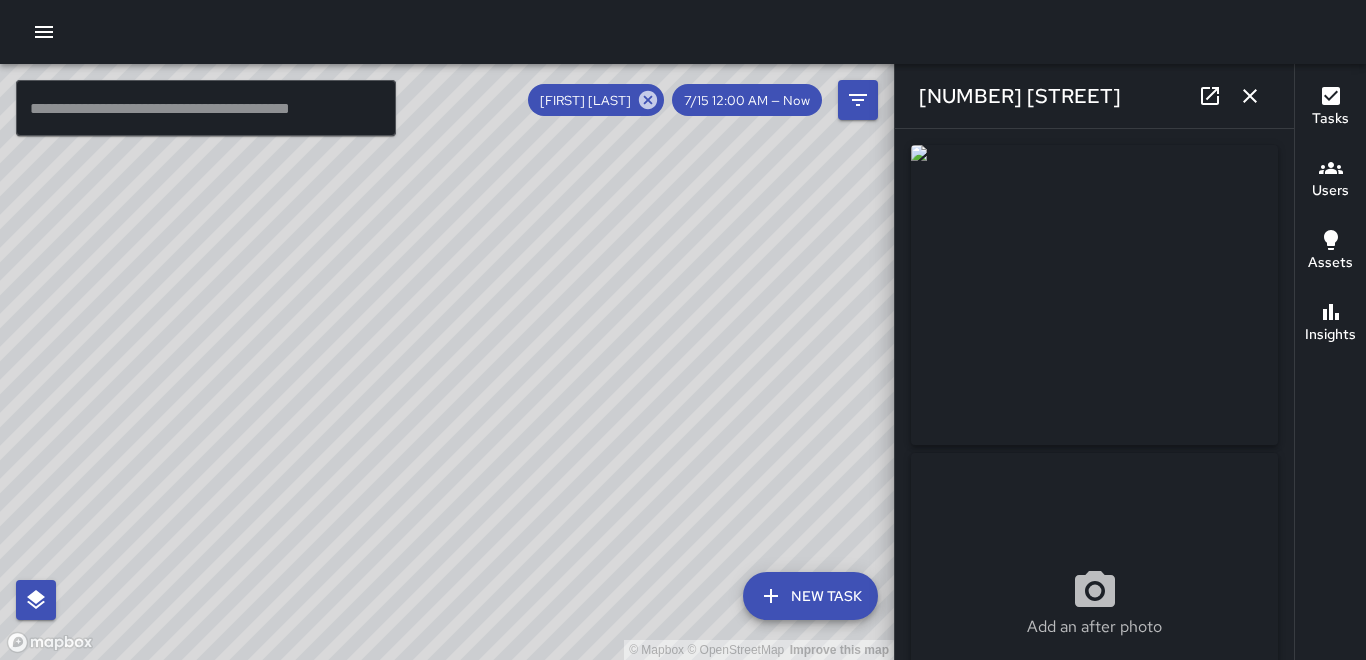 type on "**********" 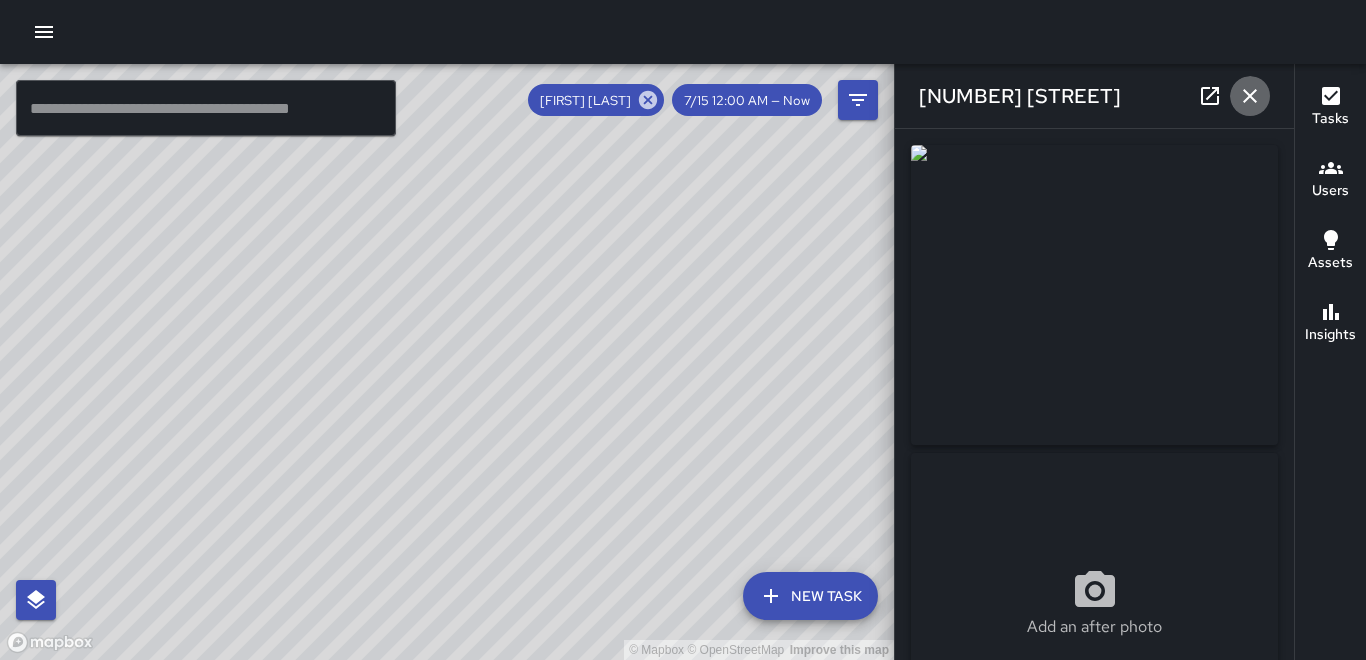 click 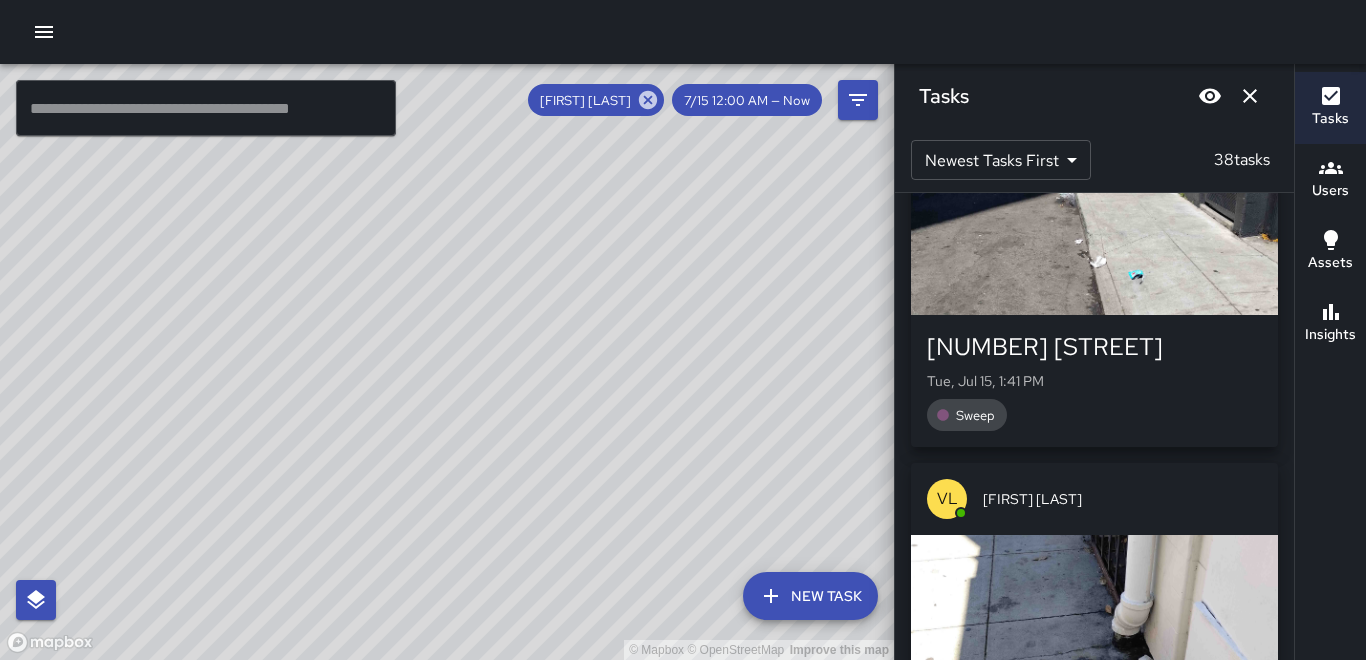scroll, scrollTop: 0, scrollLeft: 0, axis: both 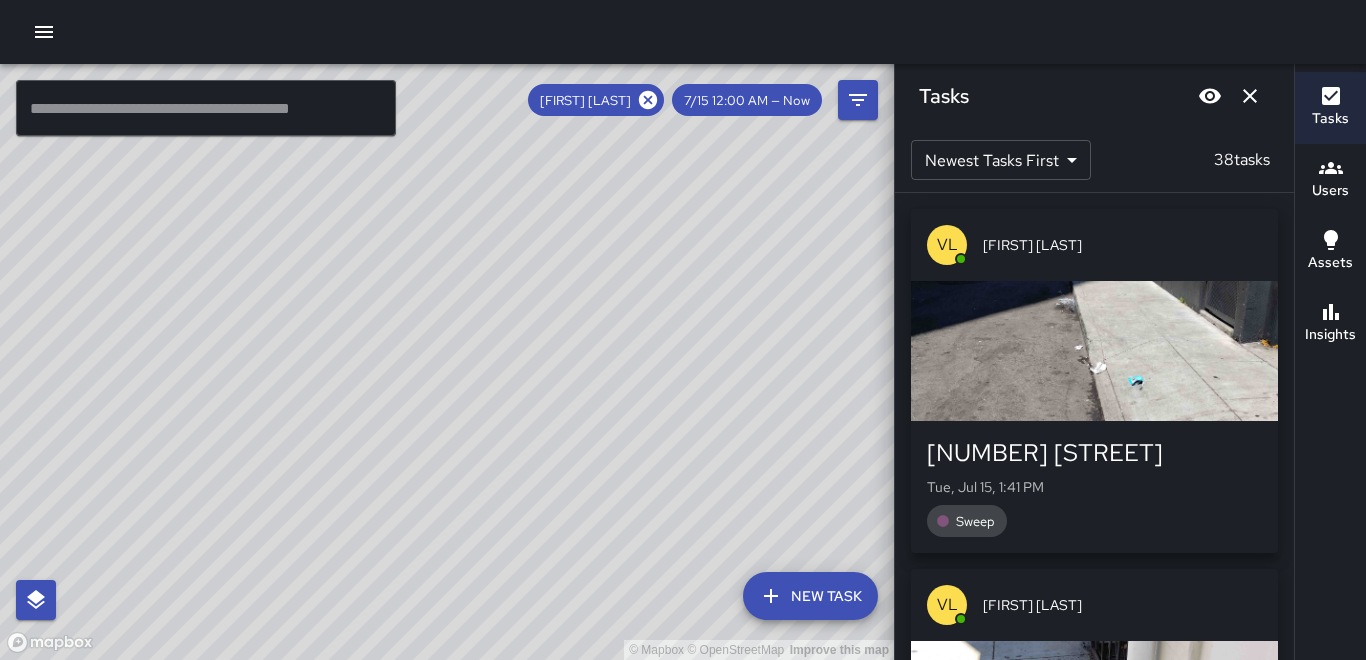 click 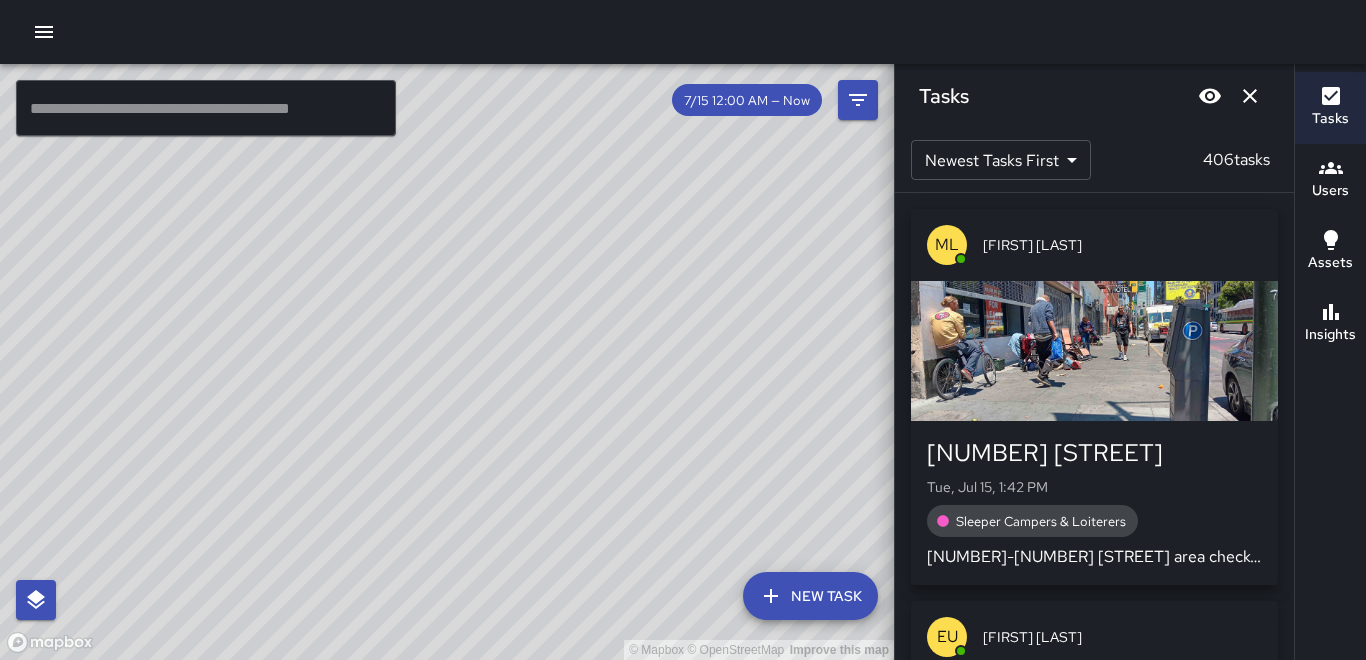 click 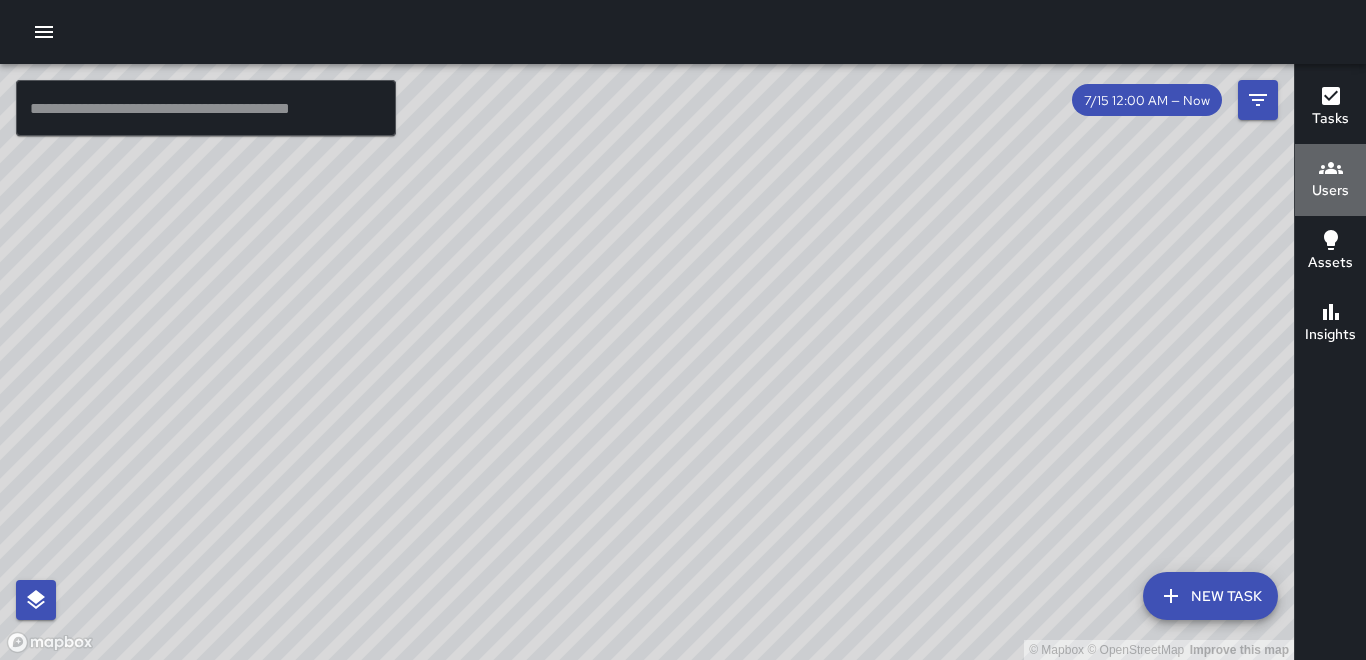 click on "Users" at bounding box center [1330, 191] 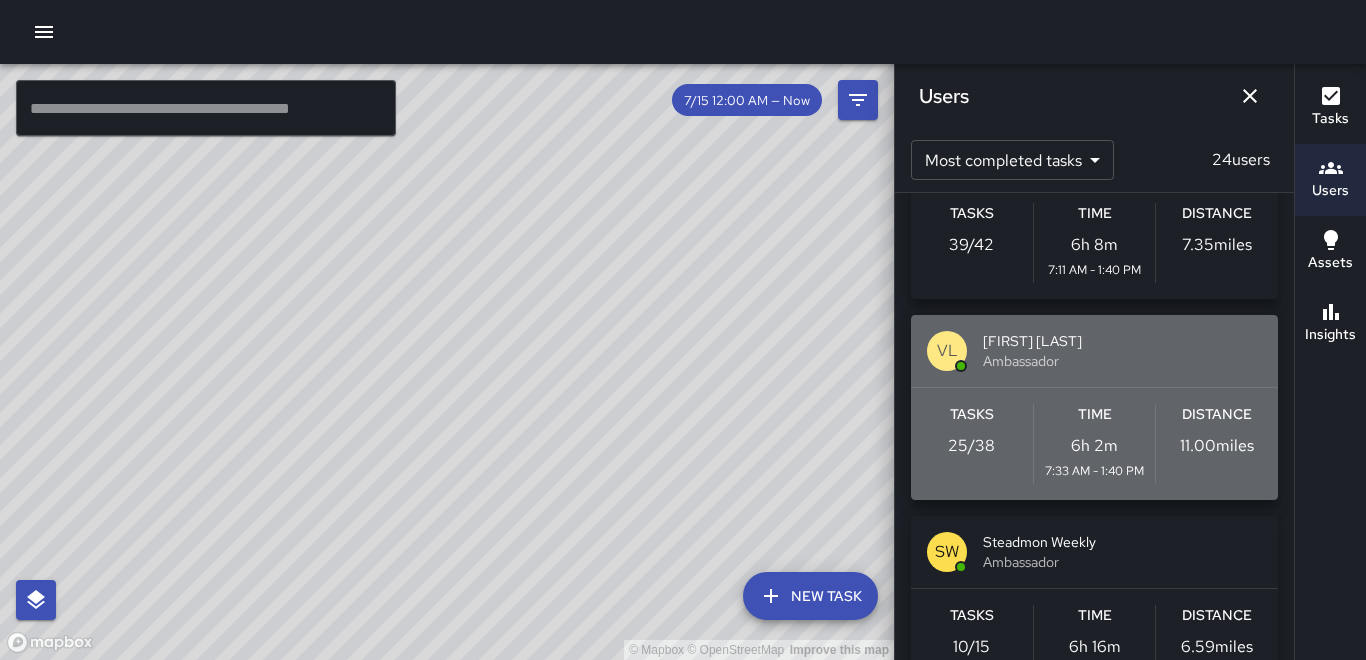 click on "11.00  miles" at bounding box center (1217, 446) 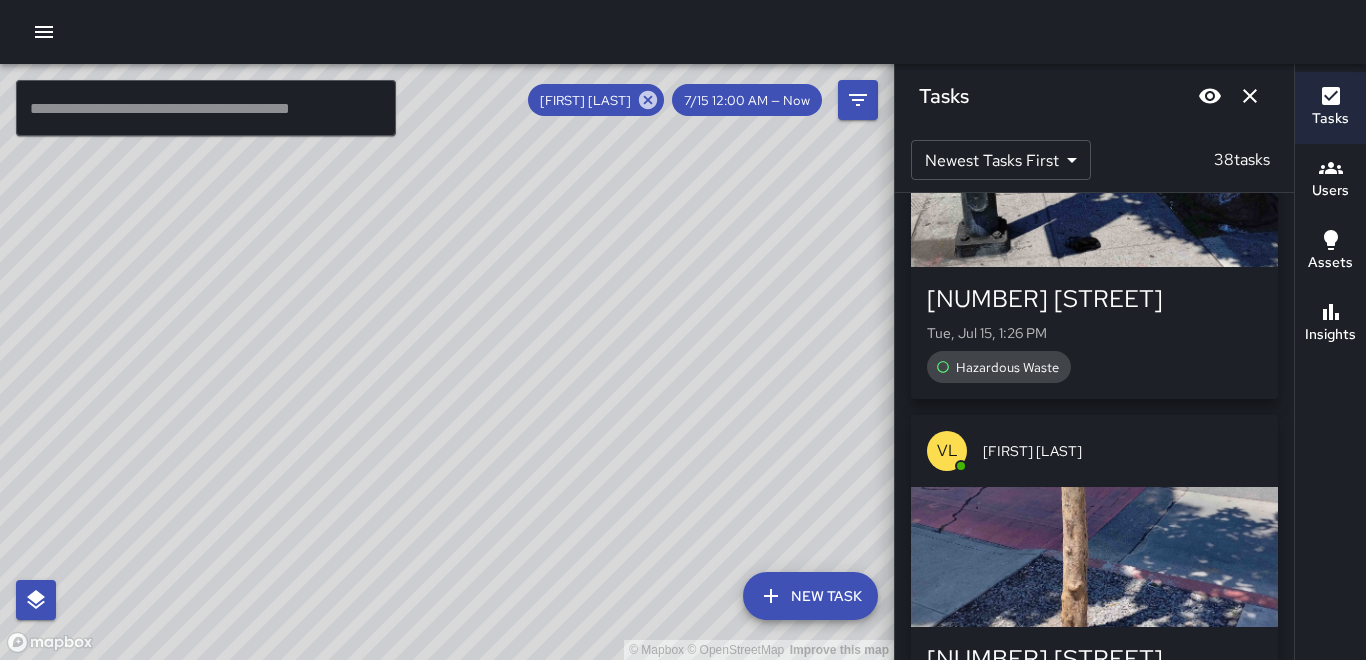 scroll, scrollTop: 2400, scrollLeft: 0, axis: vertical 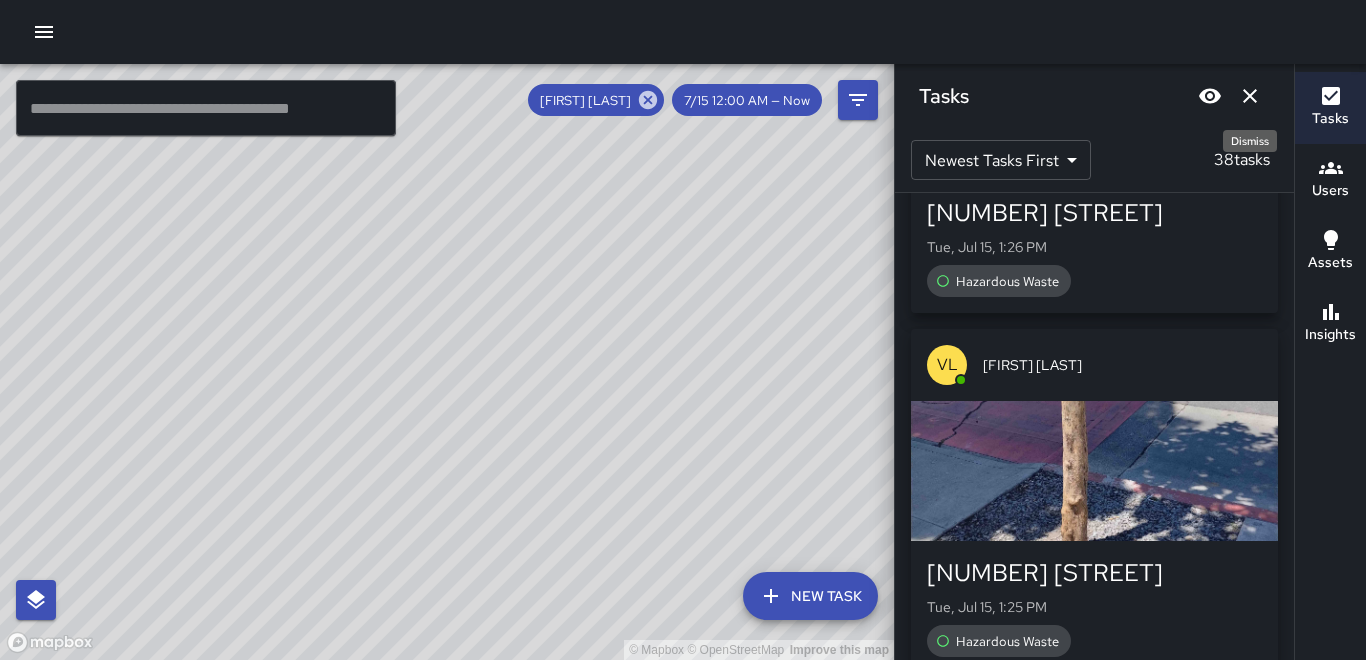 click 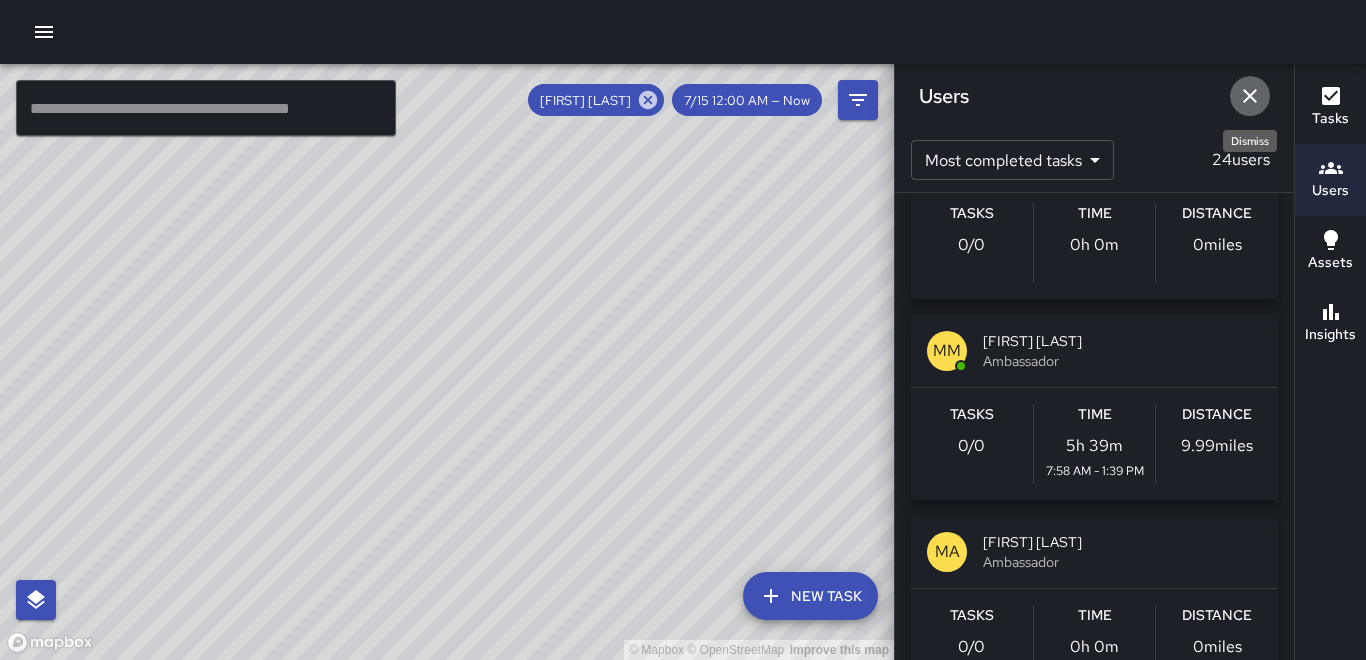 click 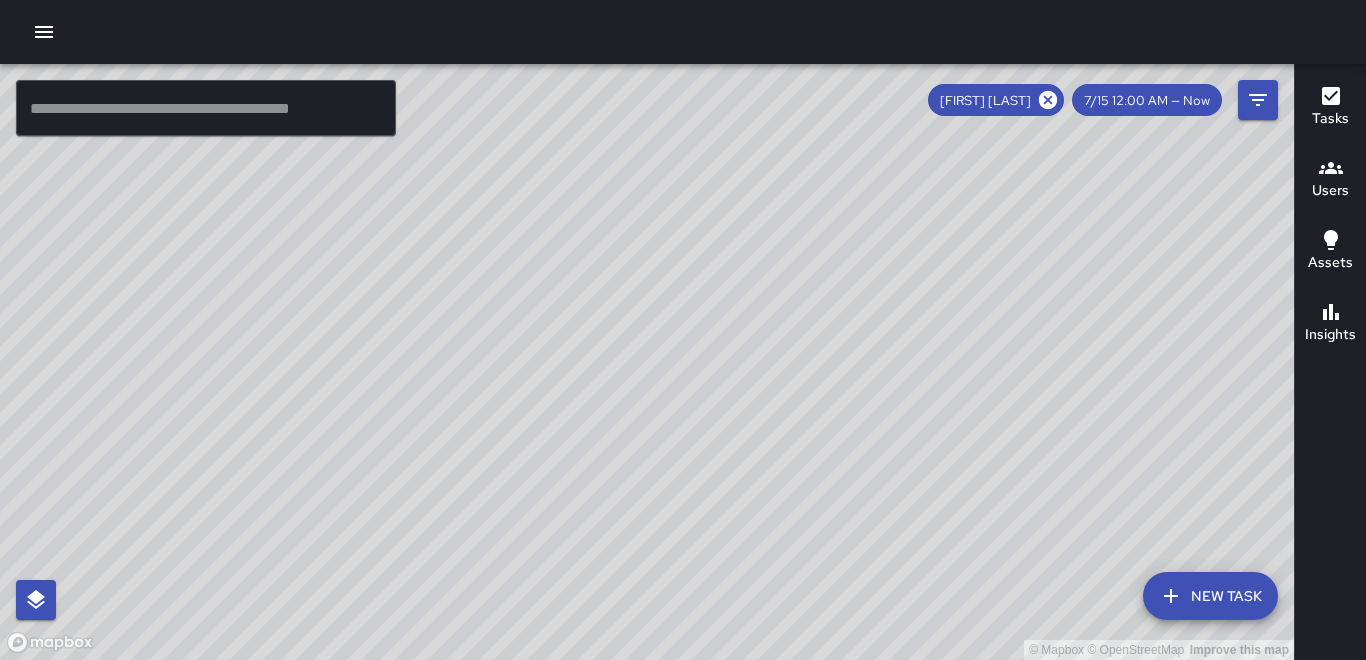 click 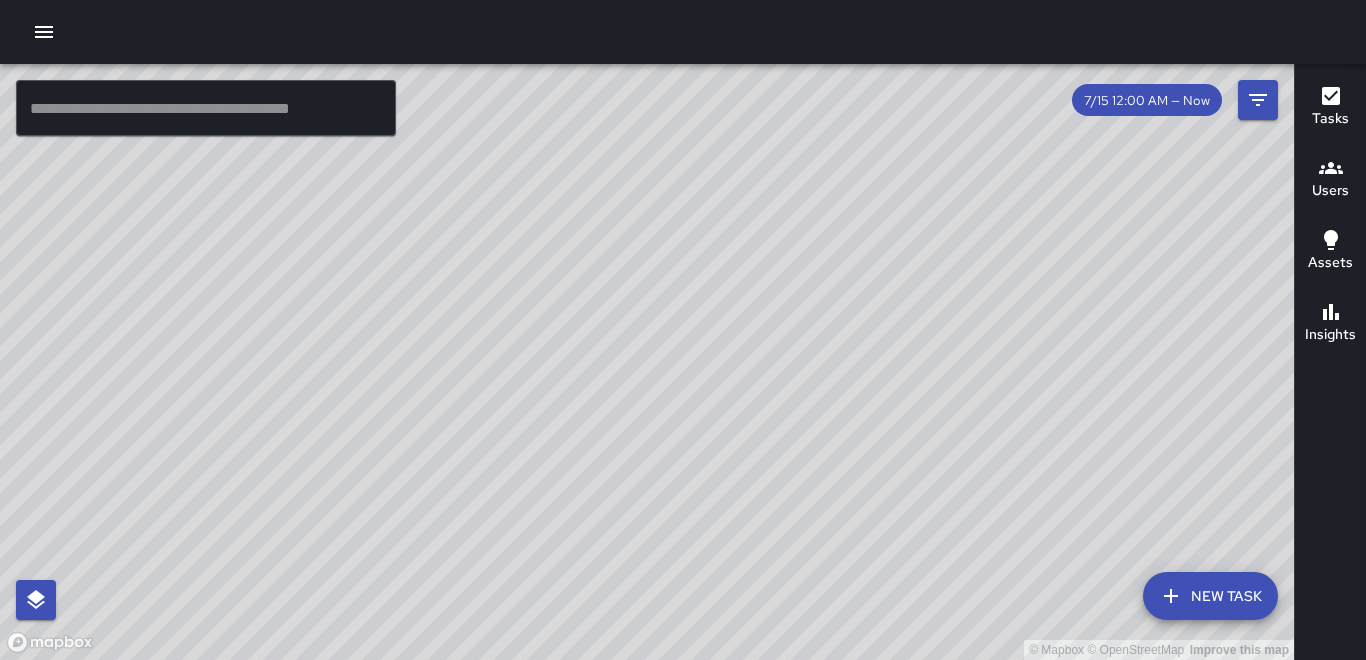 scroll, scrollTop: 698, scrollLeft: 0, axis: vertical 